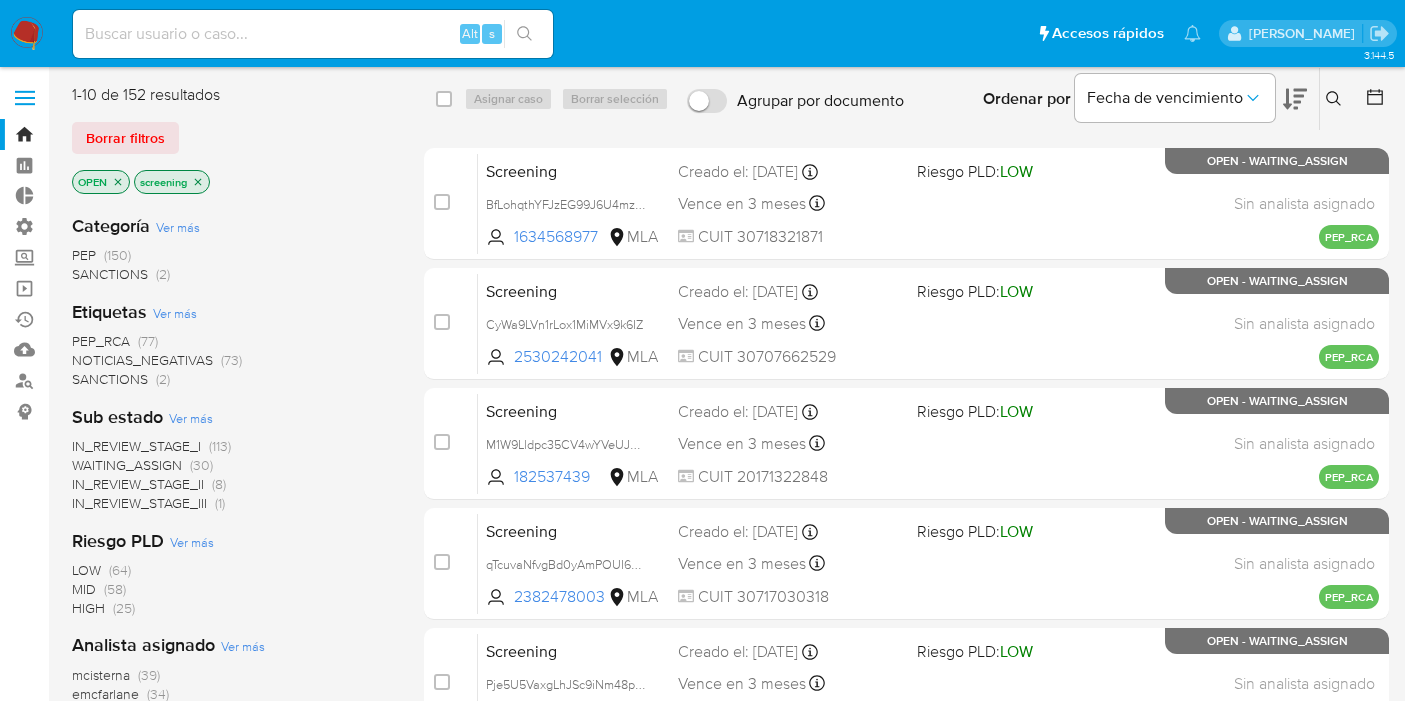 scroll, scrollTop: 0, scrollLeft: 0, axis: both 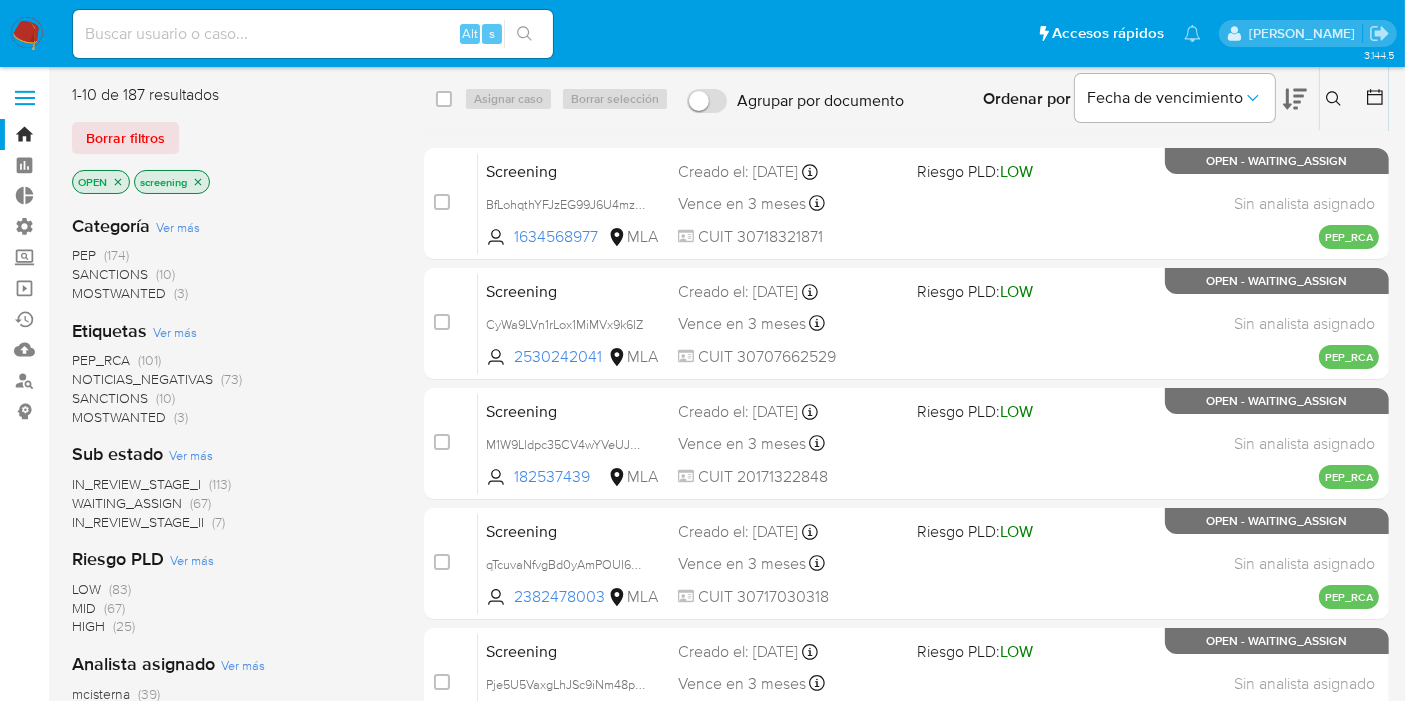 click at bounding box center (27, 34) 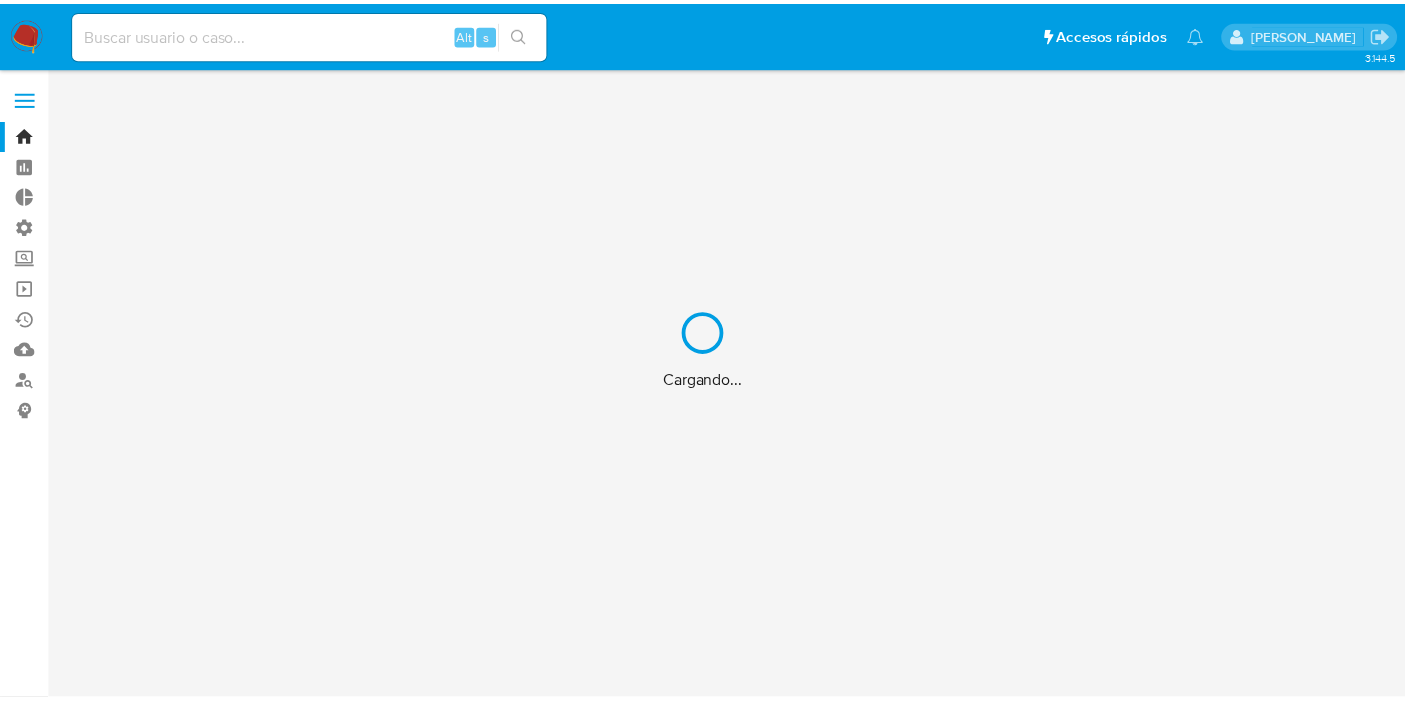 scroll, scrollTop: 0, scrollLeft: 0, axis: both 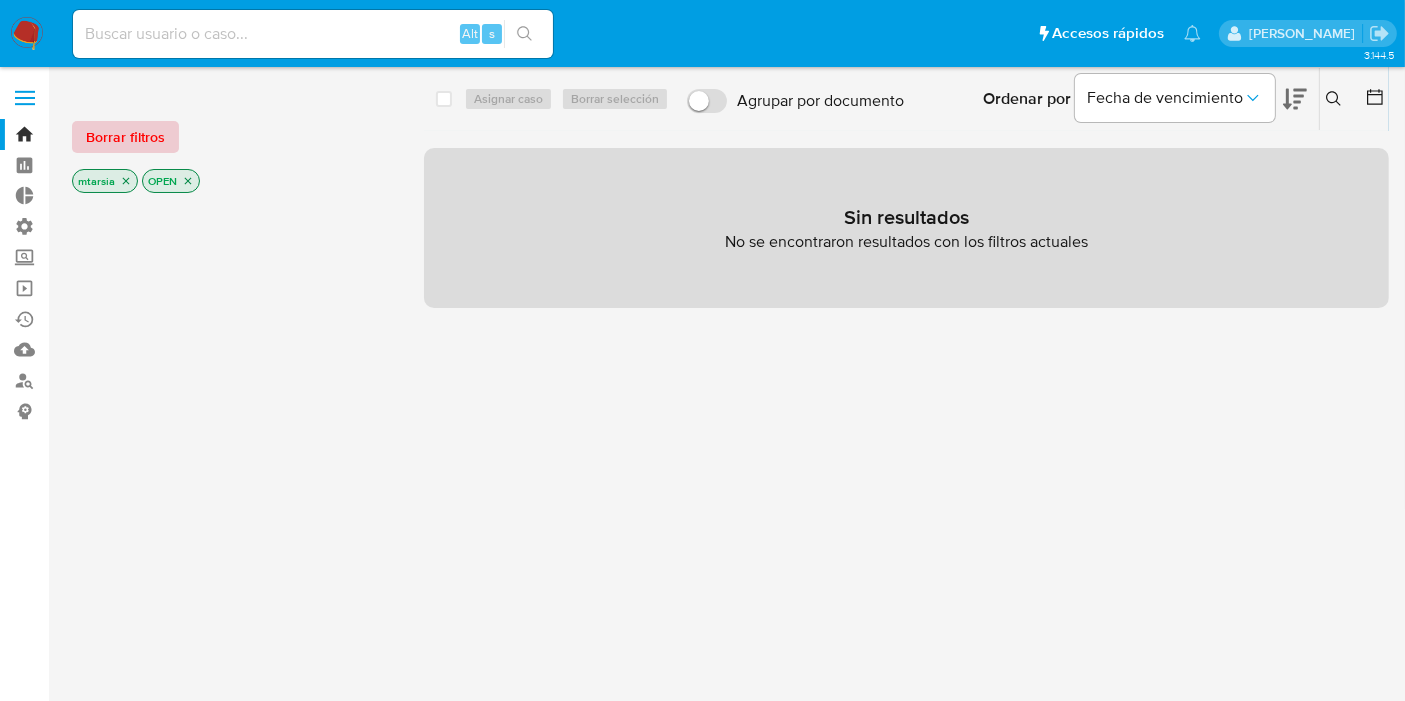 click on "Borrar filtros" at bounding box center [125, 137] 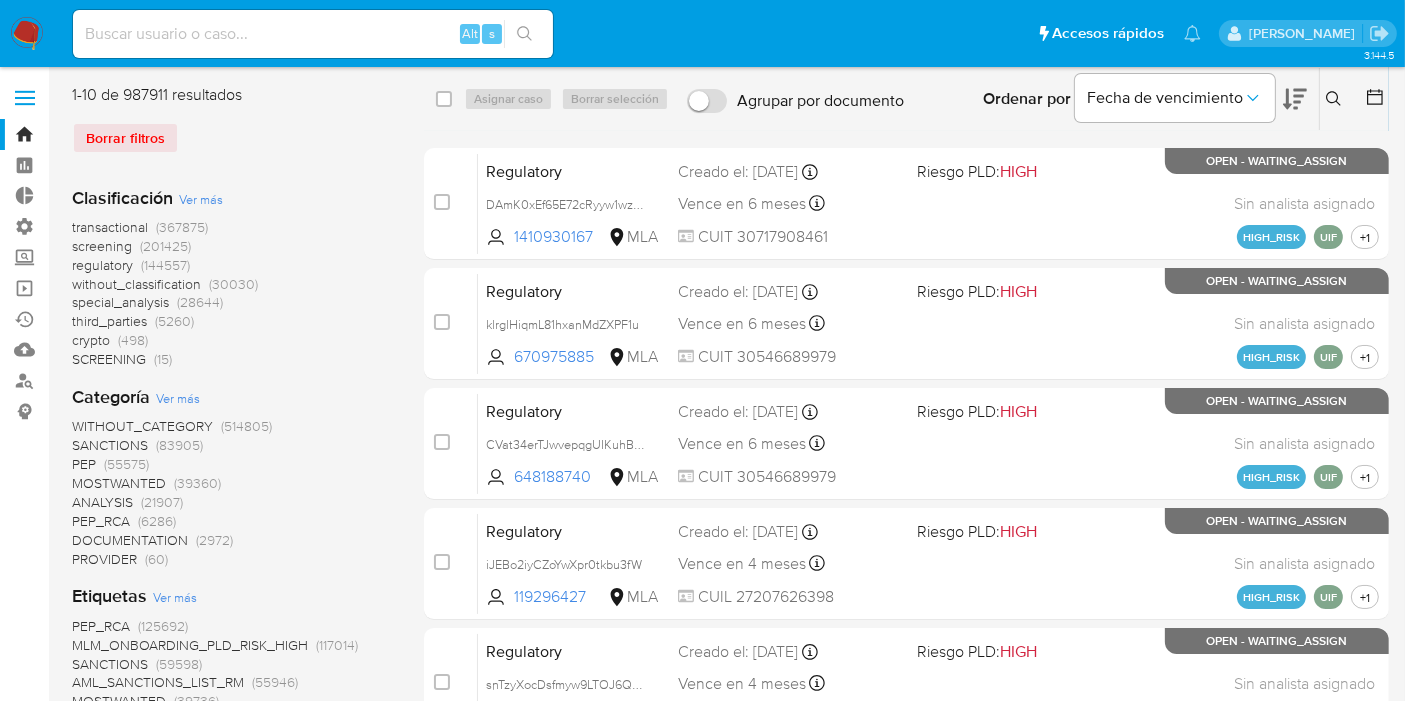 click on "screening" at bounding box center [102, 246] 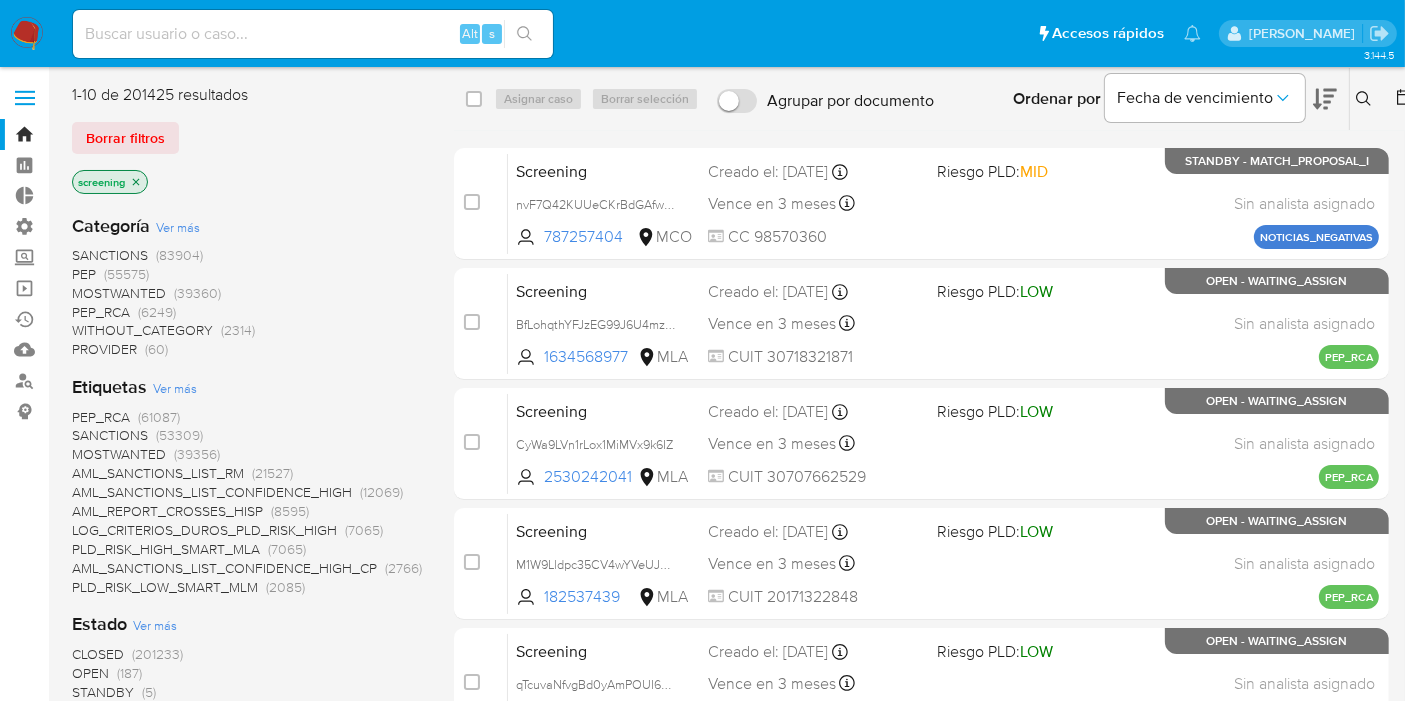 click on "OPEN" at bounding box center (90, 673) 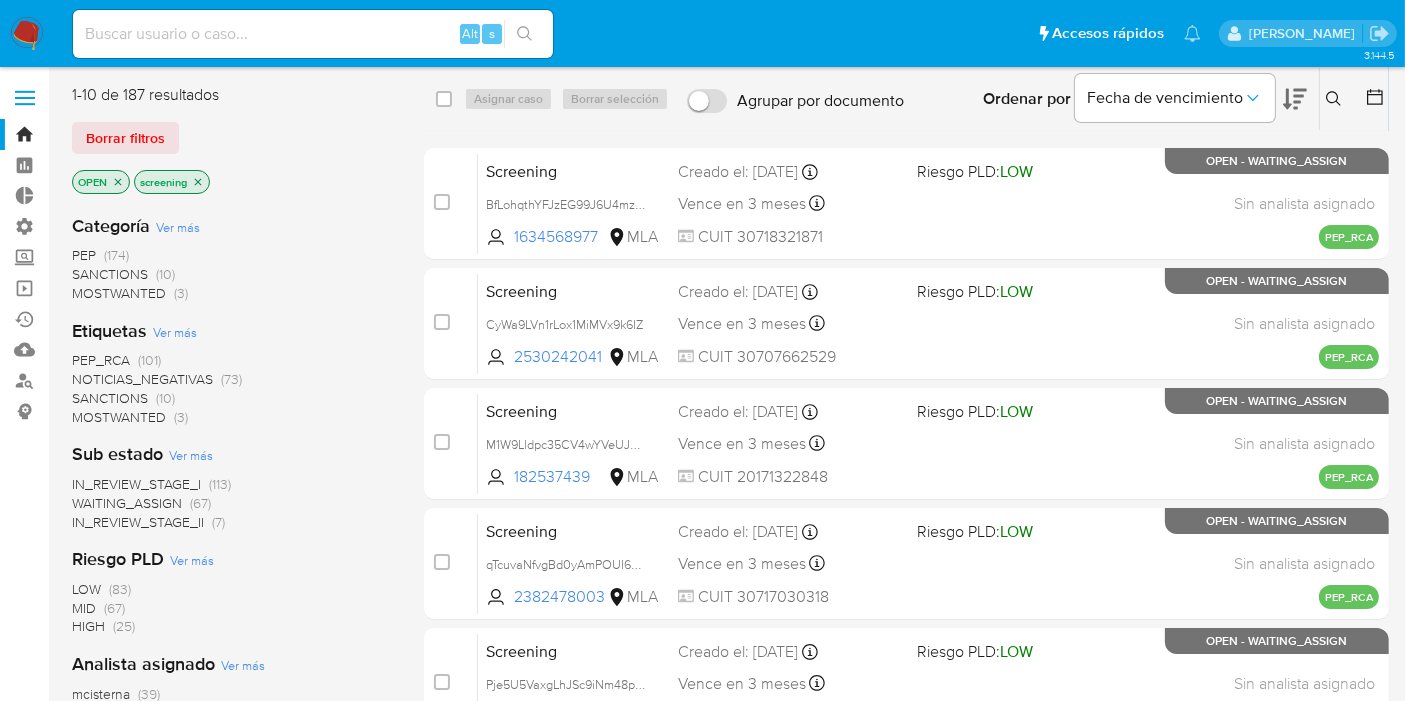 click on "SANCTIONS" at bounding box center (110, 398) 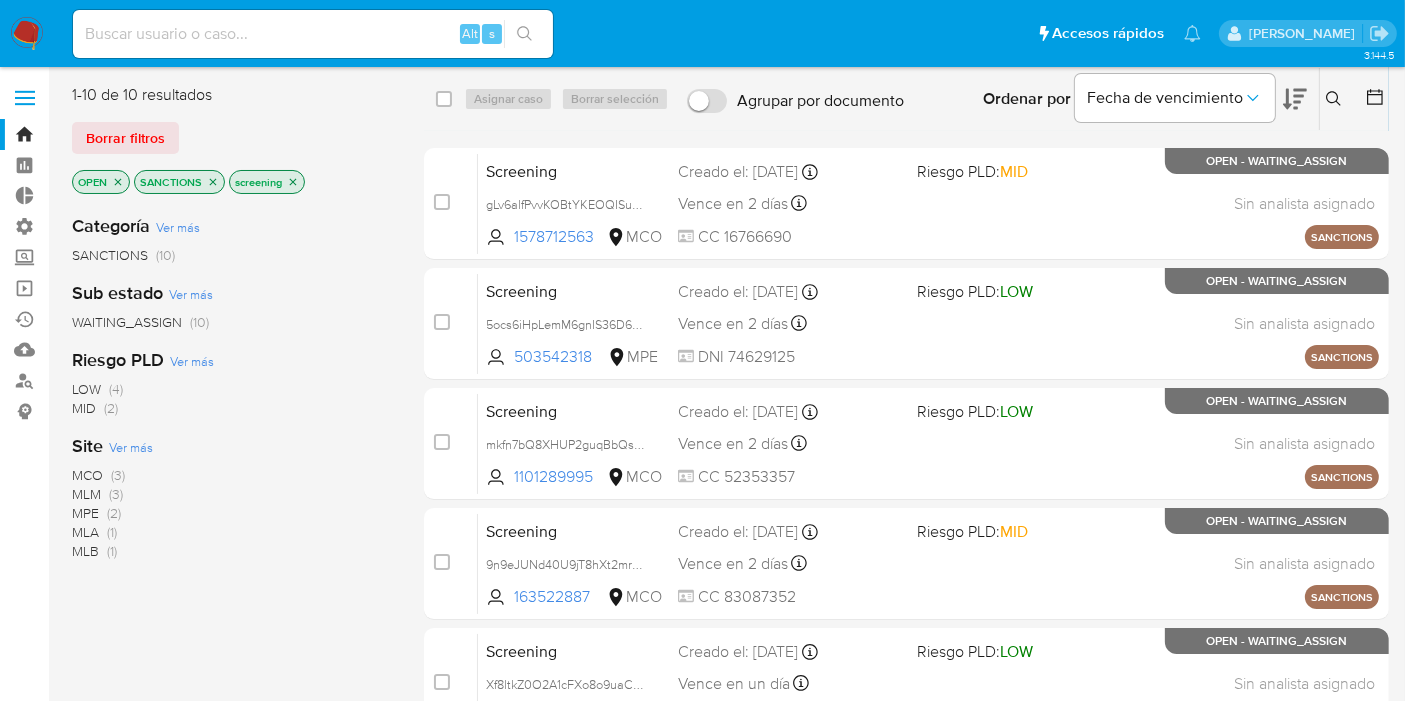 click 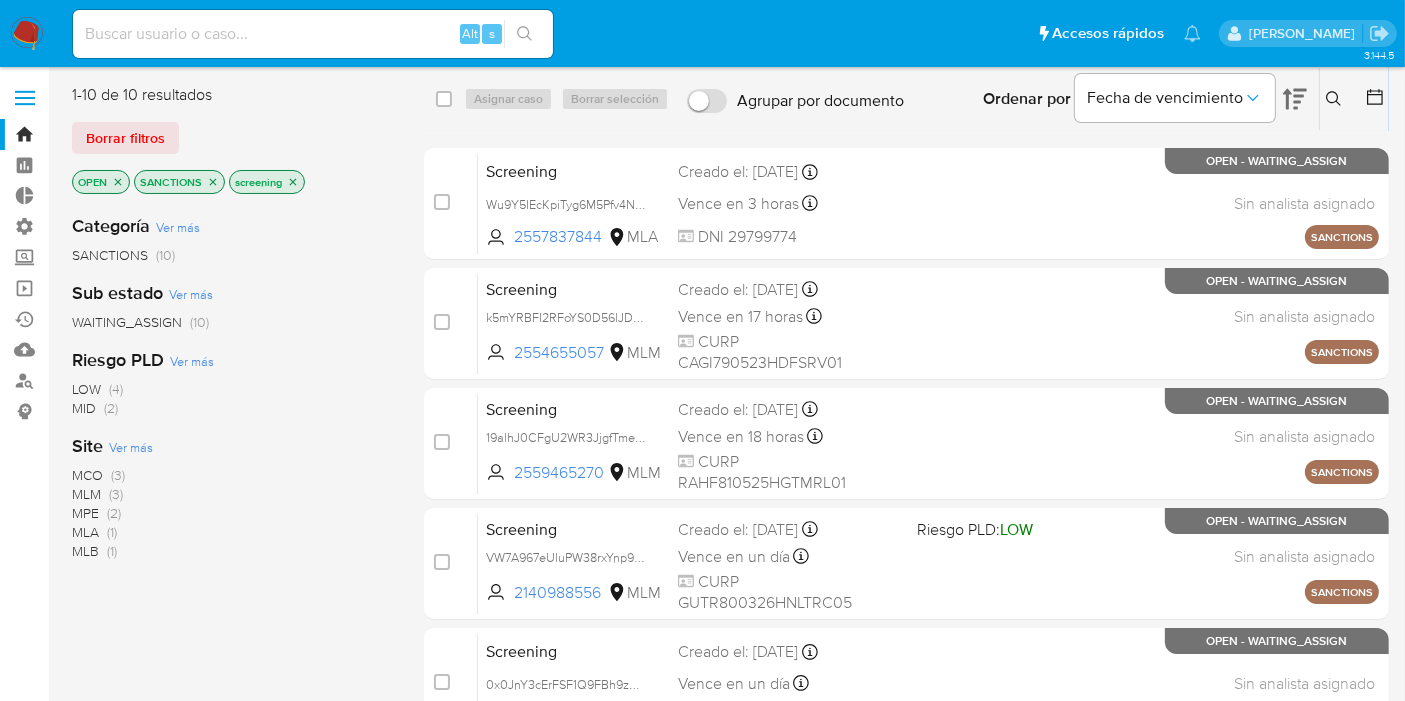 click on "MLM" at bounding box center [86, 494] 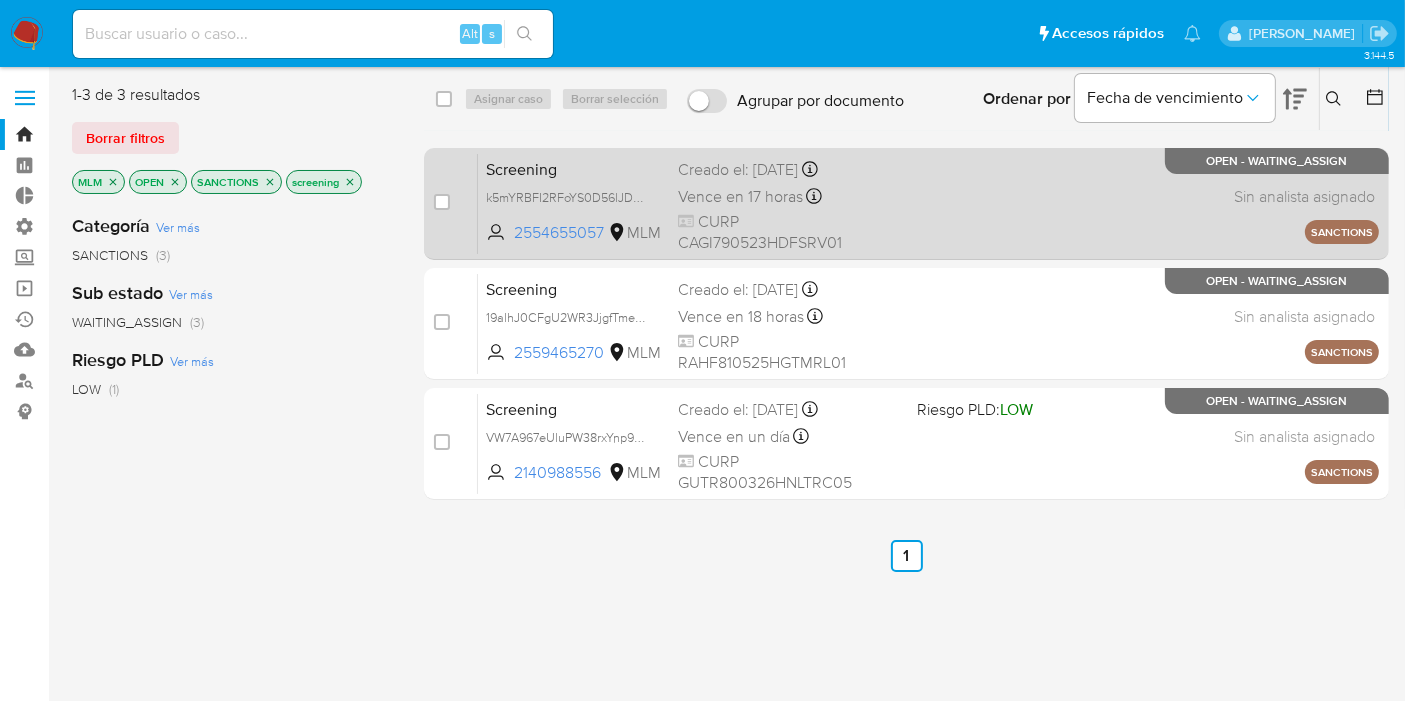 click on "Screening" at bounding box center [574, 168] 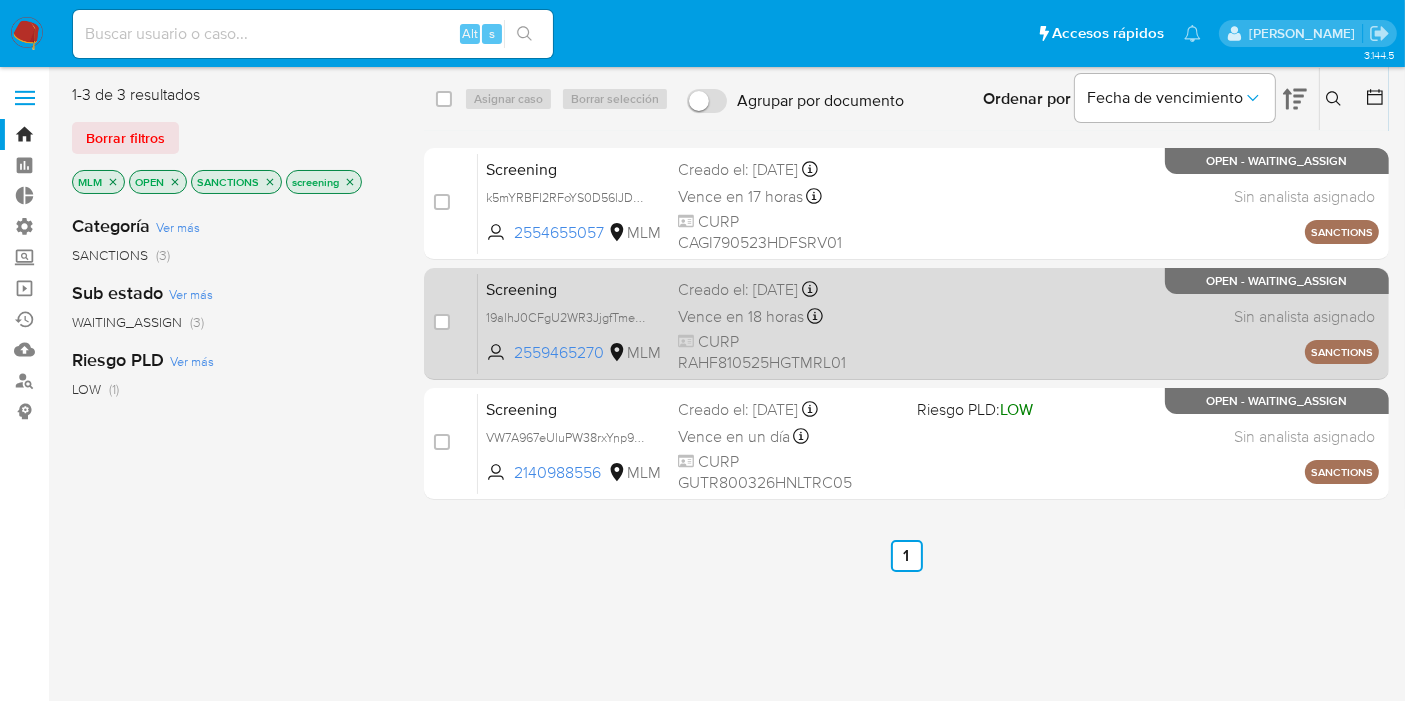 click on "Screening" at bounding box center [574, 288] 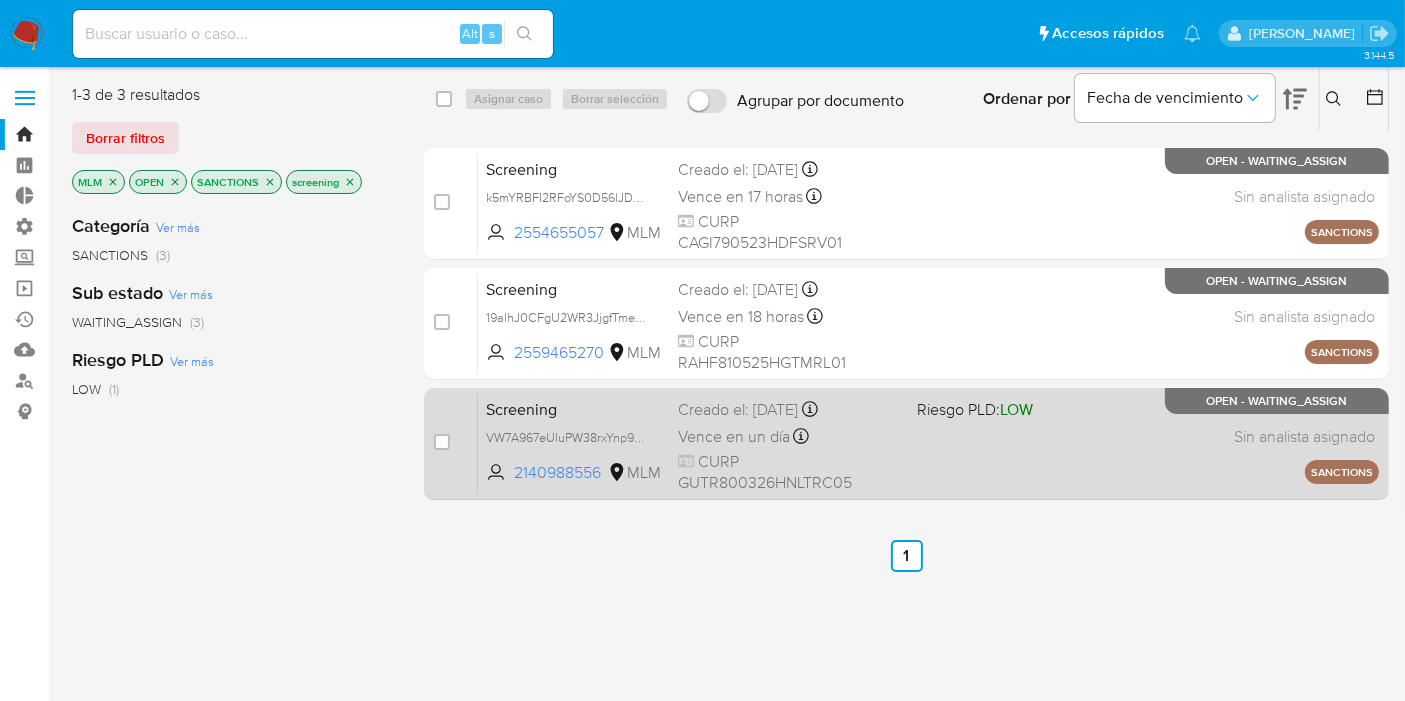 click on "Screening" at bounding box center [574, 408] 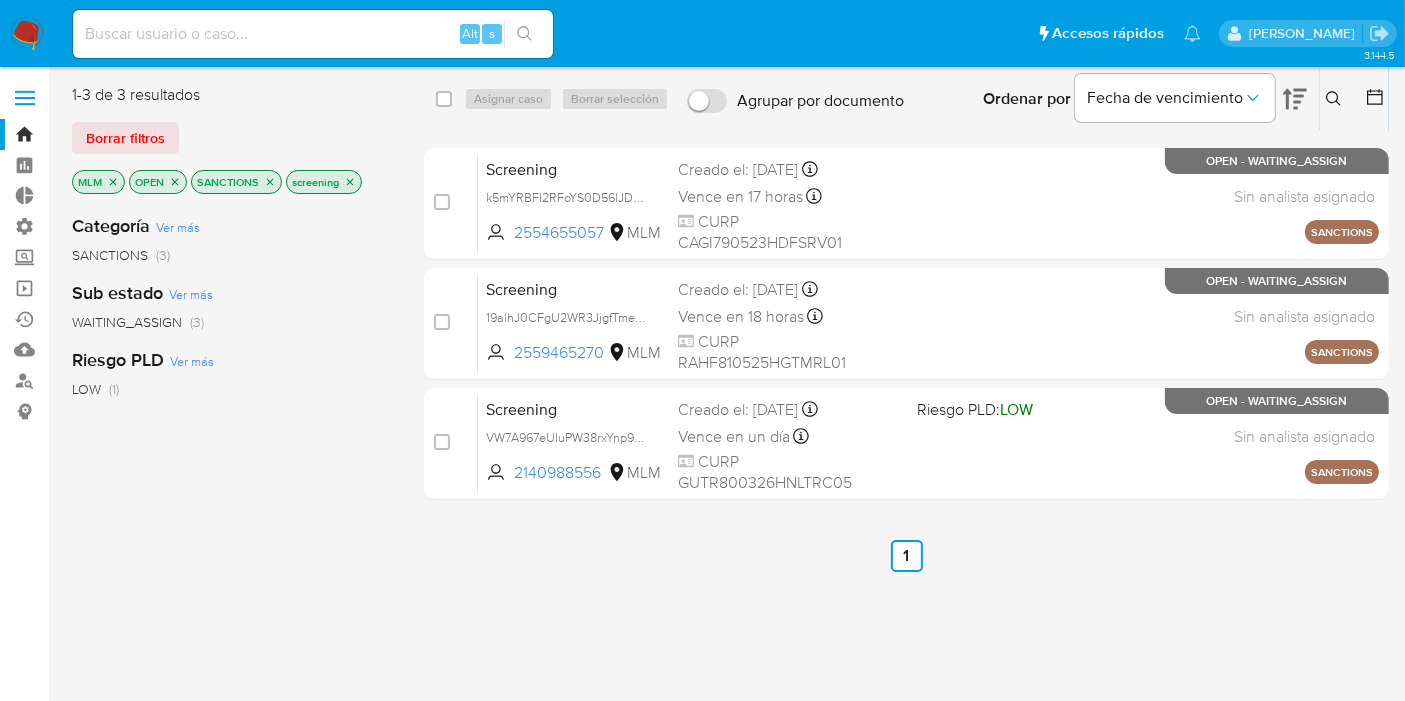 click 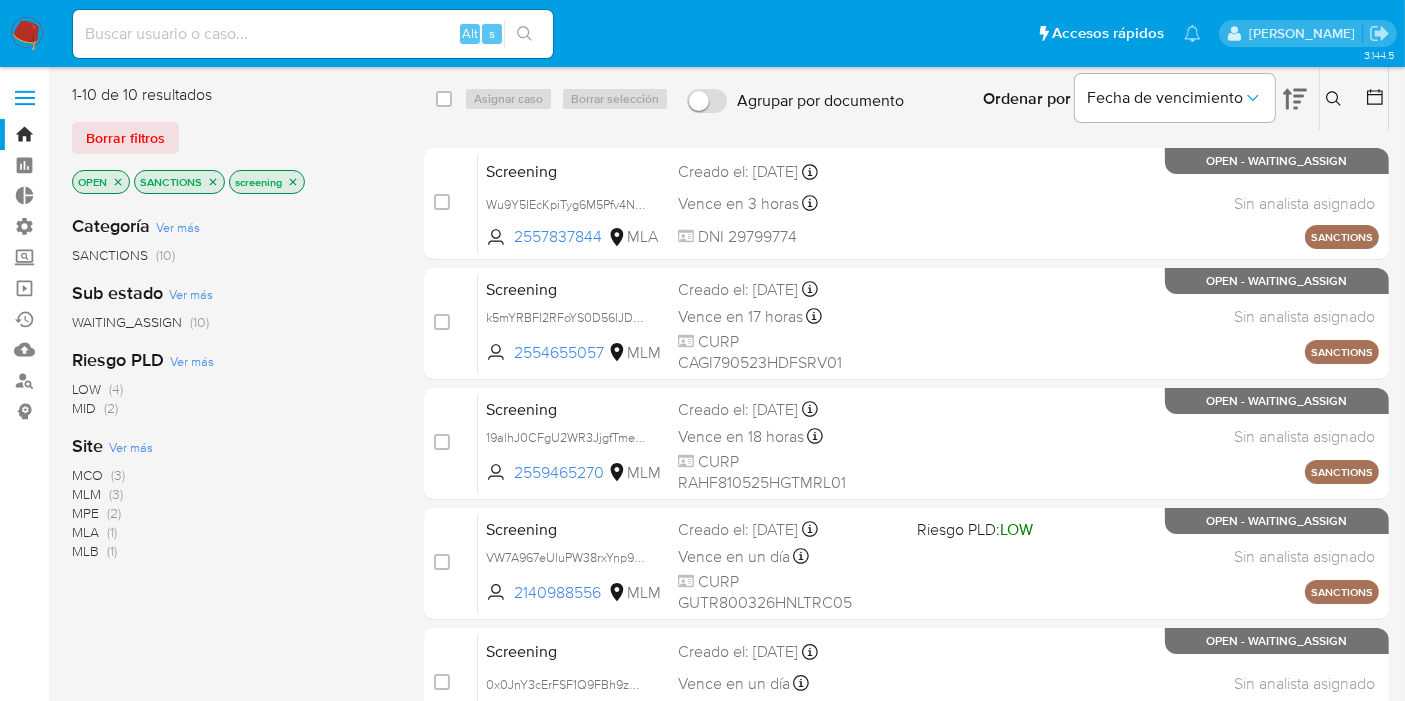 click on "Ver más" at bounding box center (131, 447) 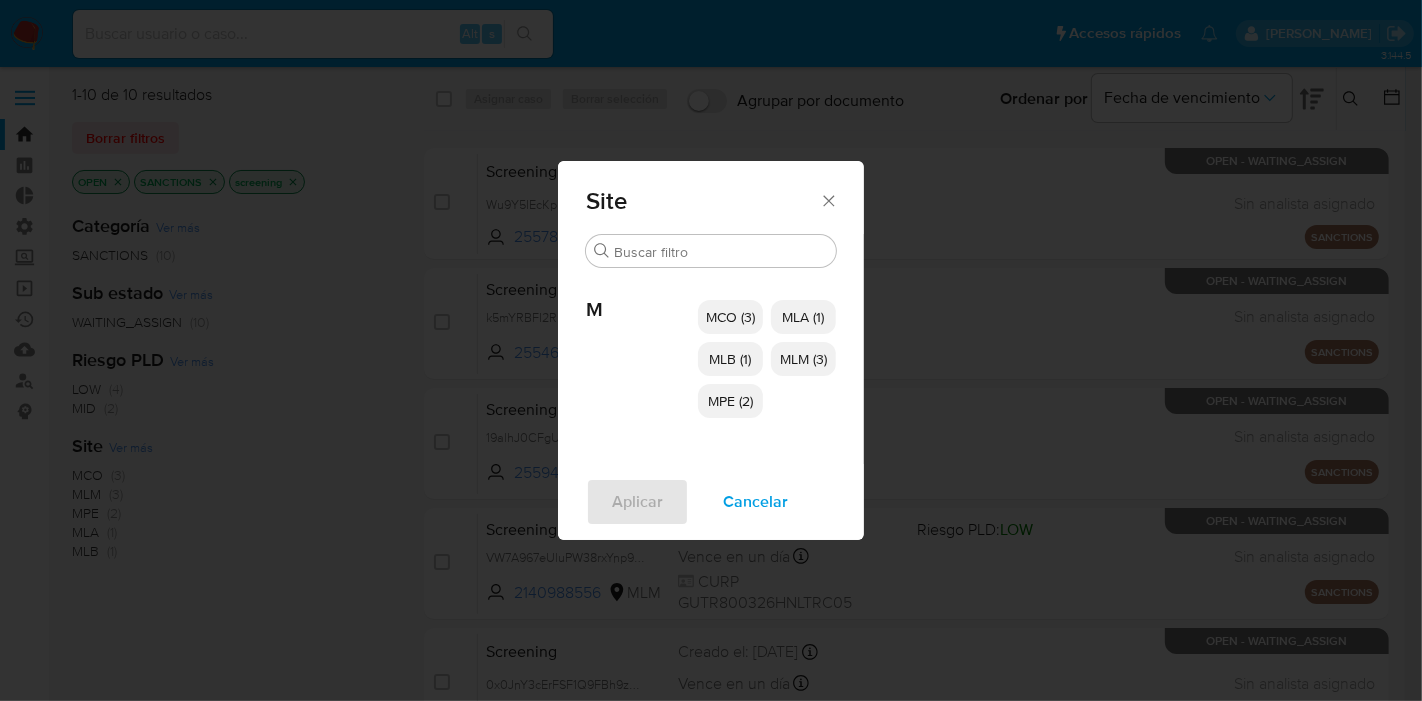 click on "MCO (3)" at bounding box center (730, 317) 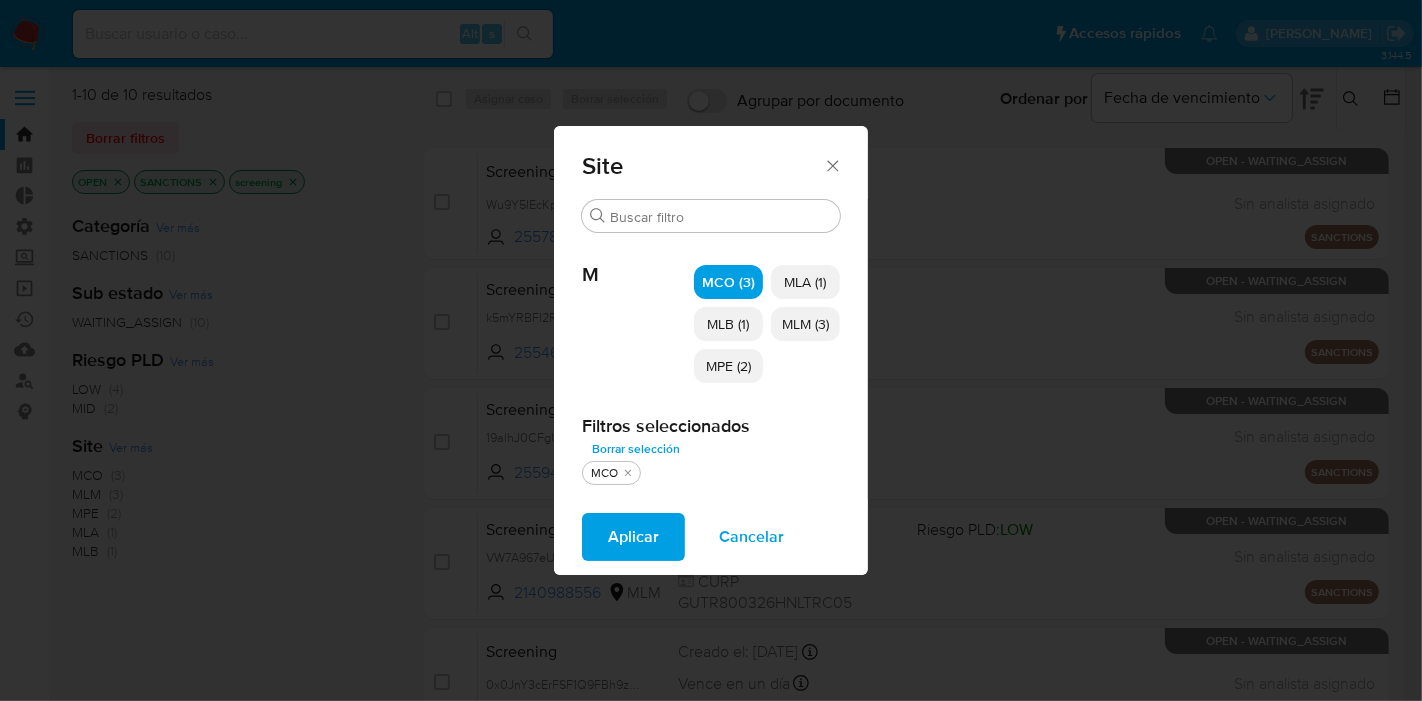 click on "MPE (2)" at bounding box center (728, 366) 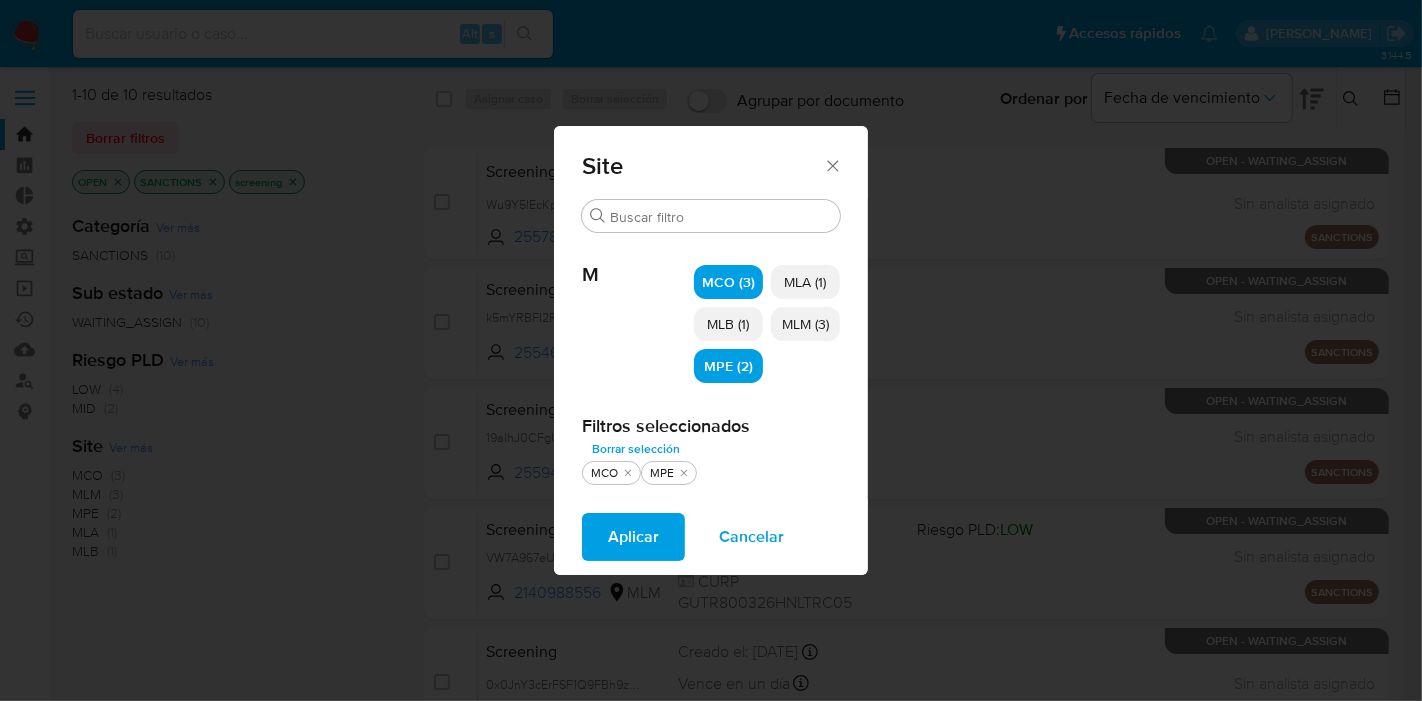 click on "Aplicar" at bounding box center (633, 537) 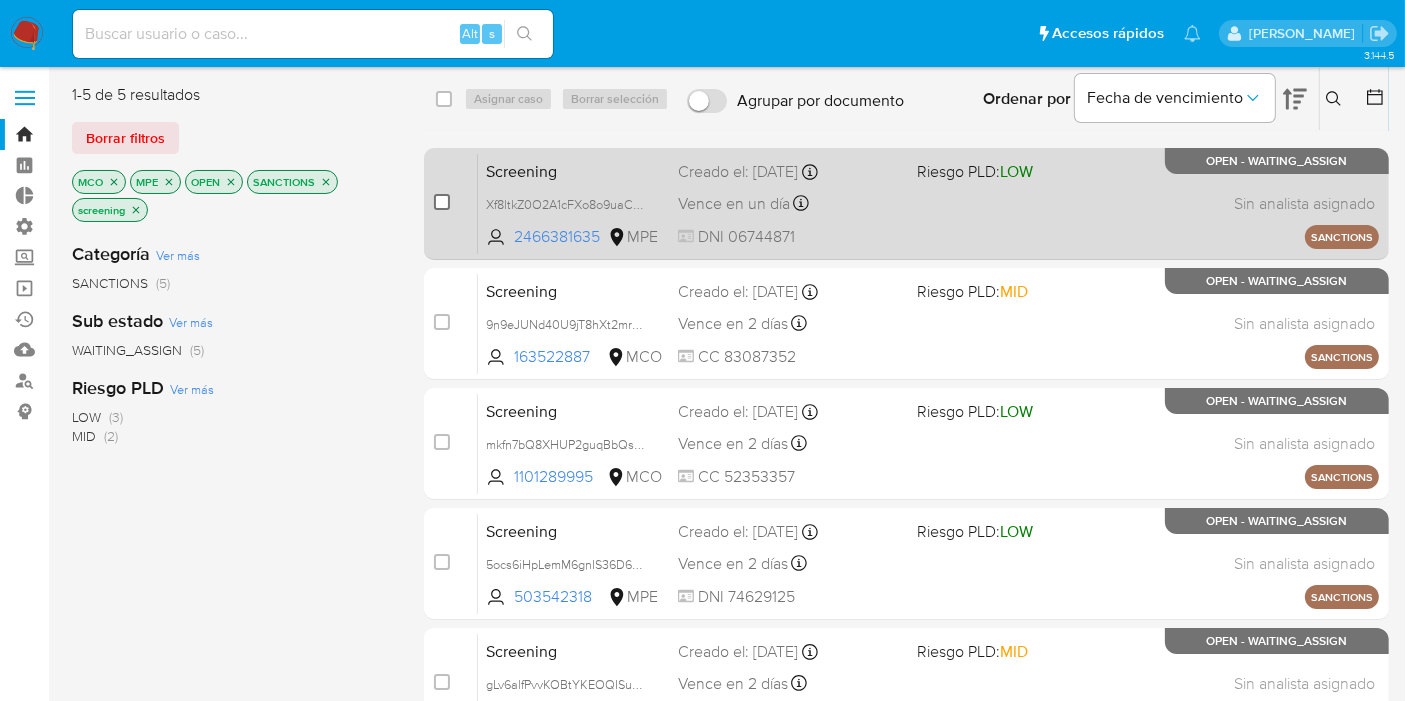 click at bounding box center [442, 202] 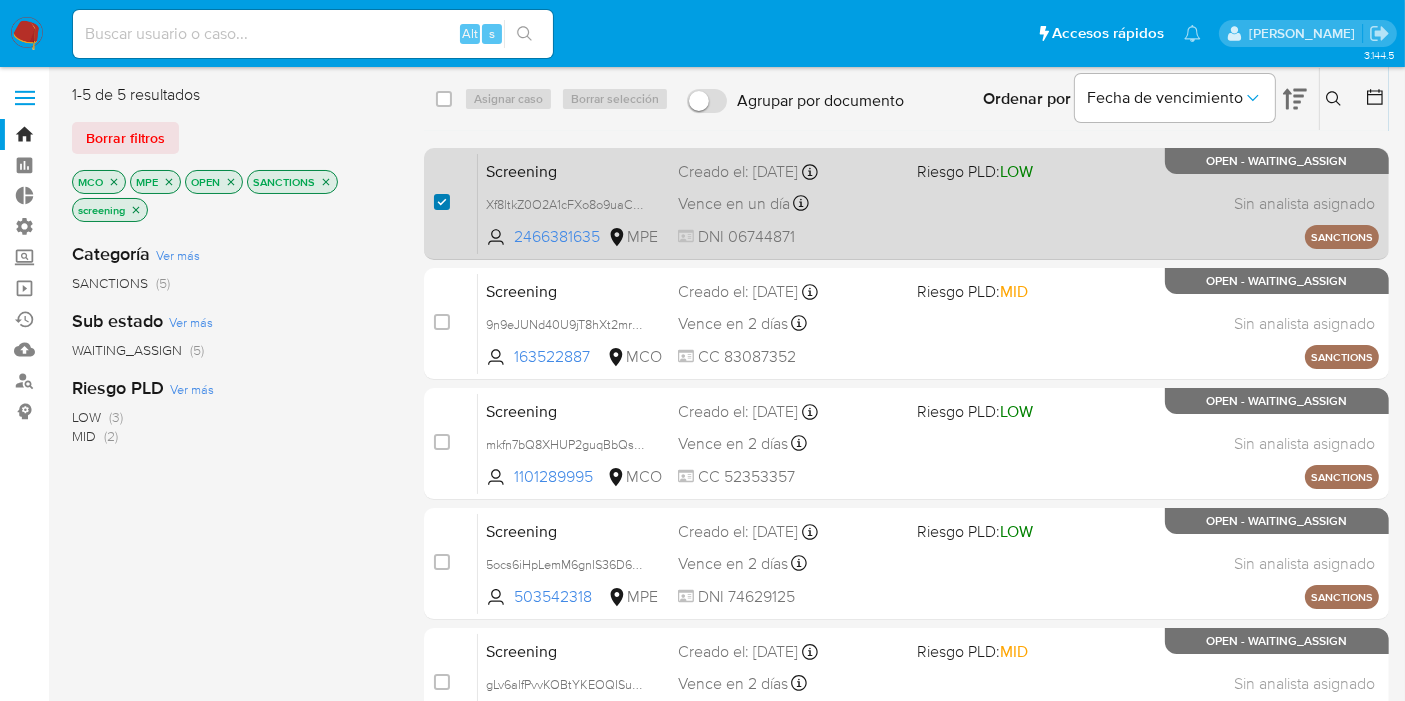 checkbox on "true" 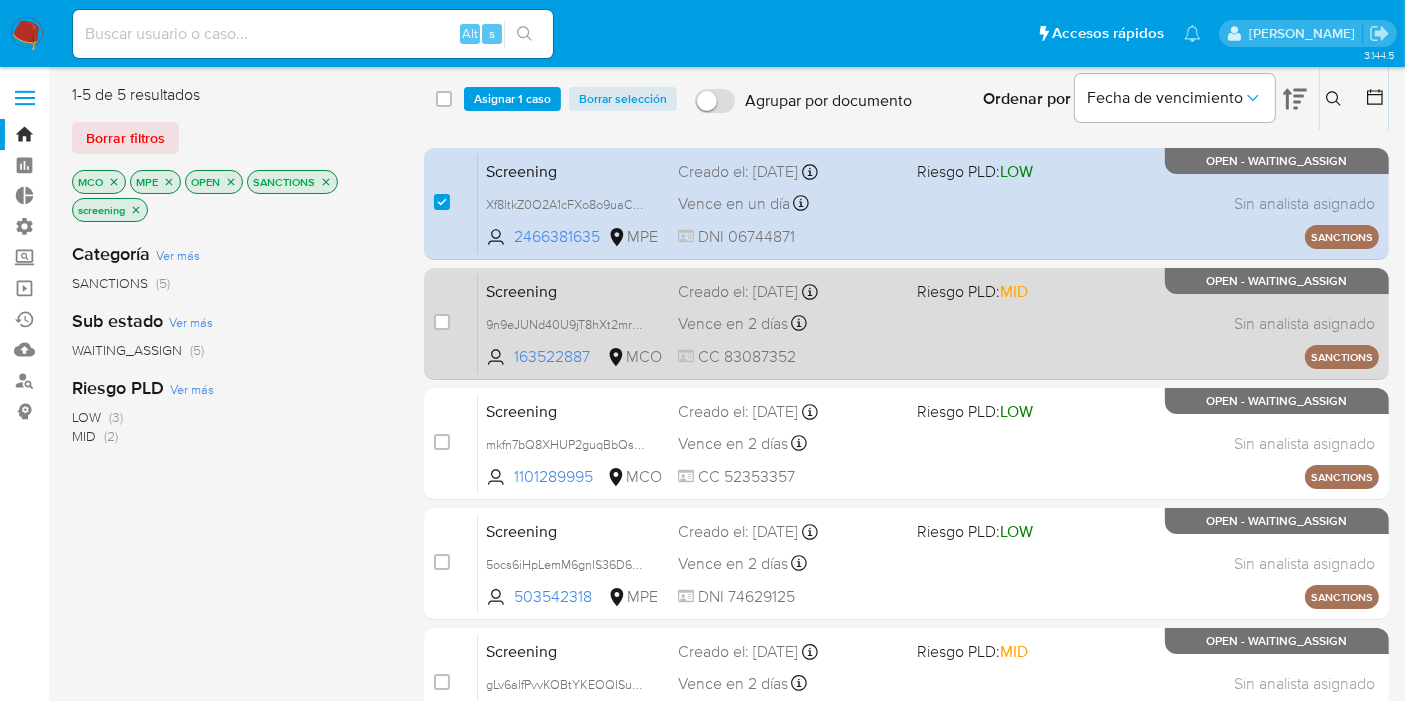 click on "case-item-checkbox" at bounding box center (442, 322) 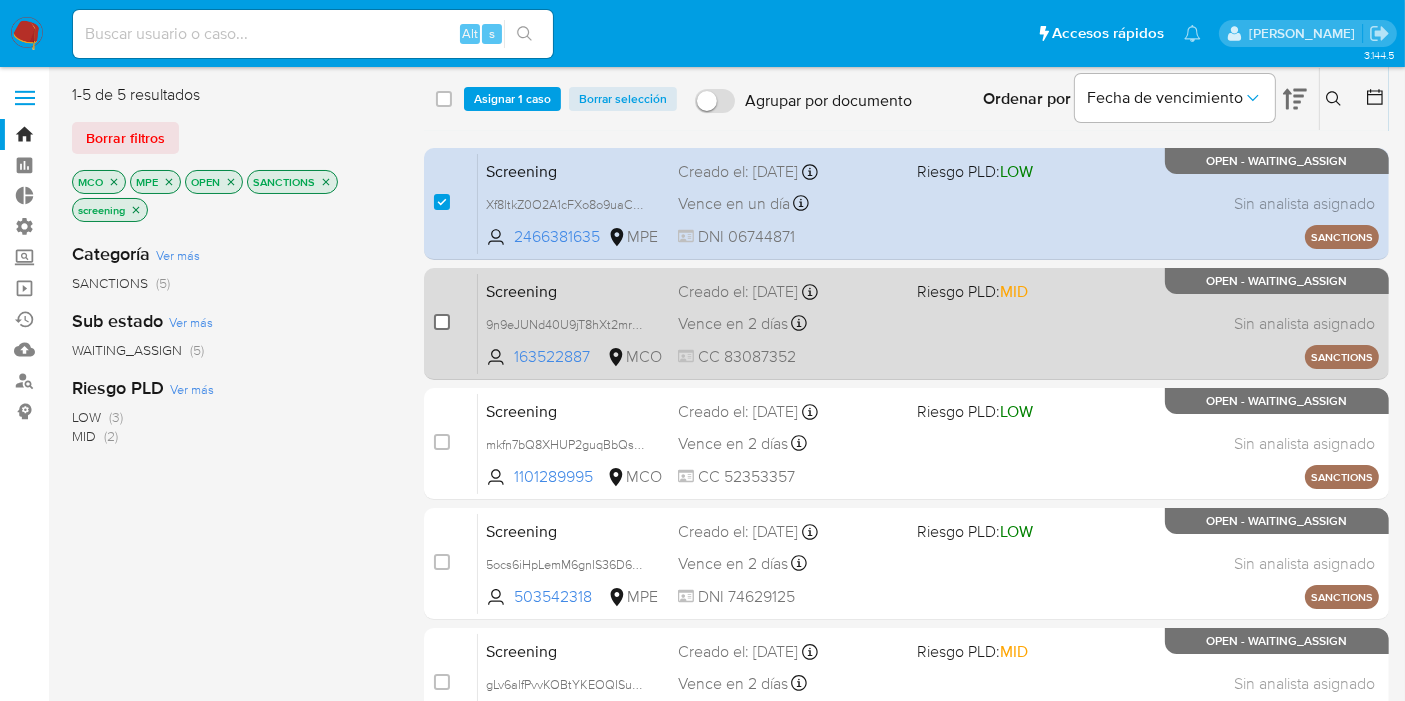 click at bounding box center [442, 322] 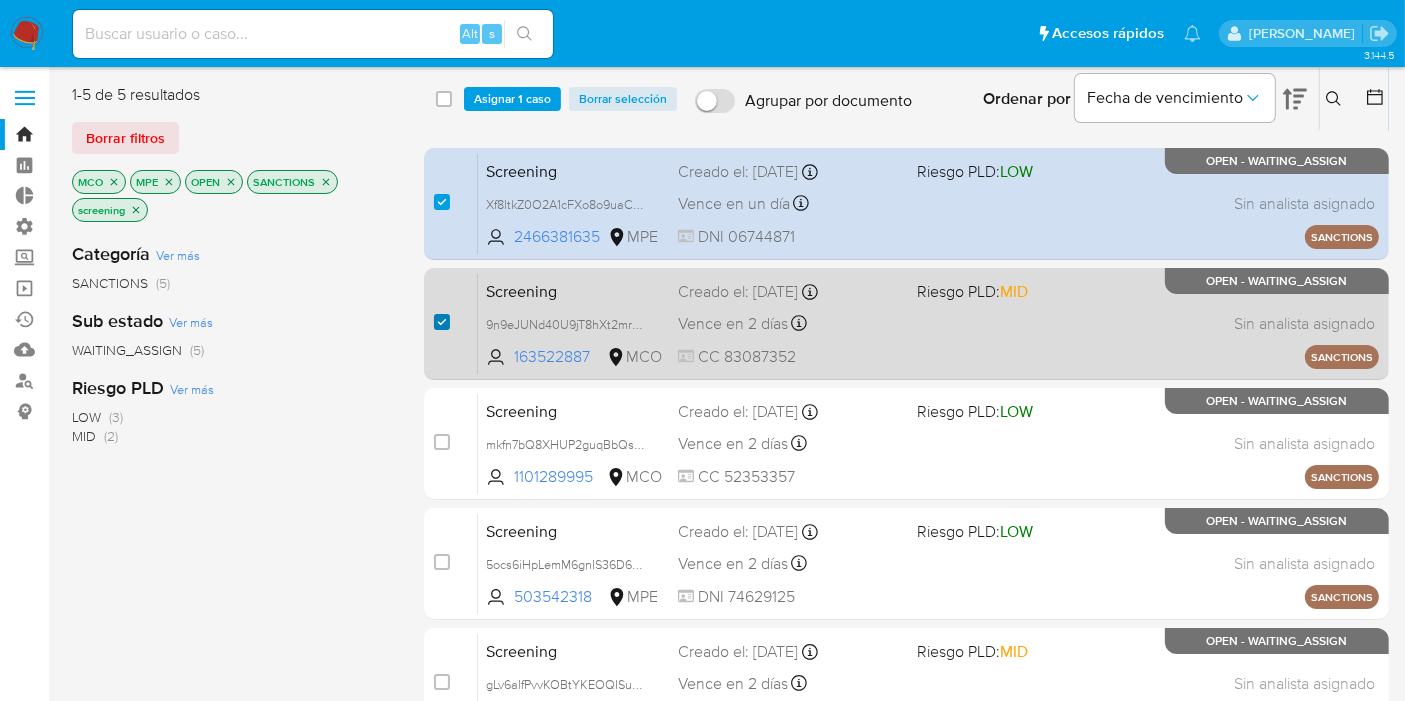 checkbox on "true" 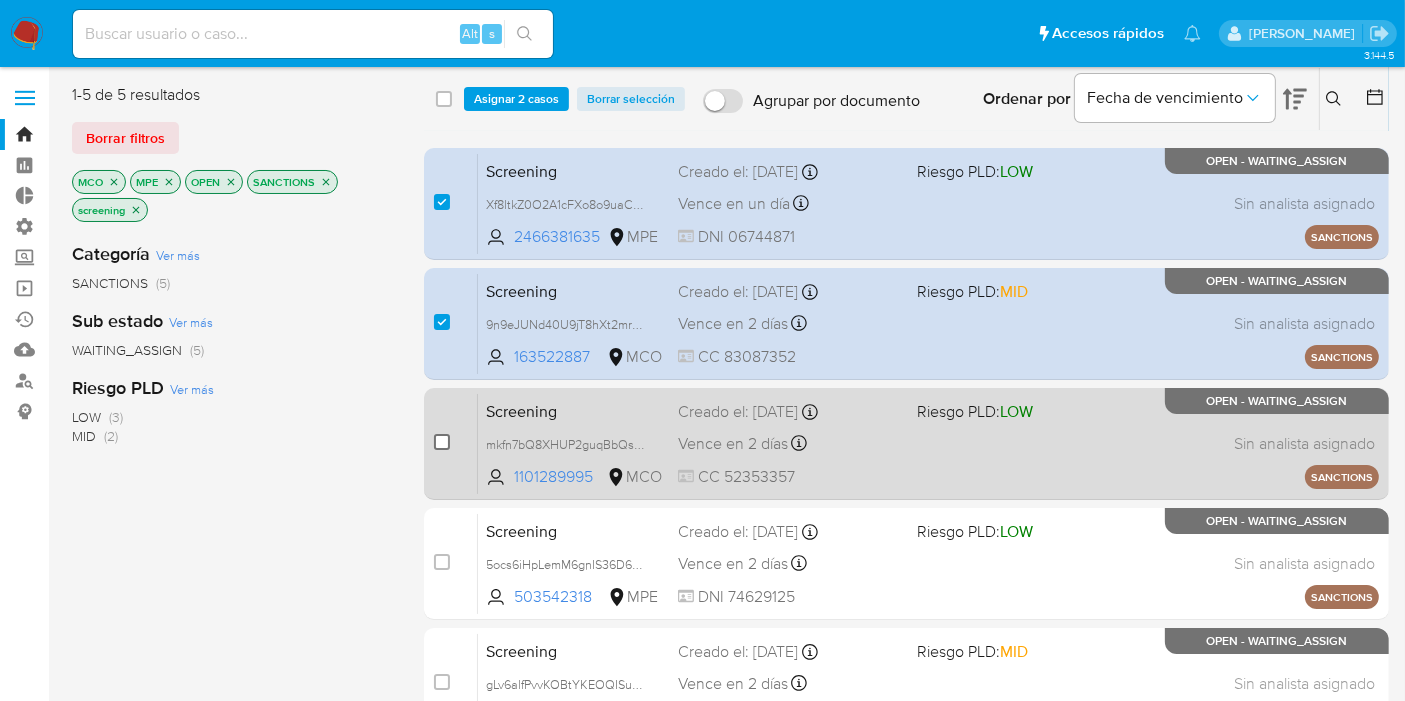 click at bounding box center [442, 442] 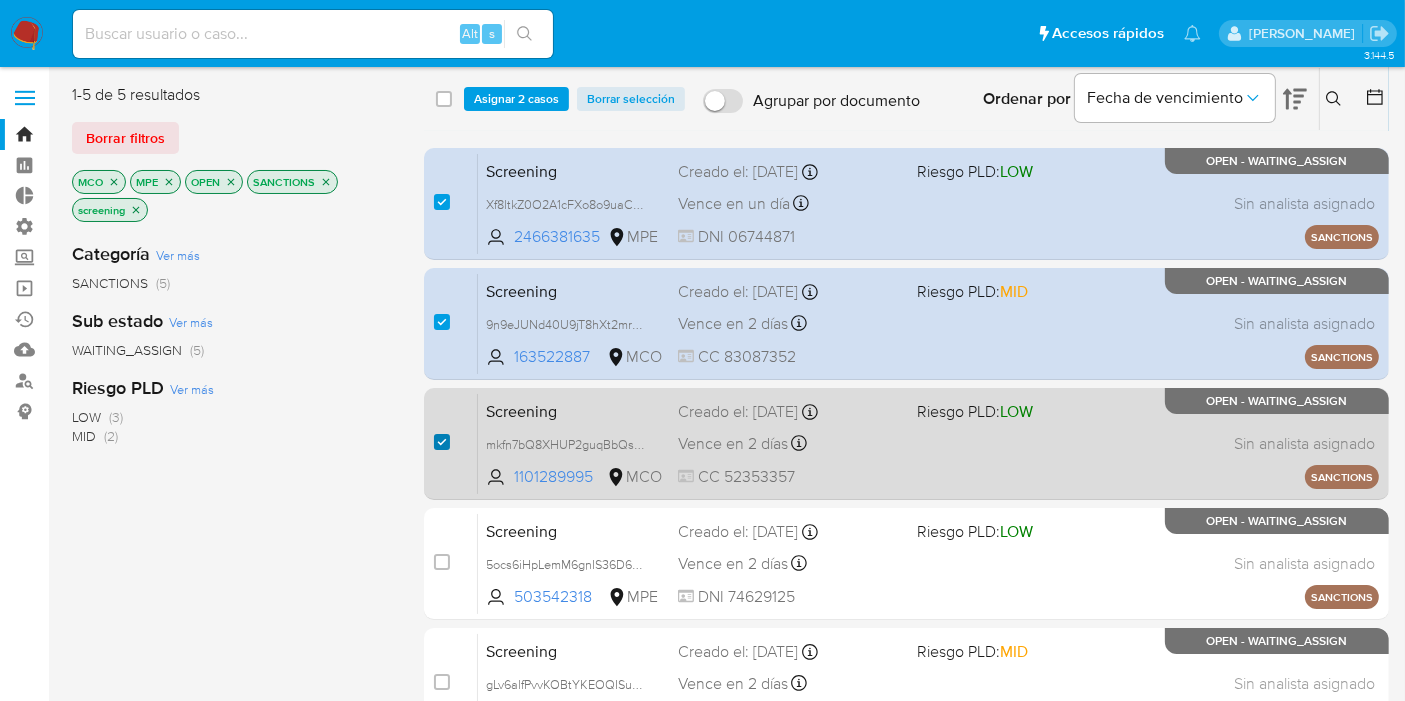 checkbox on "true" 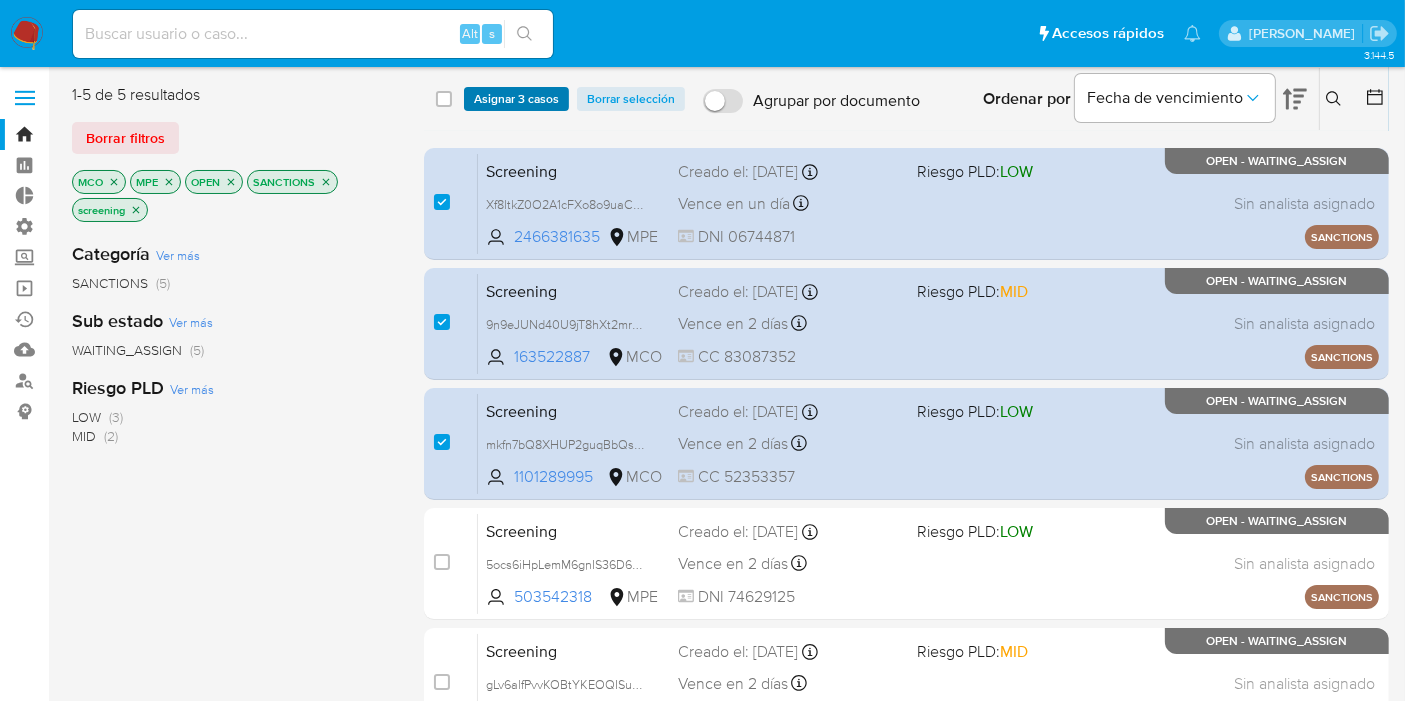 click on "Asignar 3 casos" at bounding box center [516, 99] 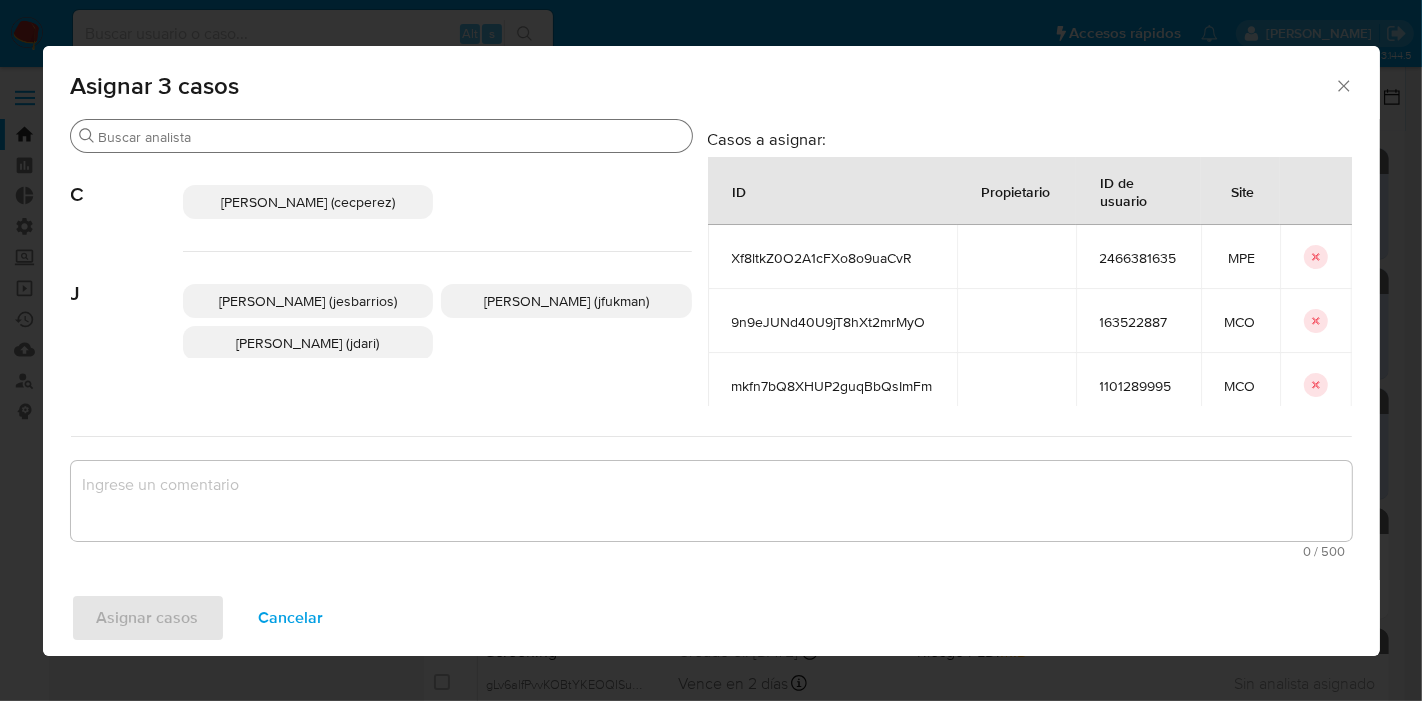click on "Buscar" at bounding box center [391, 137] 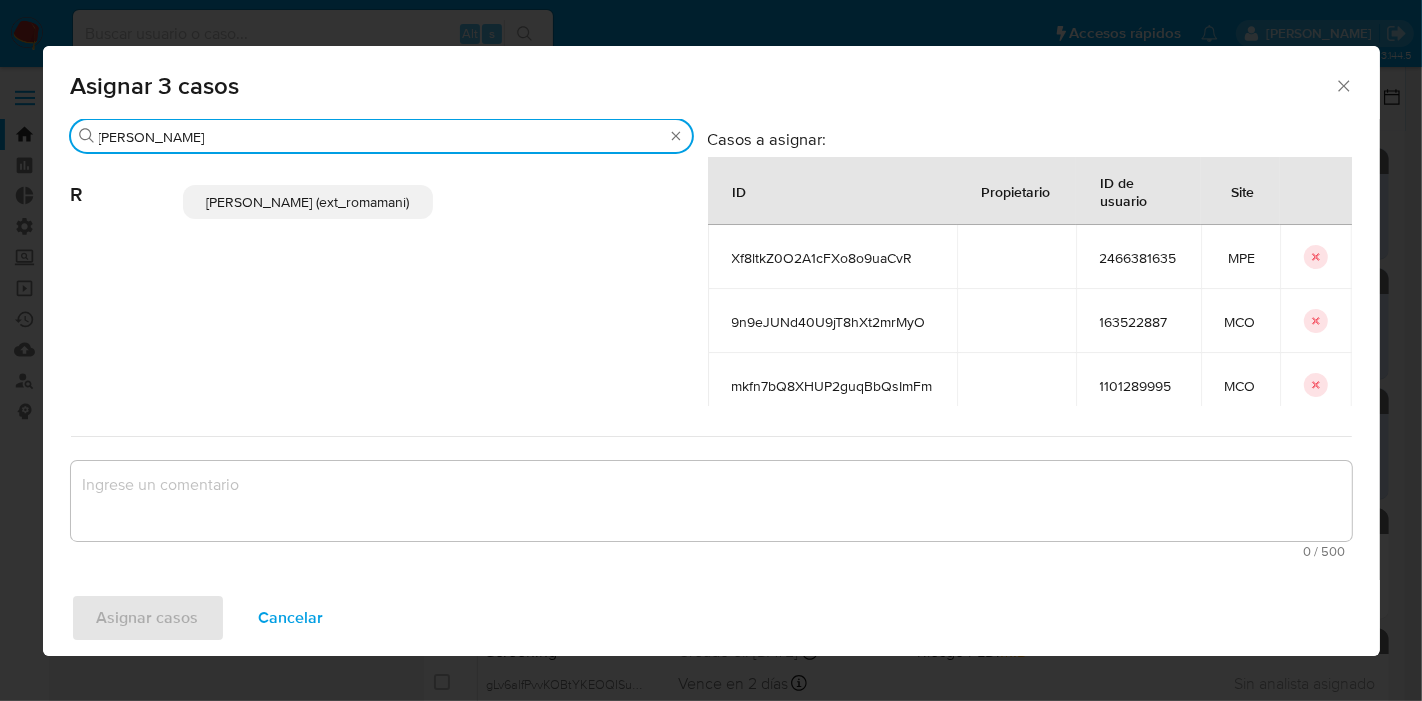 type on "rosa" 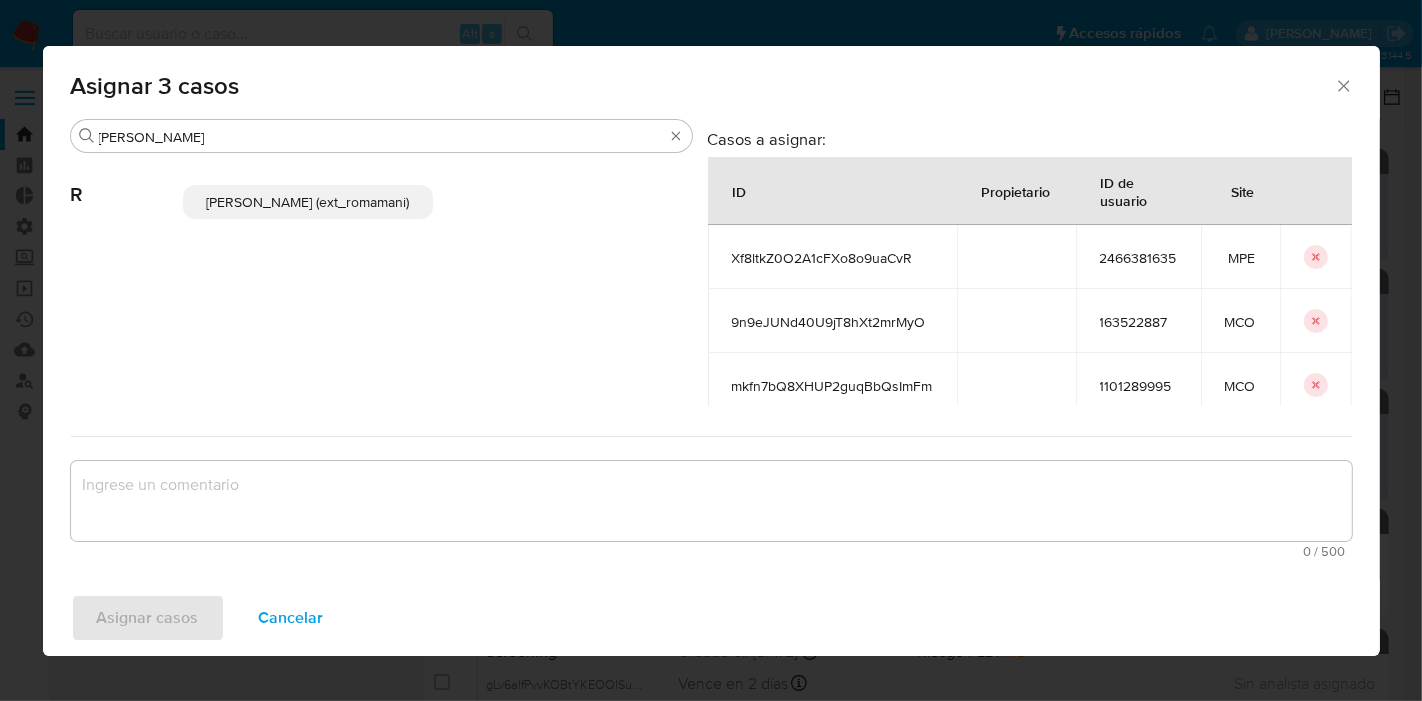 click on "Rosalia Mamani (ext_romamani)" at bounding box center (307, 202) 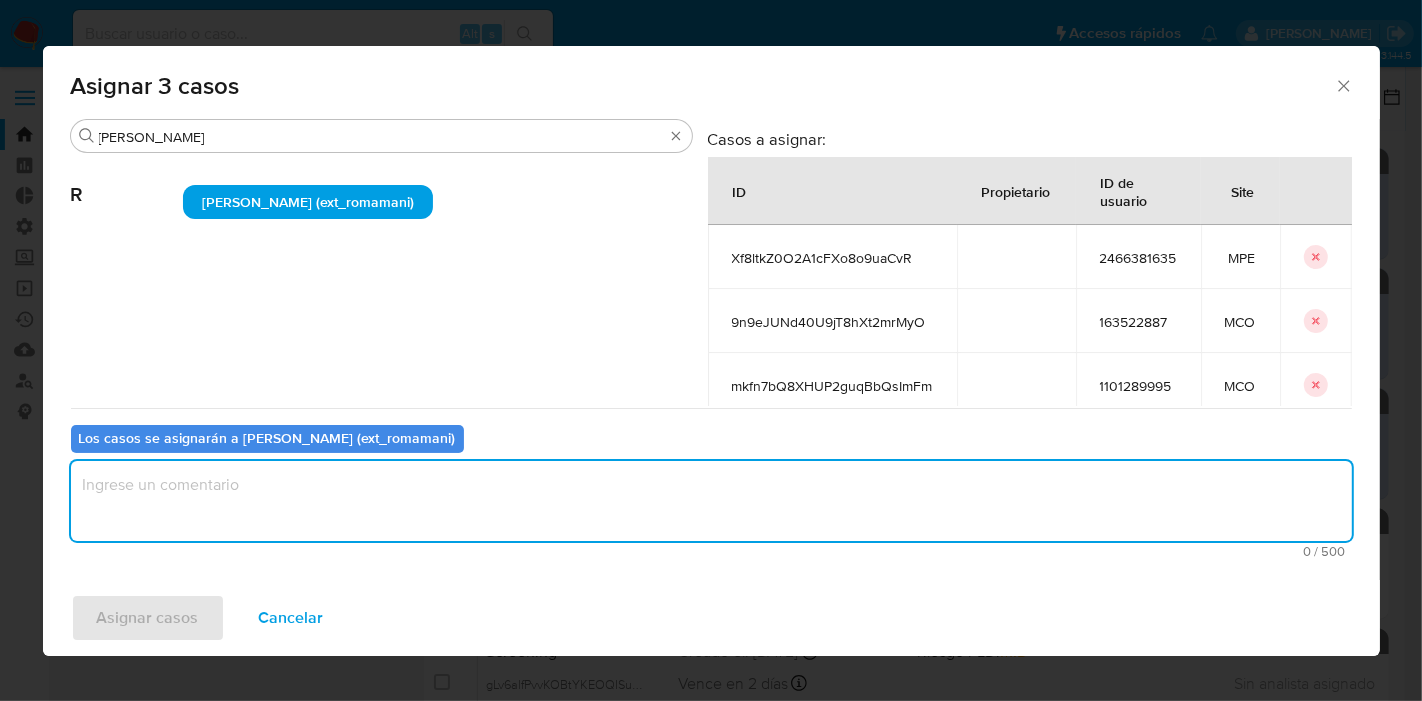 click at bounding box center (711, 501) 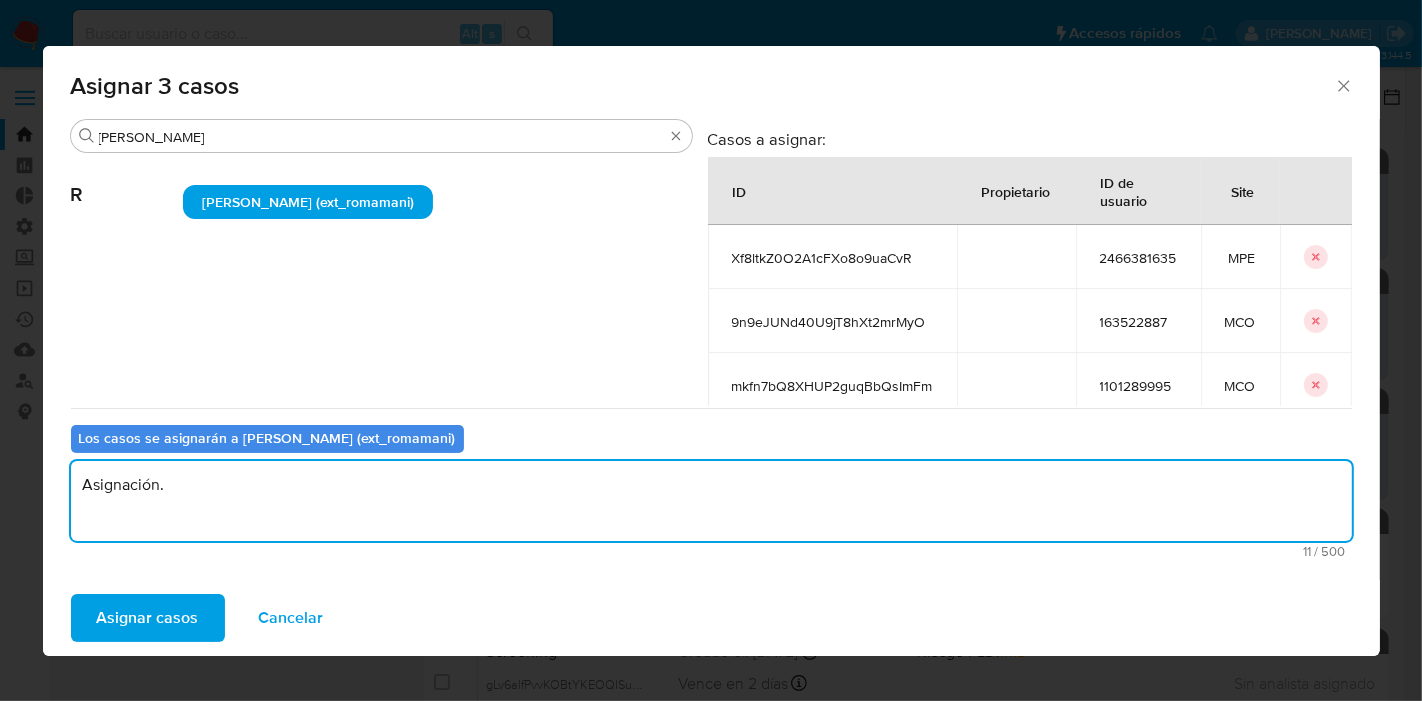 drag, startPoint x: 242, startPoint y: 480, endPoint x: 42, endPoint y: 507, distance: 201.81427 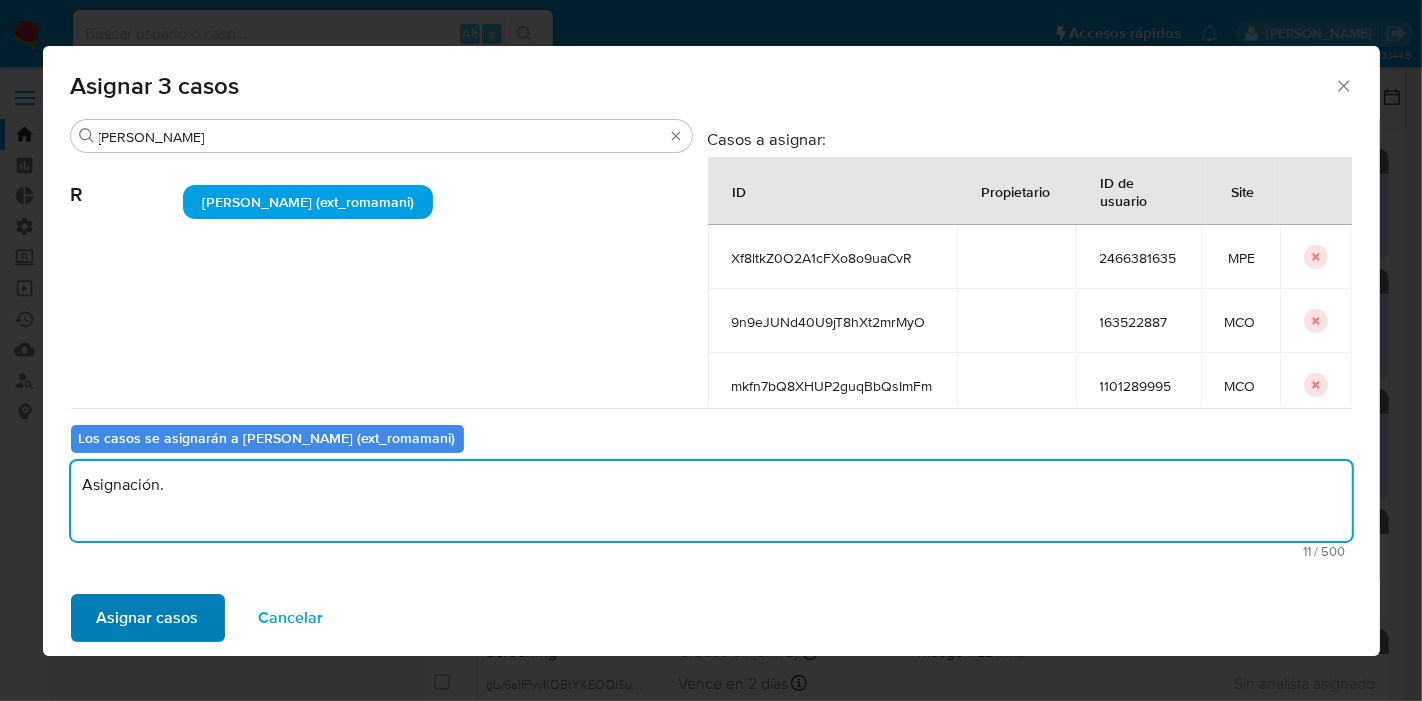 type on "Asignación." 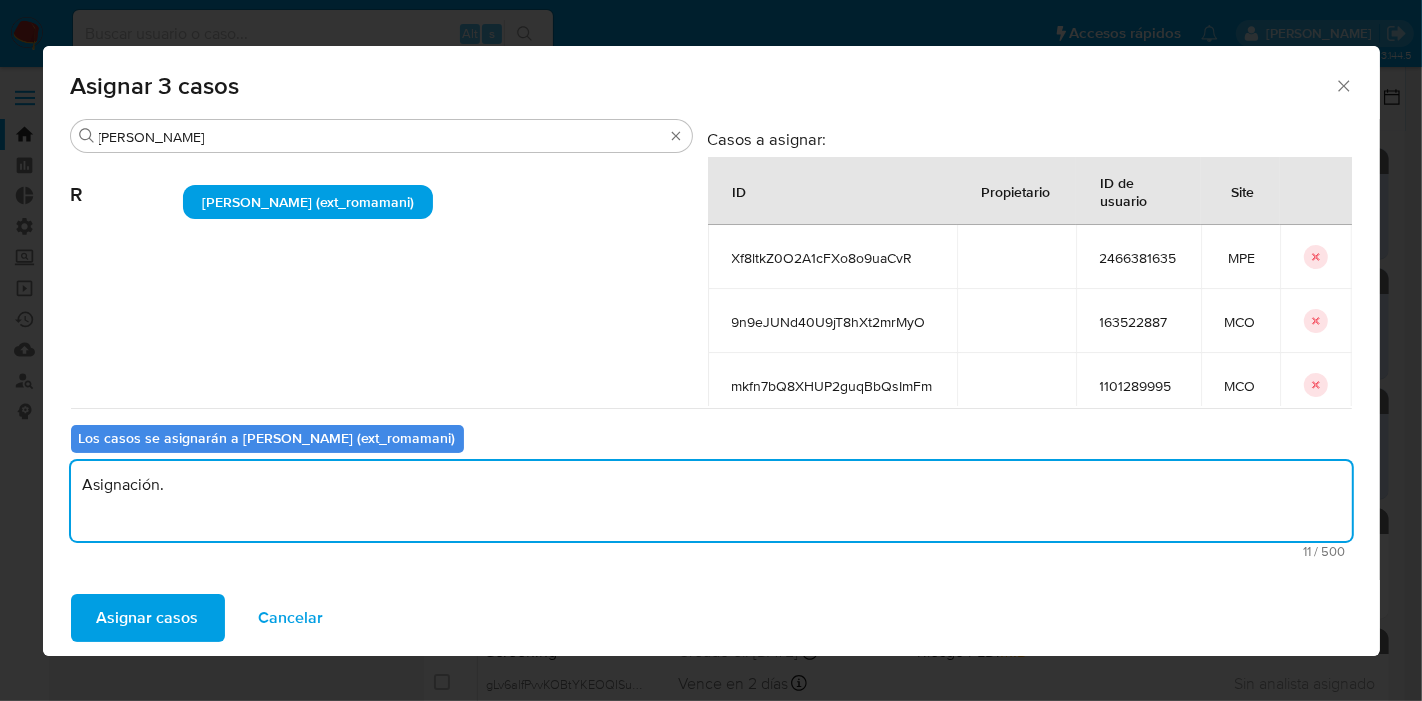 click on "Asignar casos" at bounding box center (148, 618) 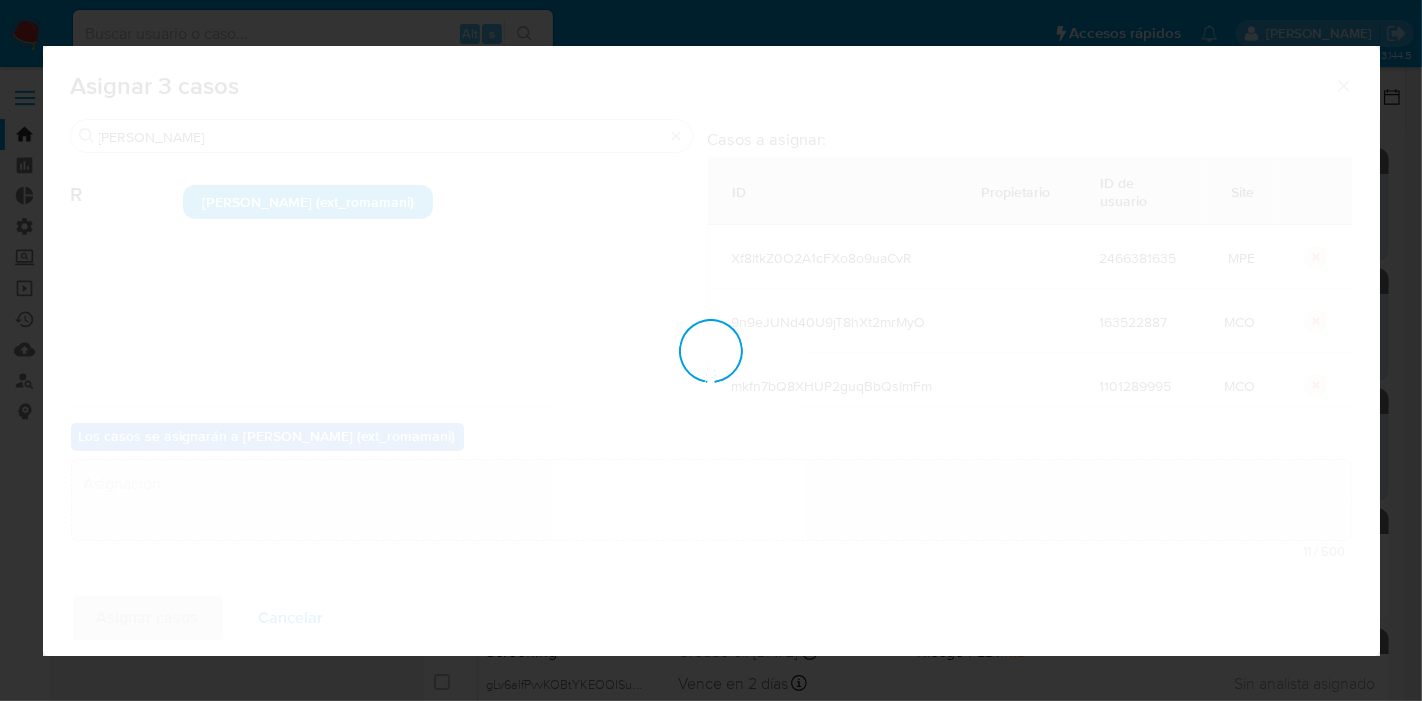 type 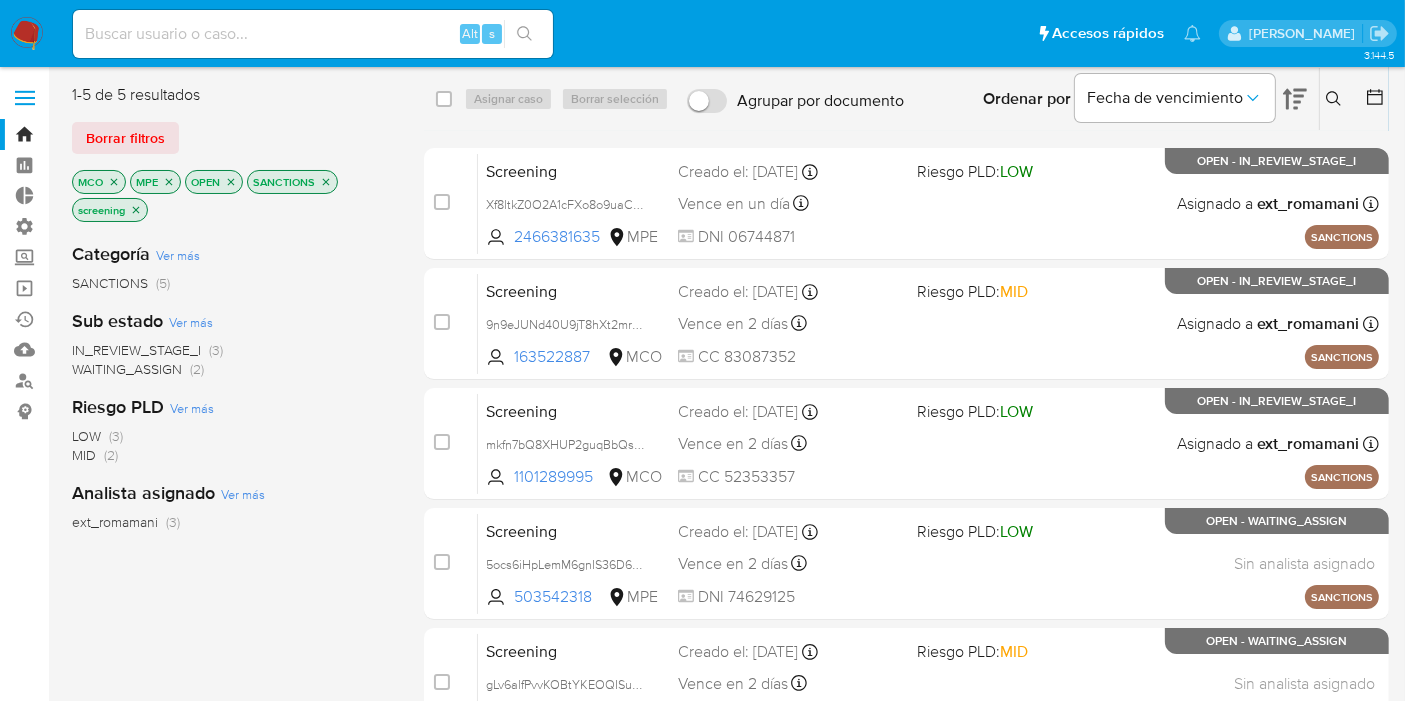click on "WAITING_ASSIGN" at bounding box center [127, 369] 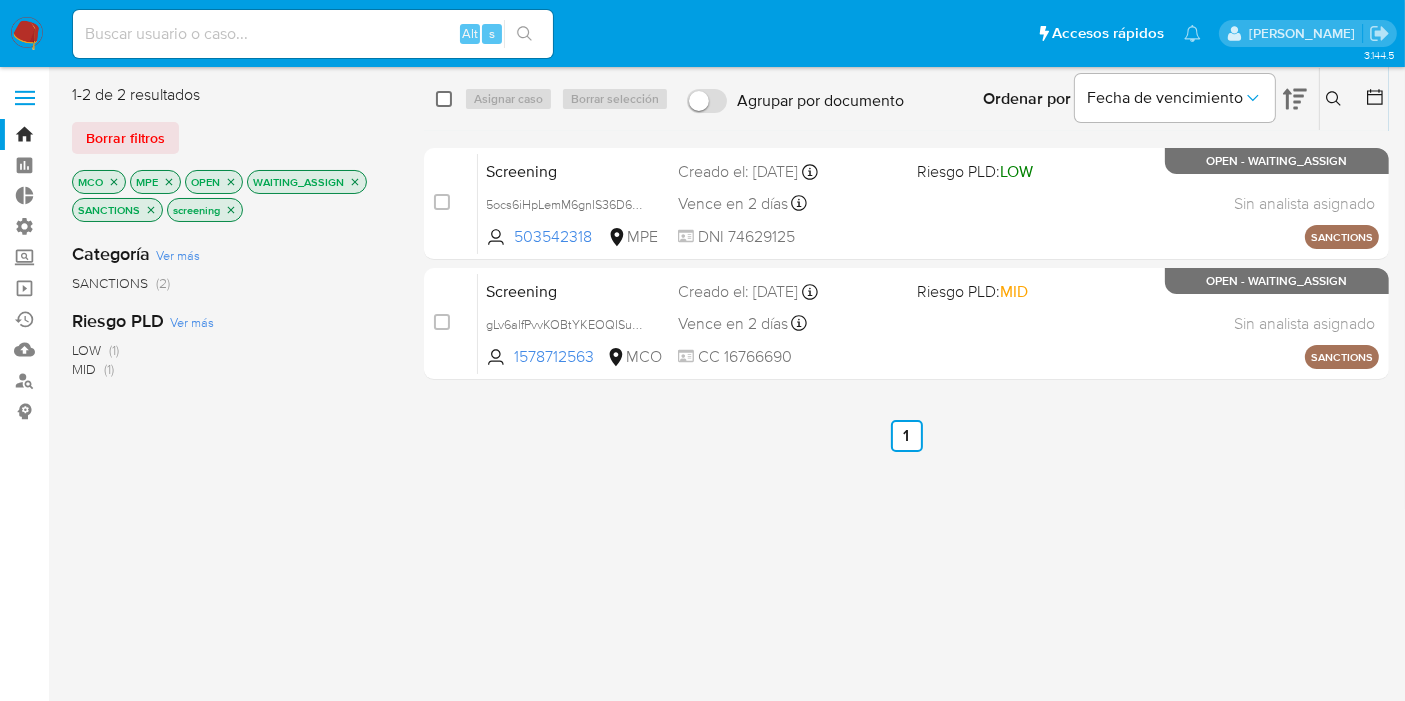 click at bounding box center [444, 99] 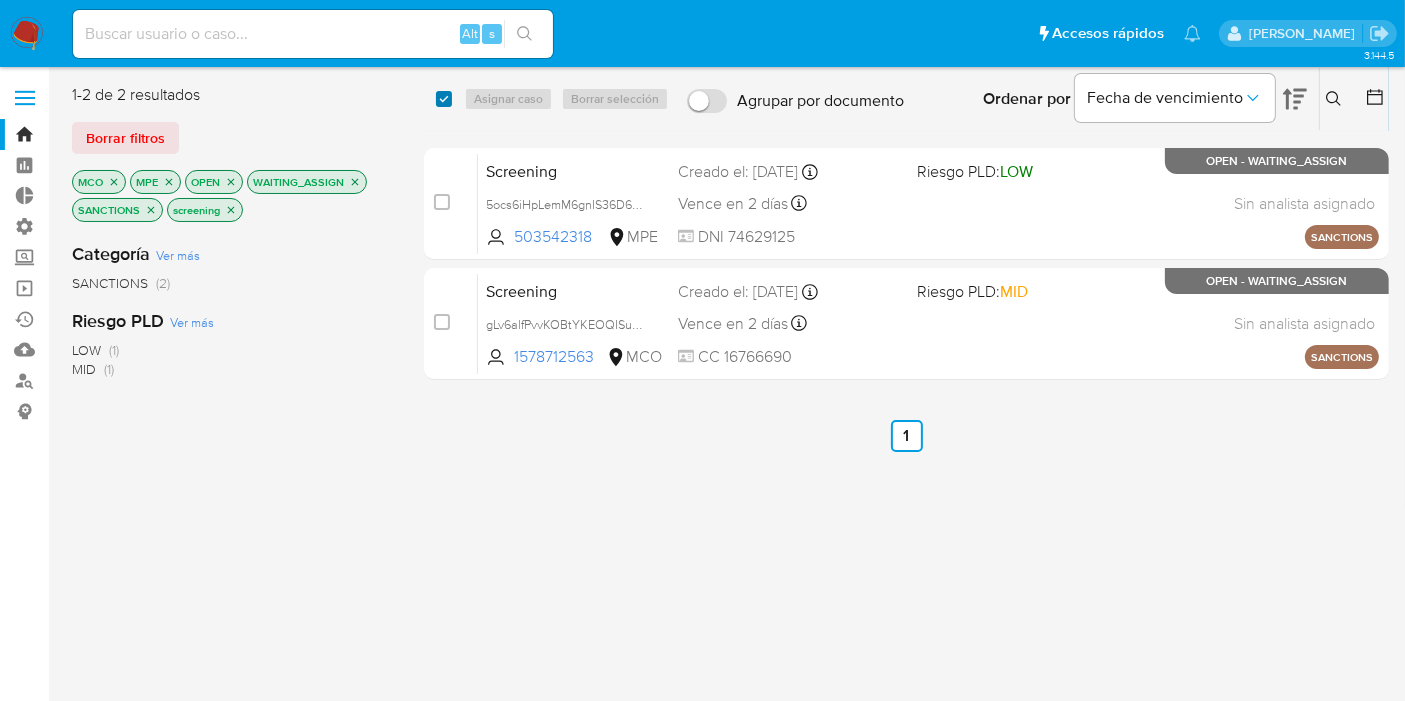 checkbox on "true" 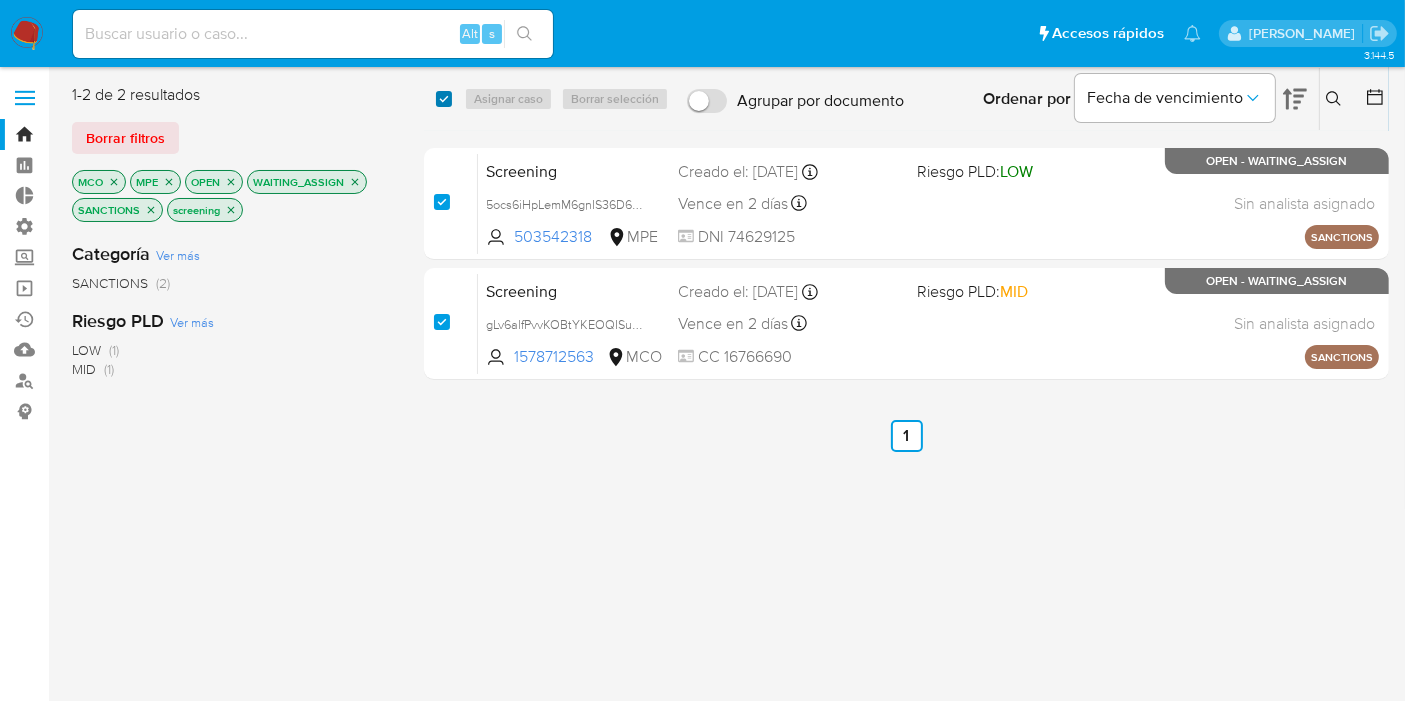 checkbox on "true" 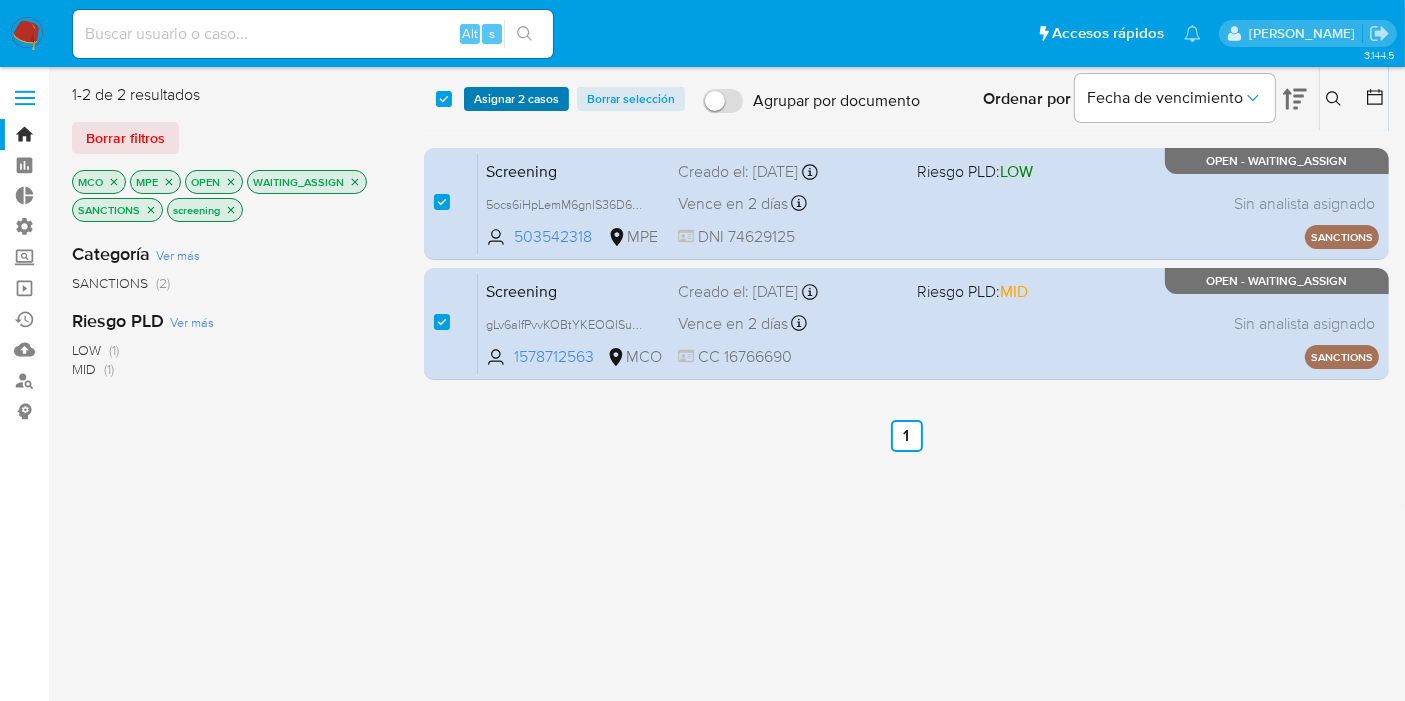 click on "Asignar 2 casos" at bounding box center (516, 99) 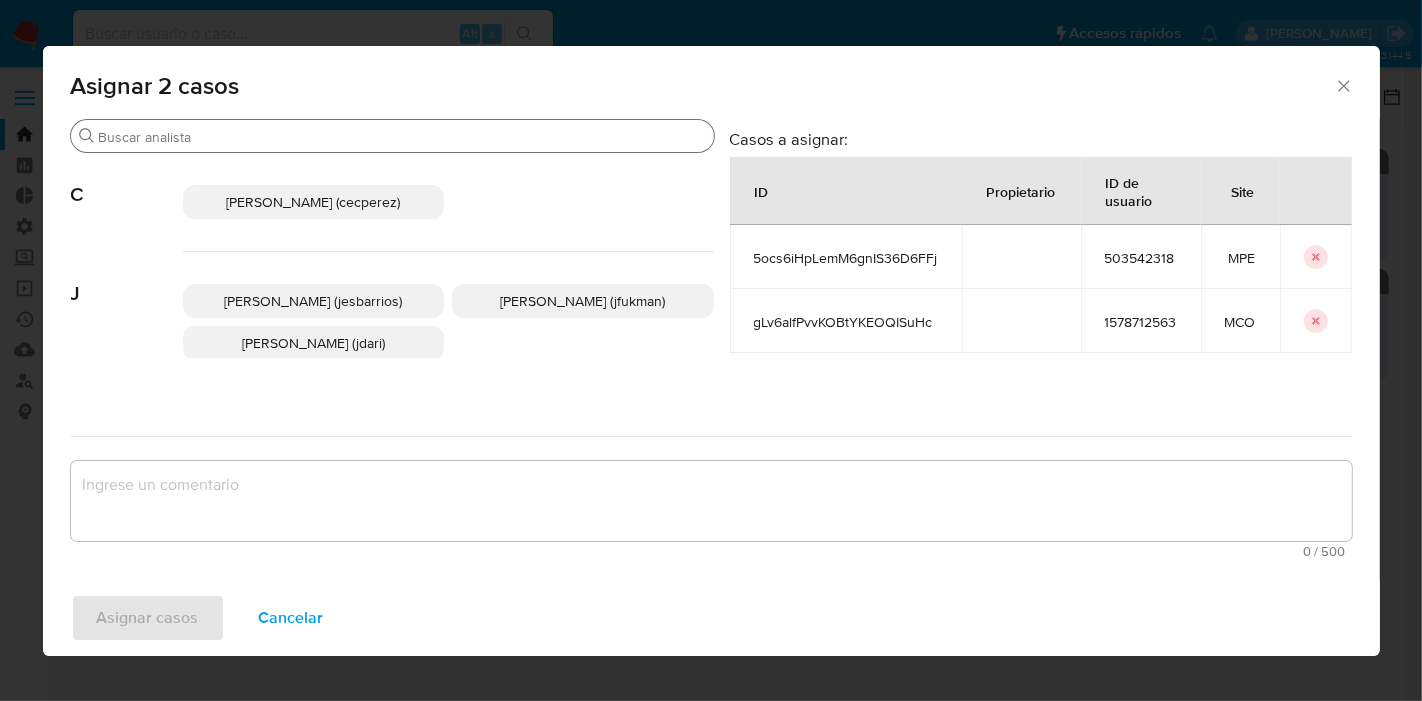 click on "Buscar" at bounding box center (402, 137) 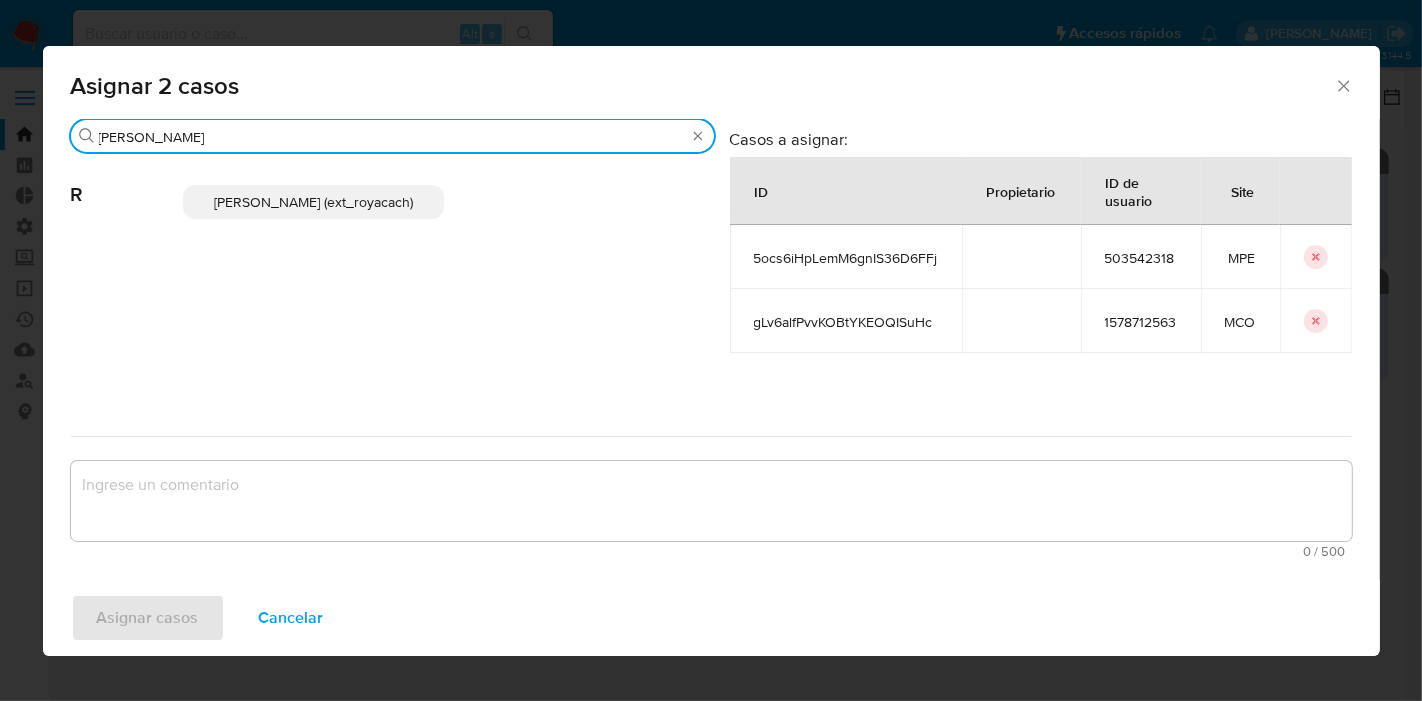 type on "romi" 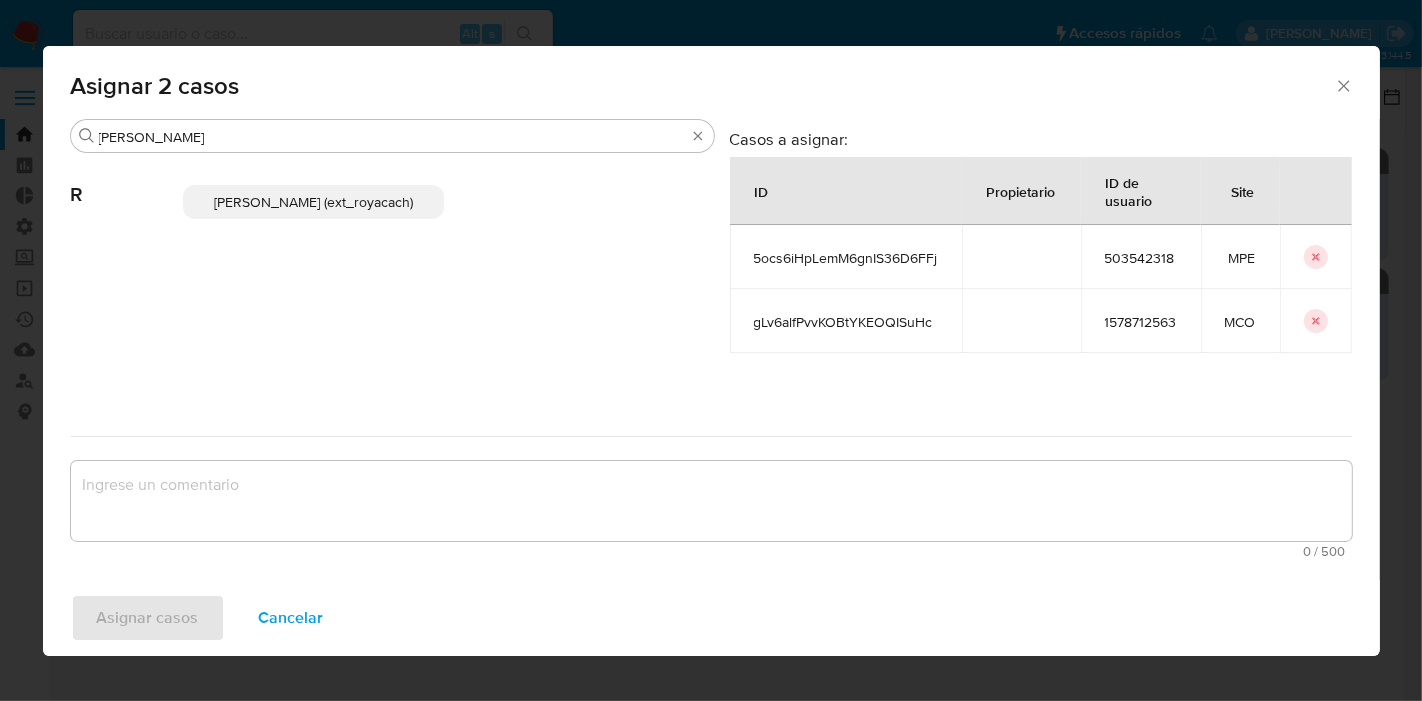 click on "Romina Isabel Yacachury (ext_royacach)" at bounding box center (313, 202) 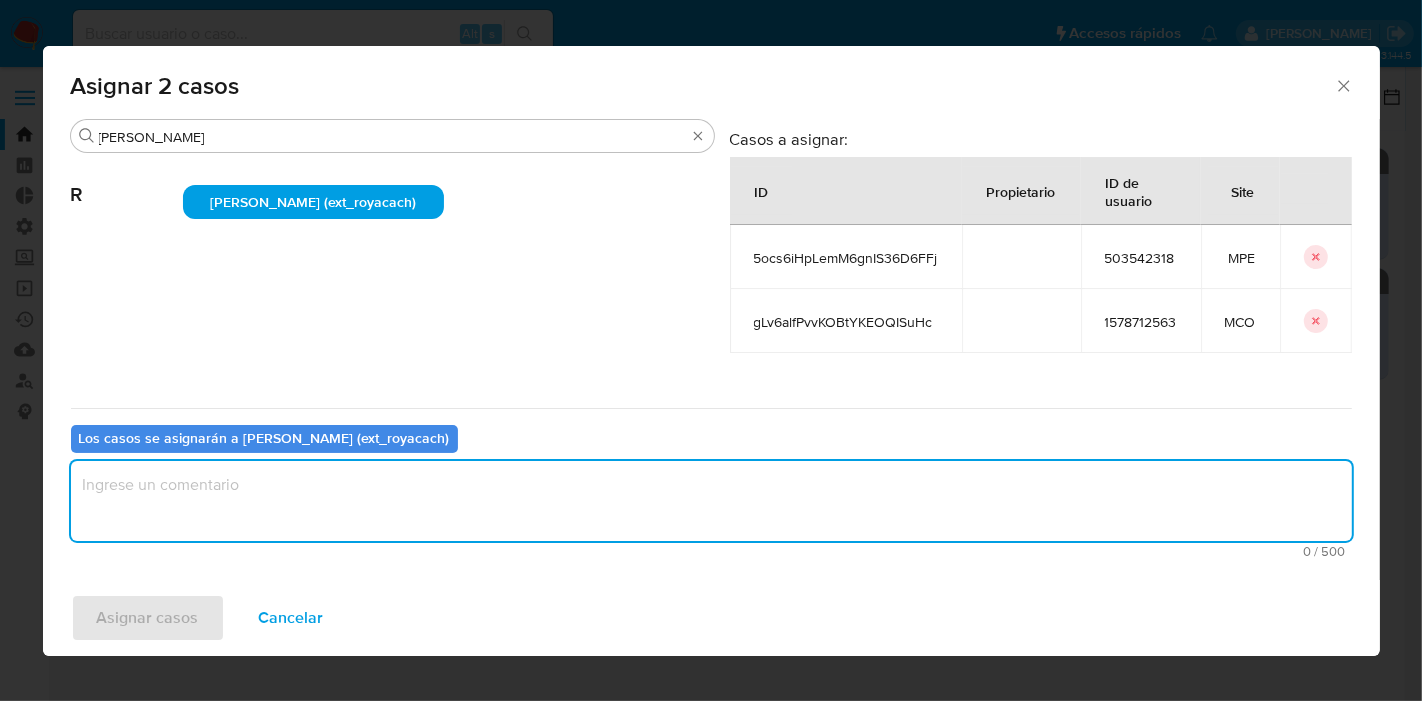 click at bounding box center (711, 501) 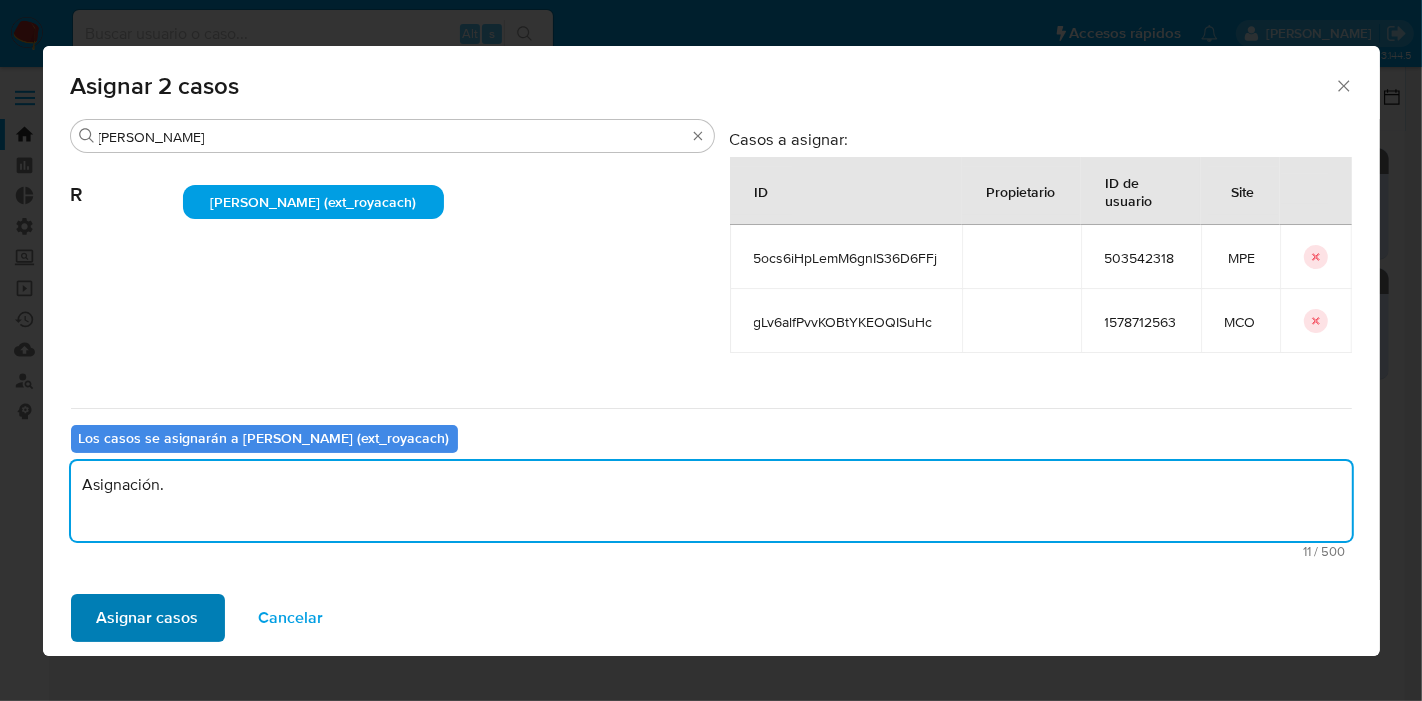 type on "Asignación." 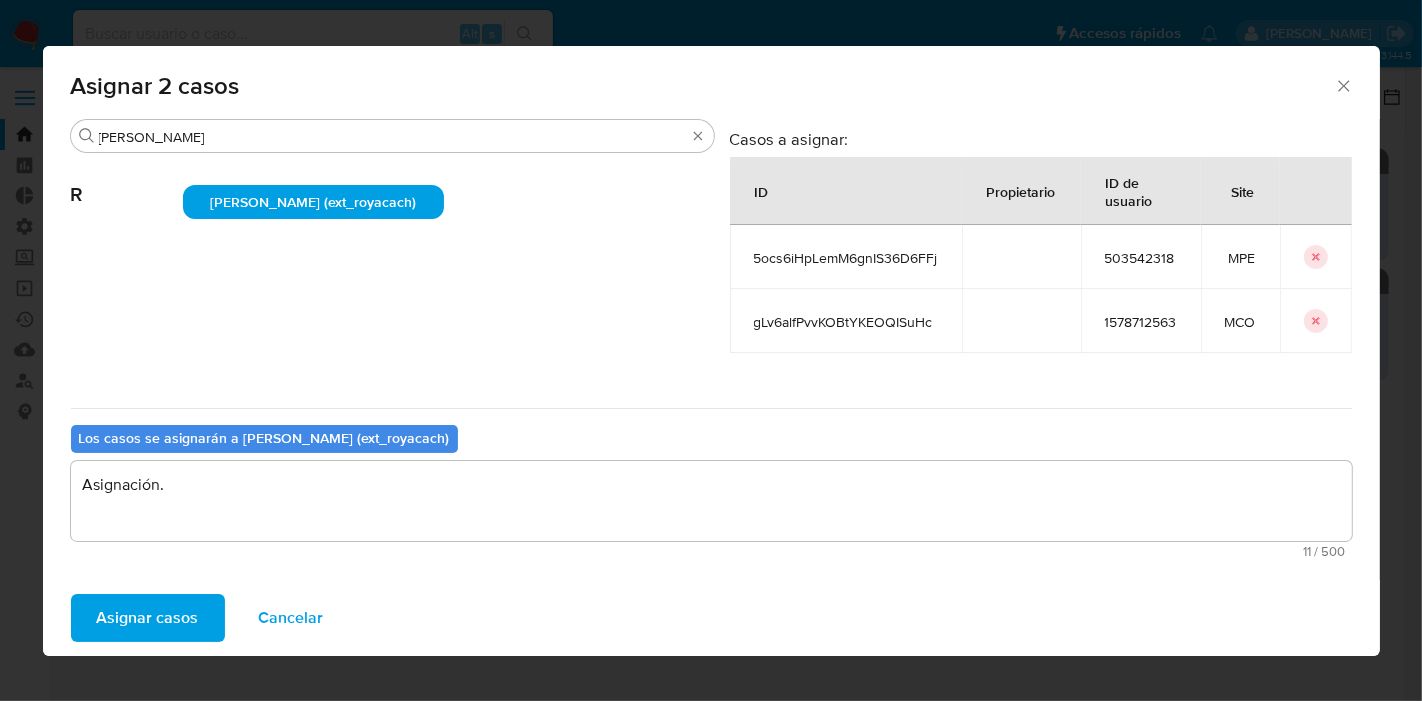 click on "Asignar casos" at bounding box center [148, 618] 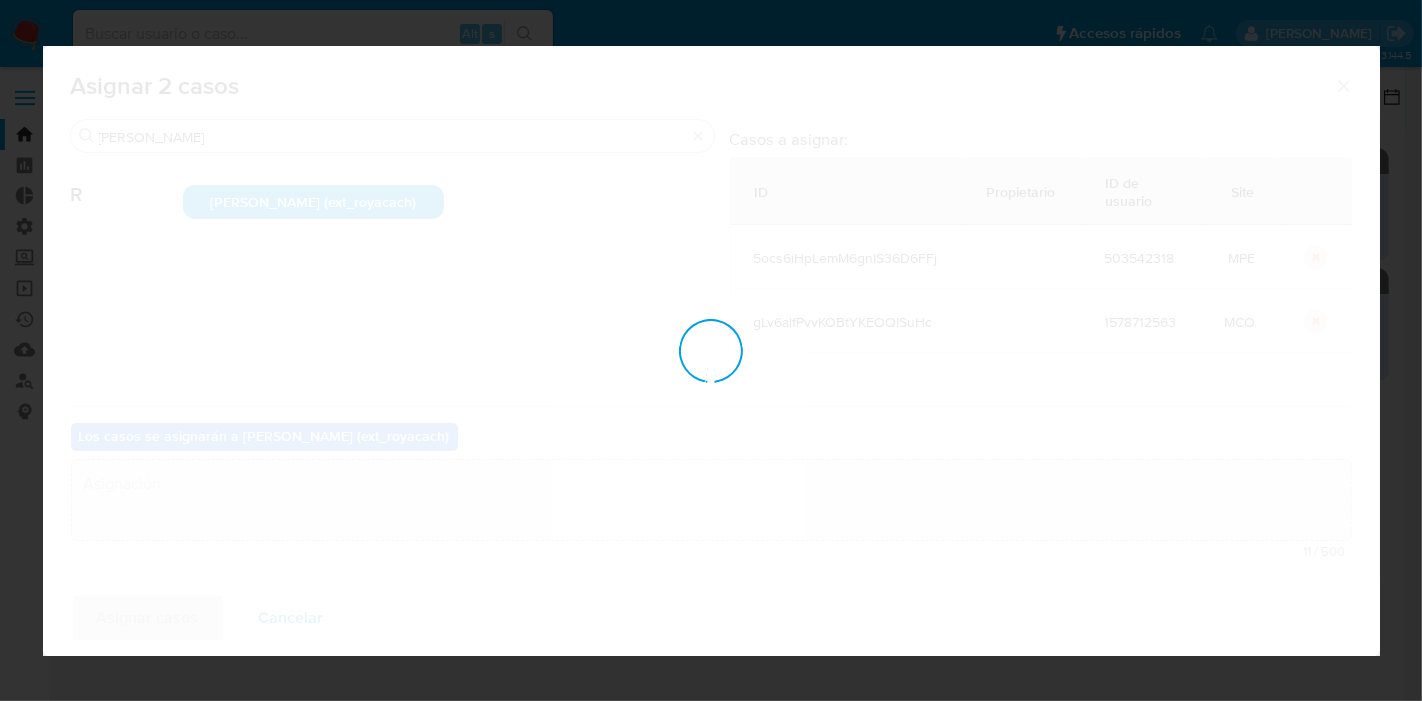 type 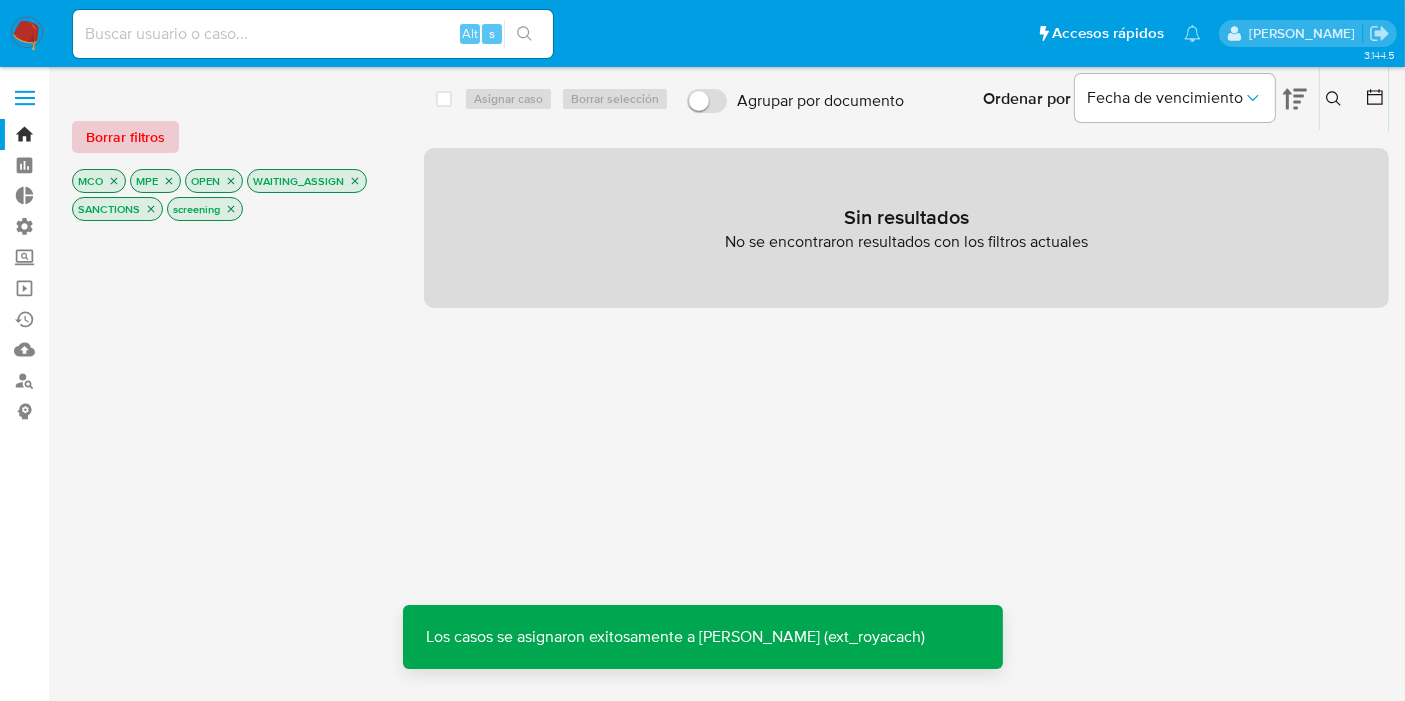 click on "Borrar filtros" at bounding box center (125, 137) 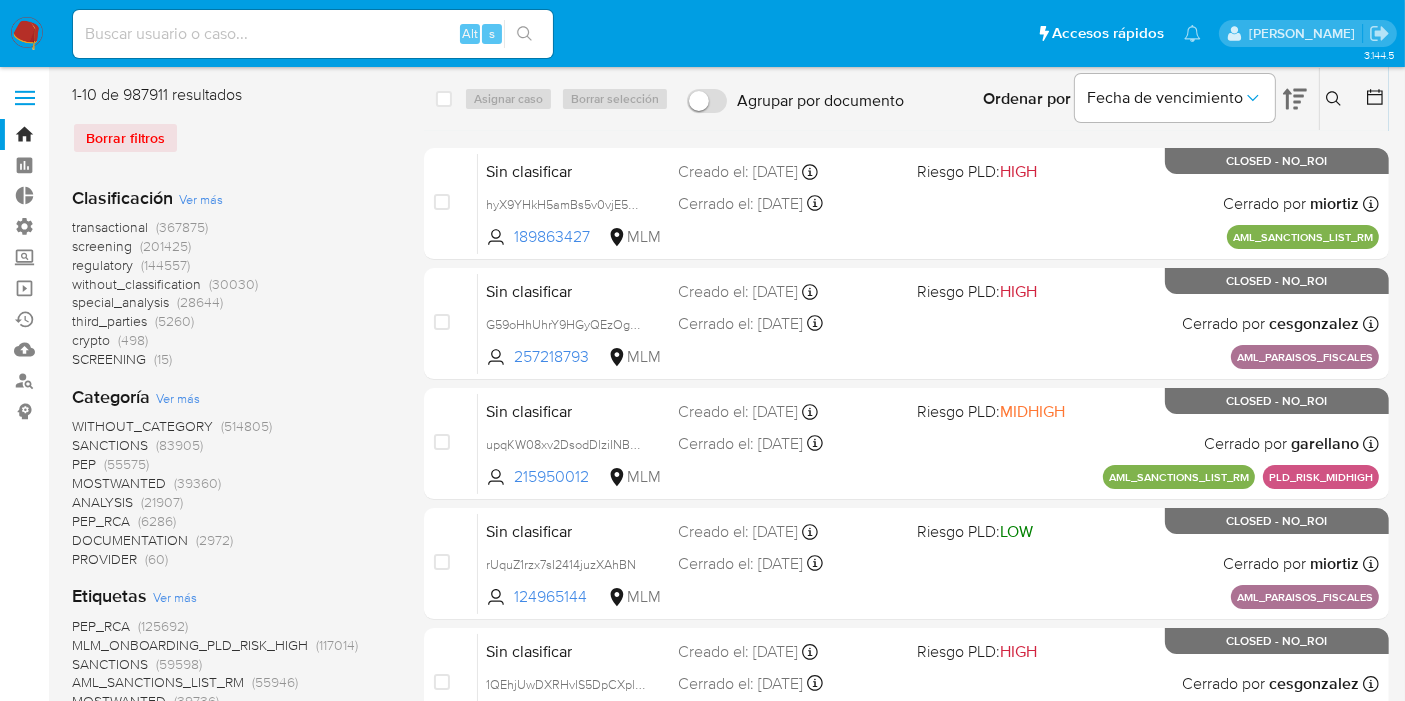 click on "regulatory" at bounding box center [102, 265] 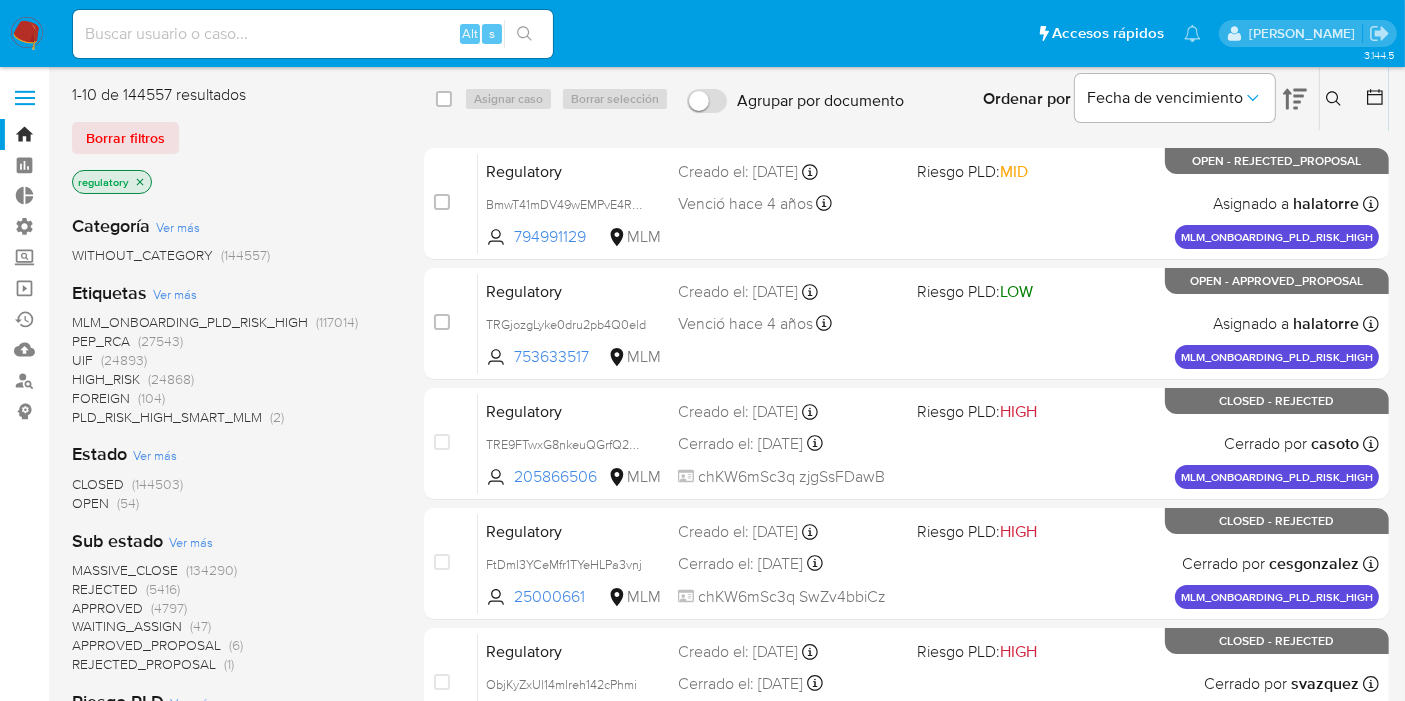 click on "OPEN" at bounding box center (90, 503) 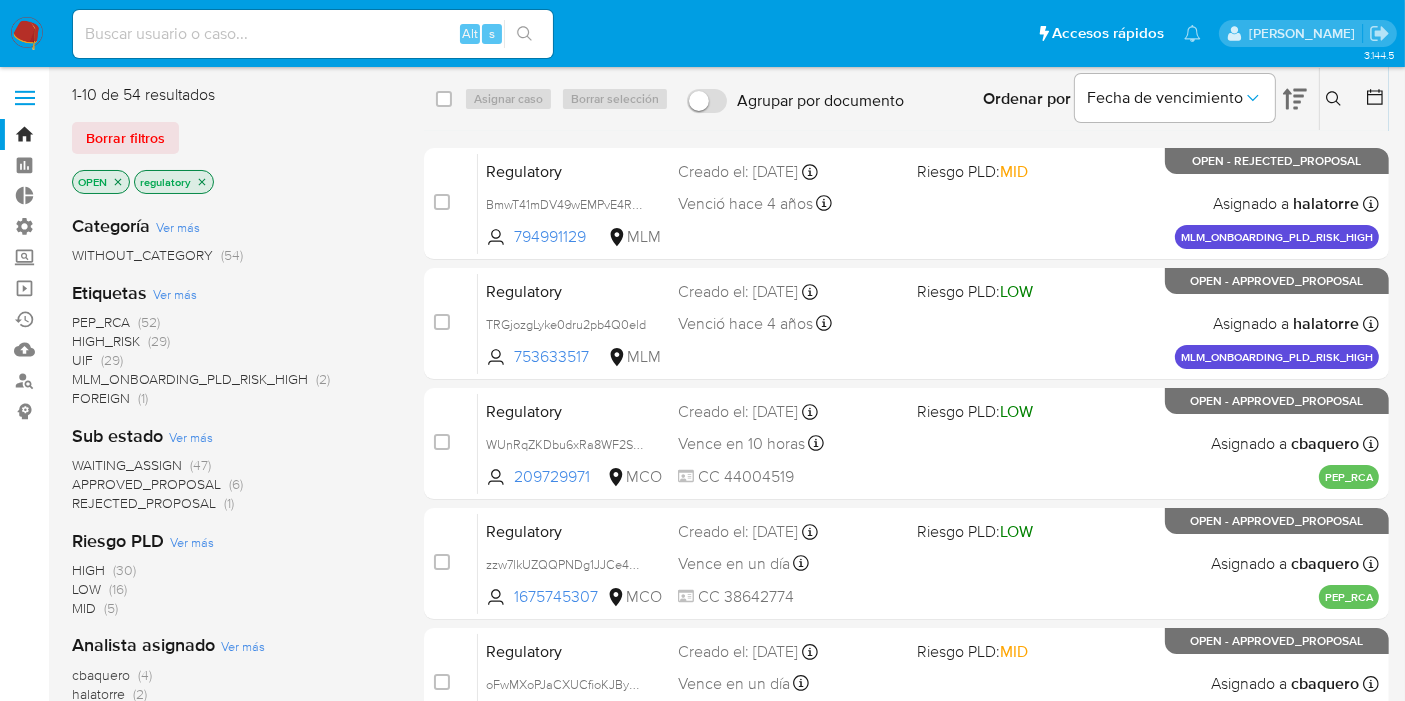 scroll, scrollTop: 613, scrollLeft: 0, axis: vertical 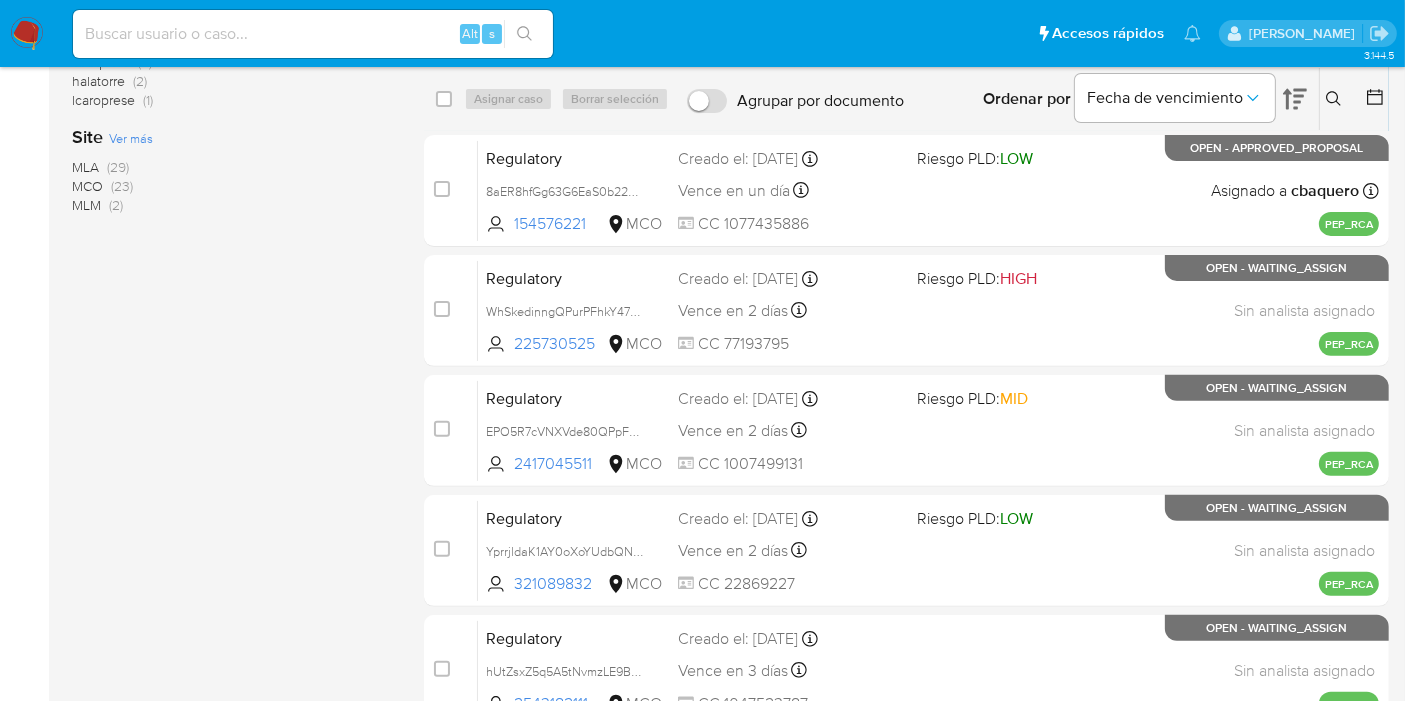 click on "MCO" at bounding box center [87, 186] 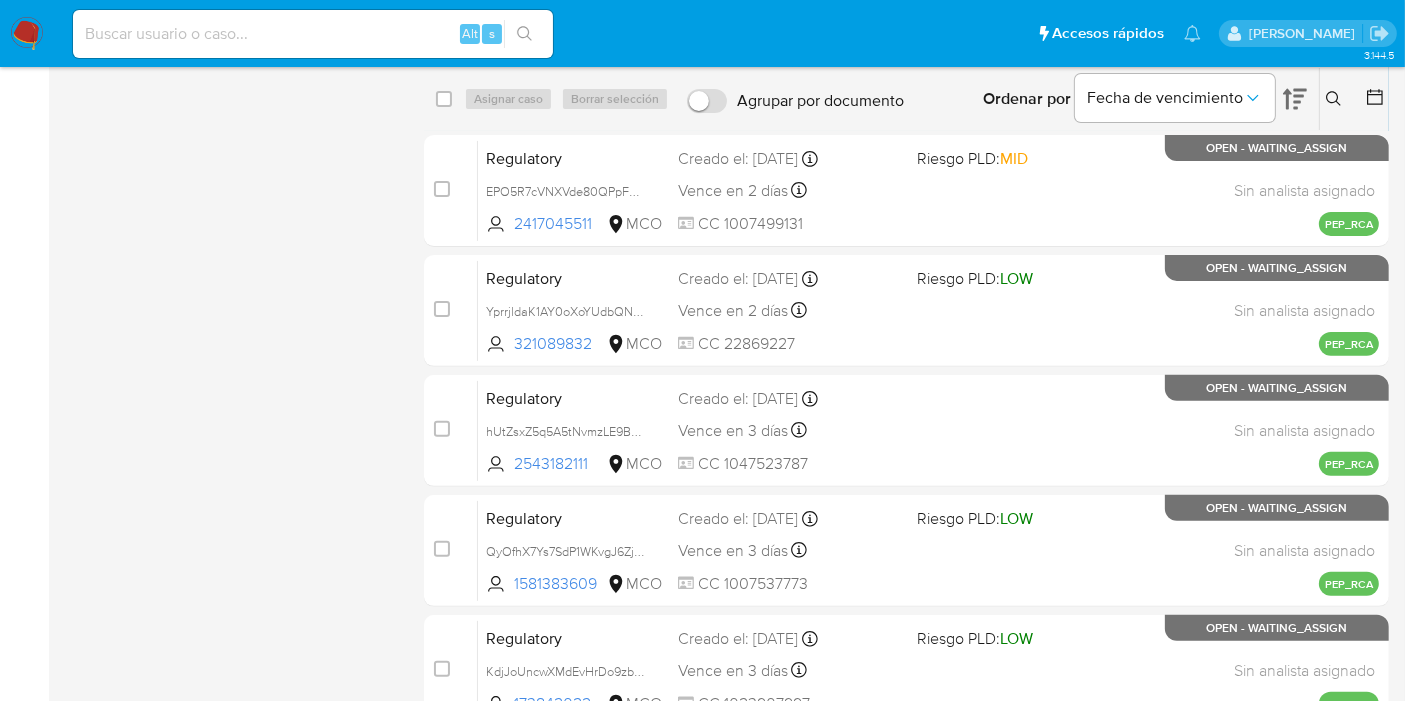 scroll, scrollTop: 0, scrollLeft: 0, axis: both 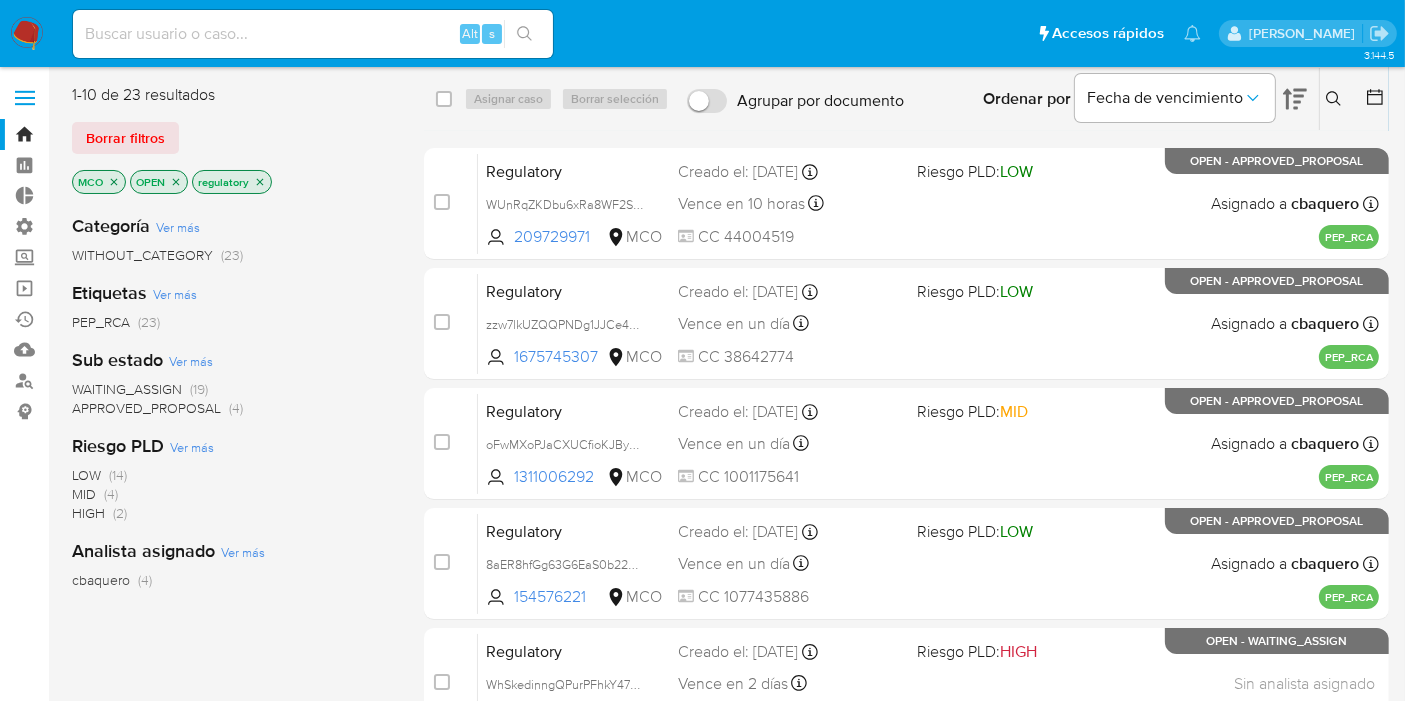 click on "WAITING_ASSIGN" at bounding box center [127, 389] 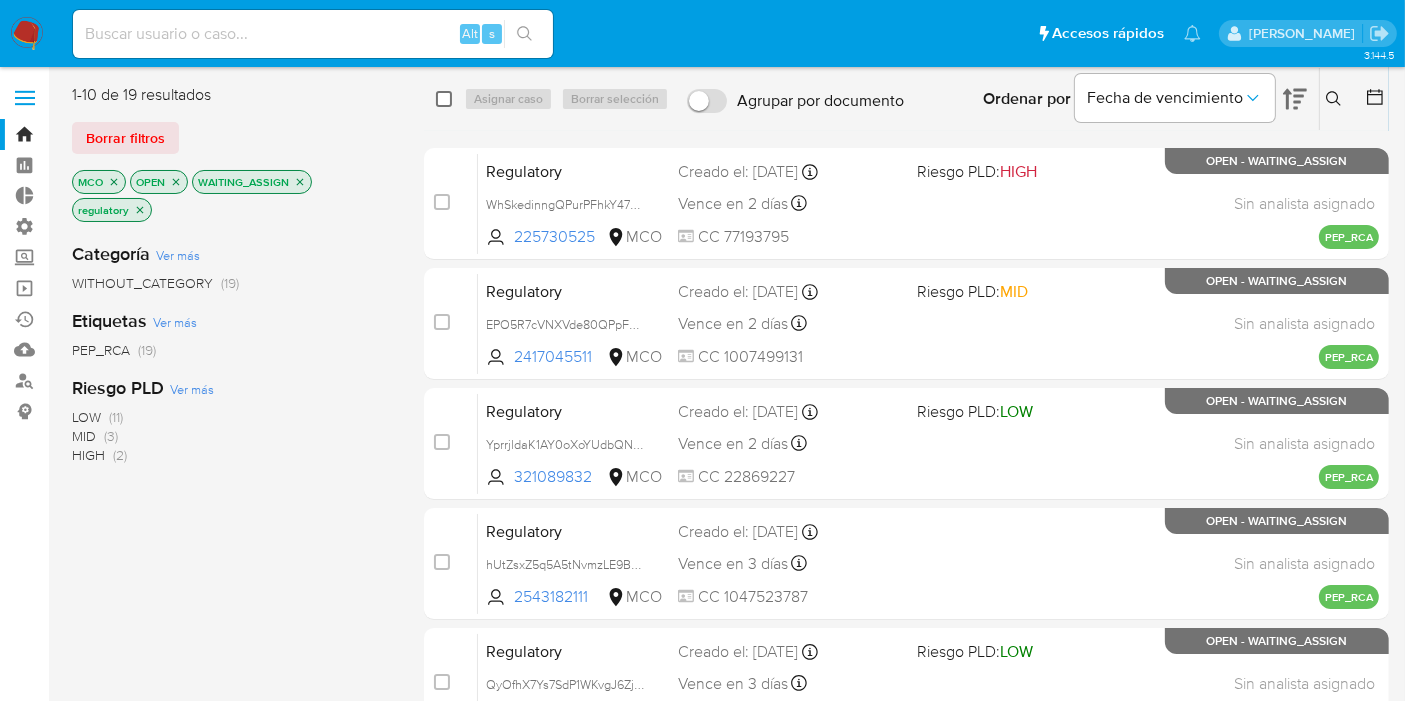 click at bounding box center (444, 99) 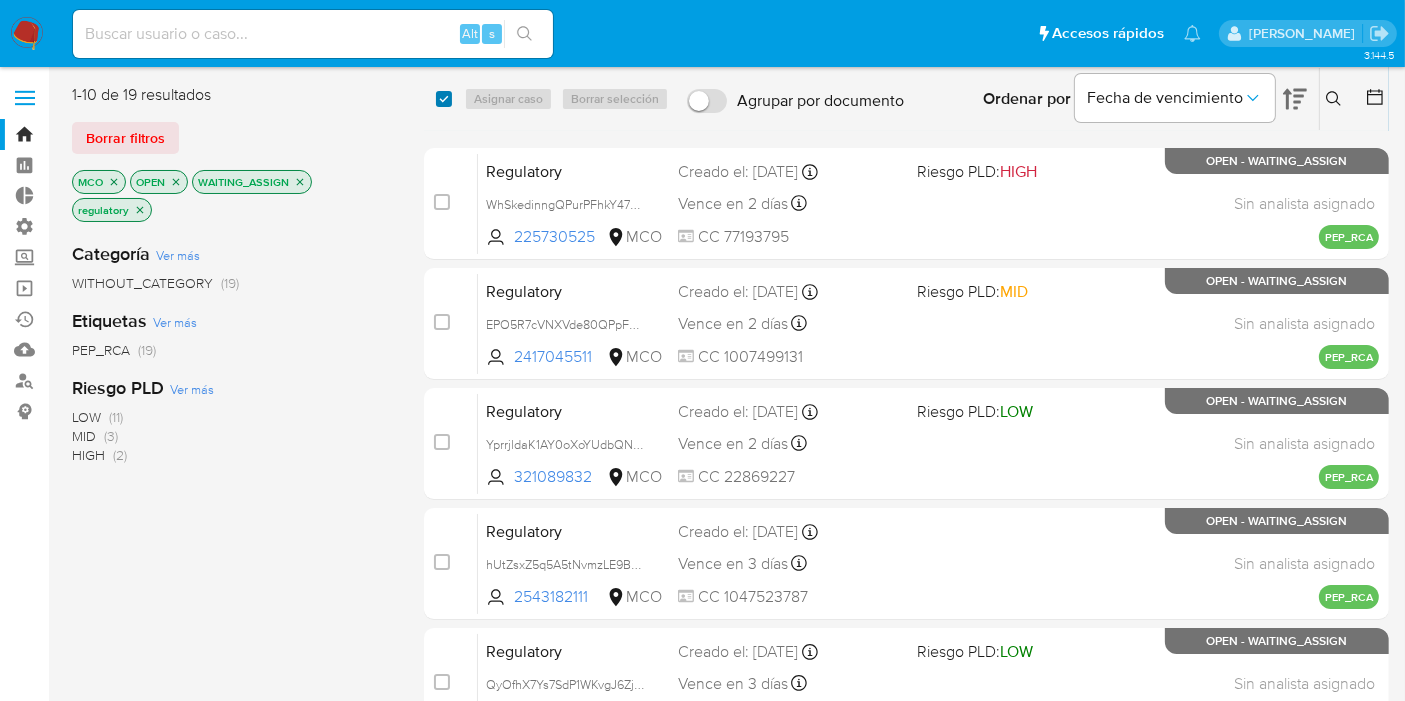 checkbox on "true" 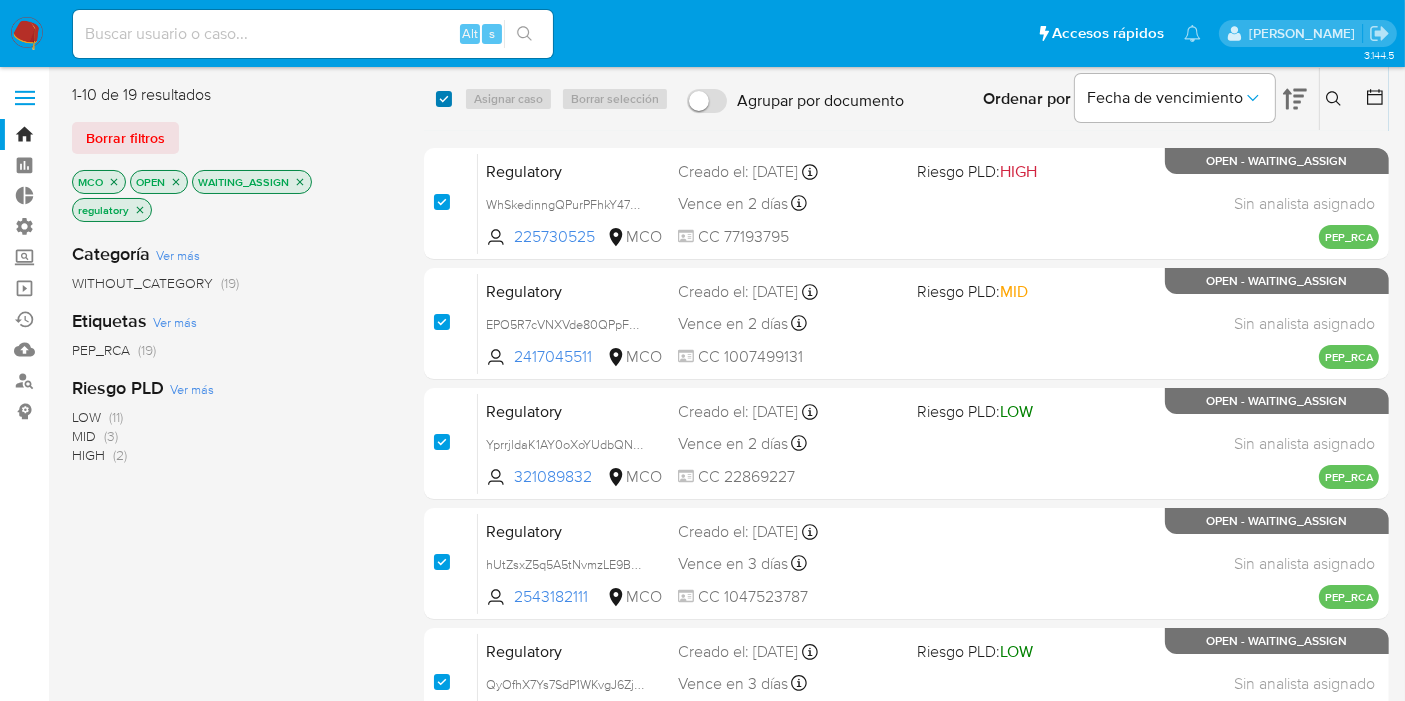 checkbox on "true" 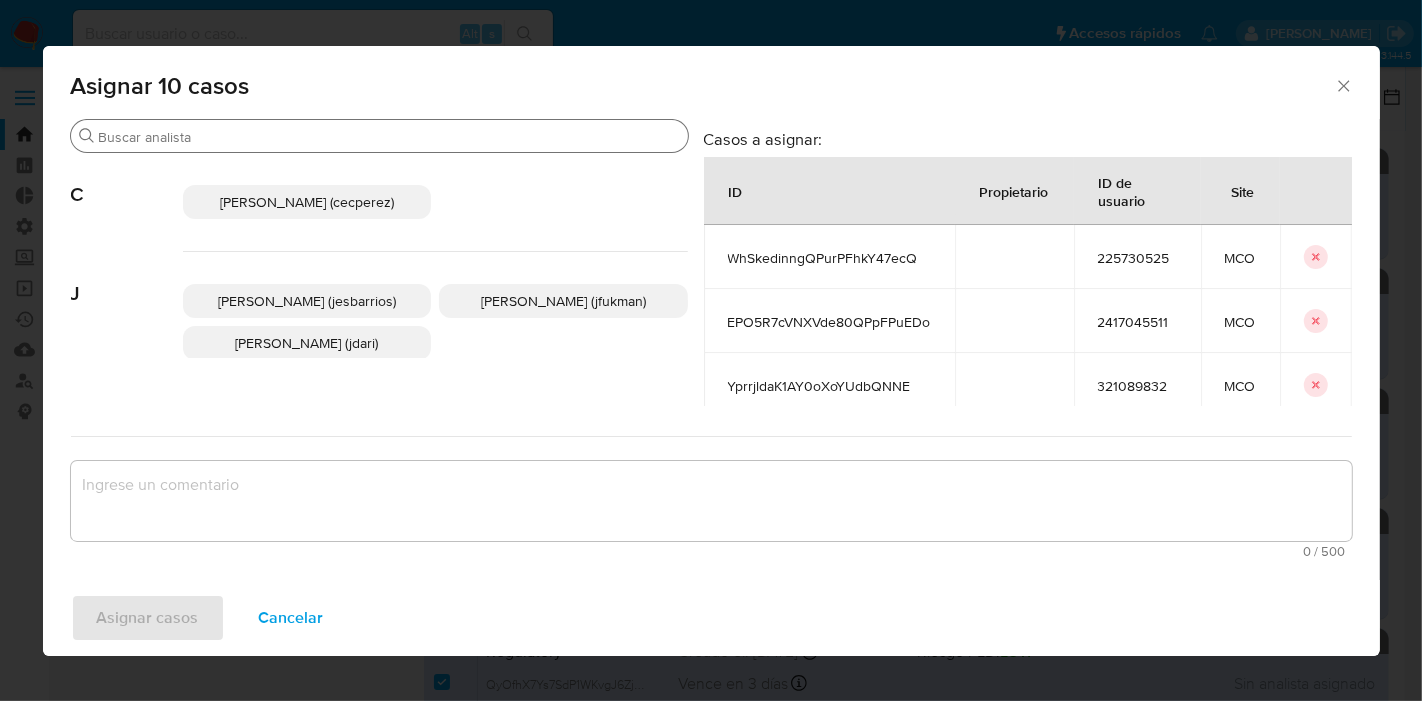 click on "Buscar" at bounding box center [379, 136] 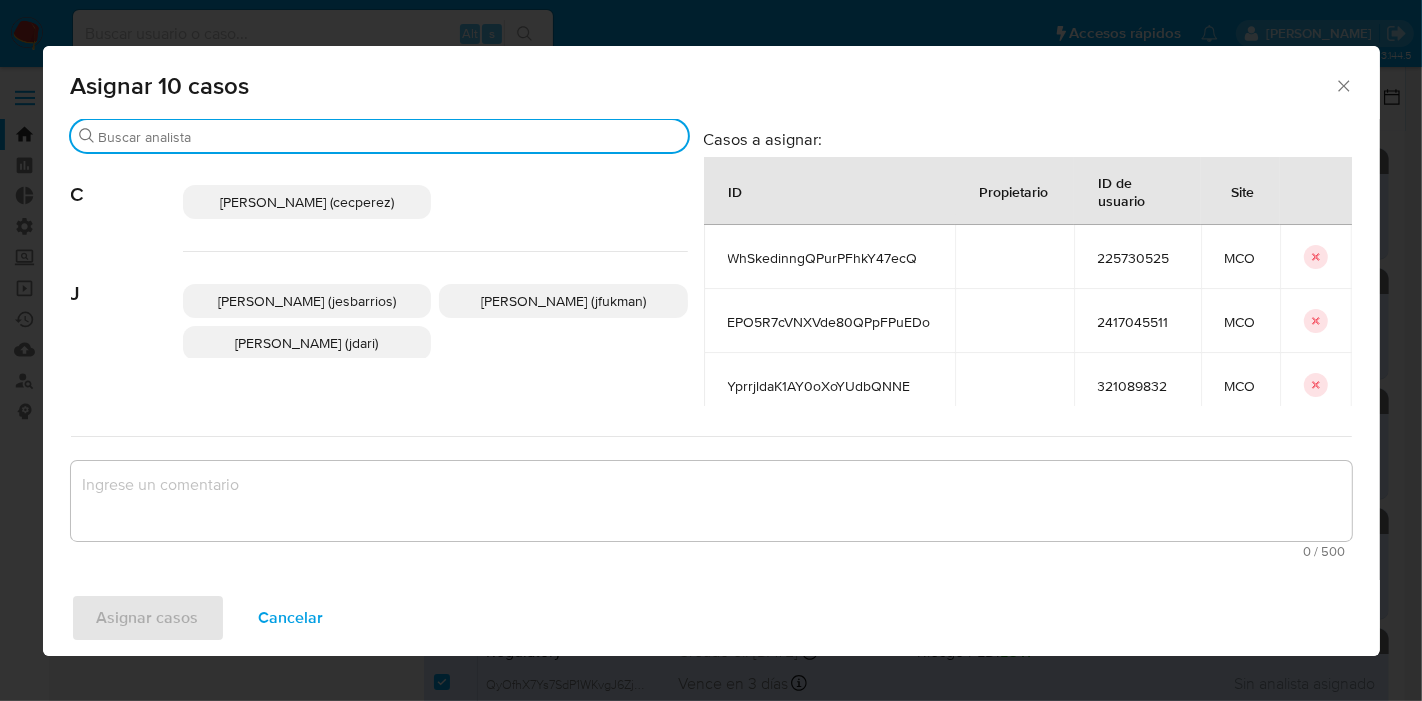click on "Buscar" at bounding box center (389, 137) 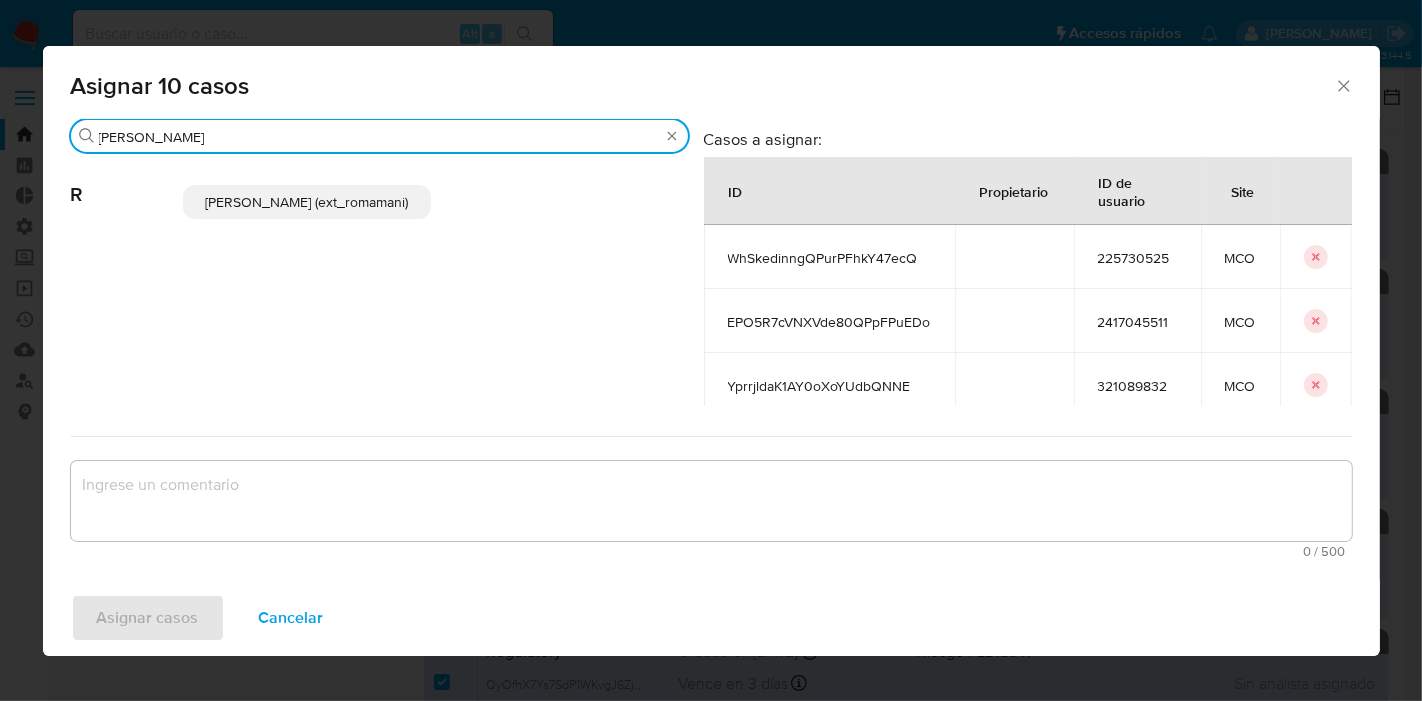 type on "rosa" 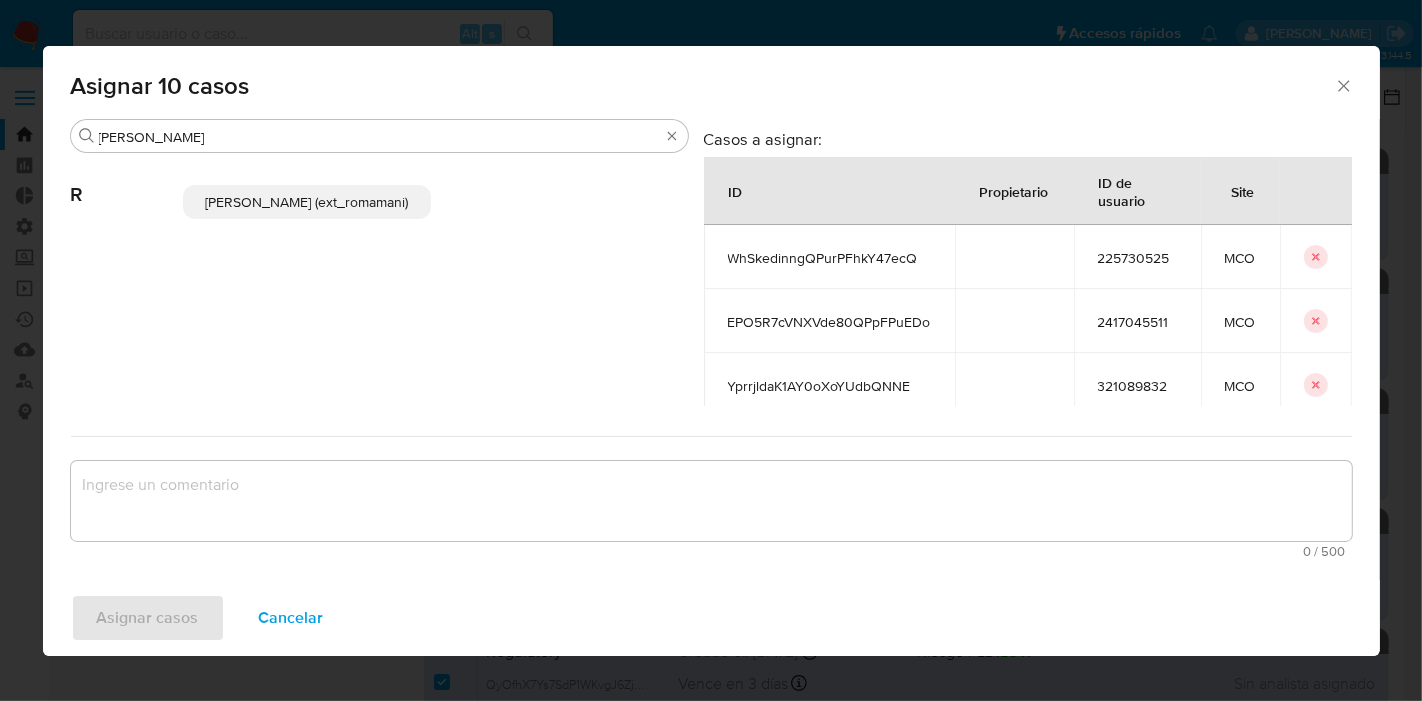 click on "Rosalia Mamani (ext_romamani)" at bounding box center (307, 202) 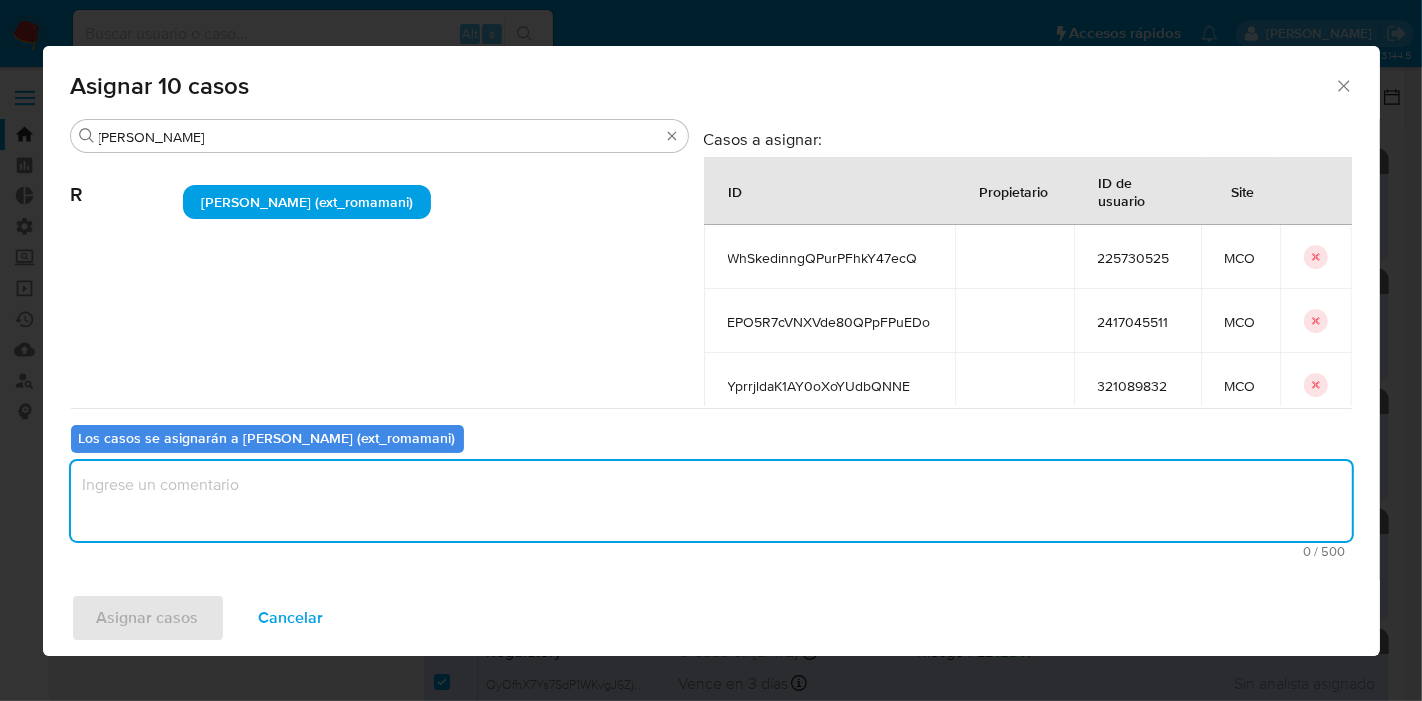 click at bounding box center (711, 501) 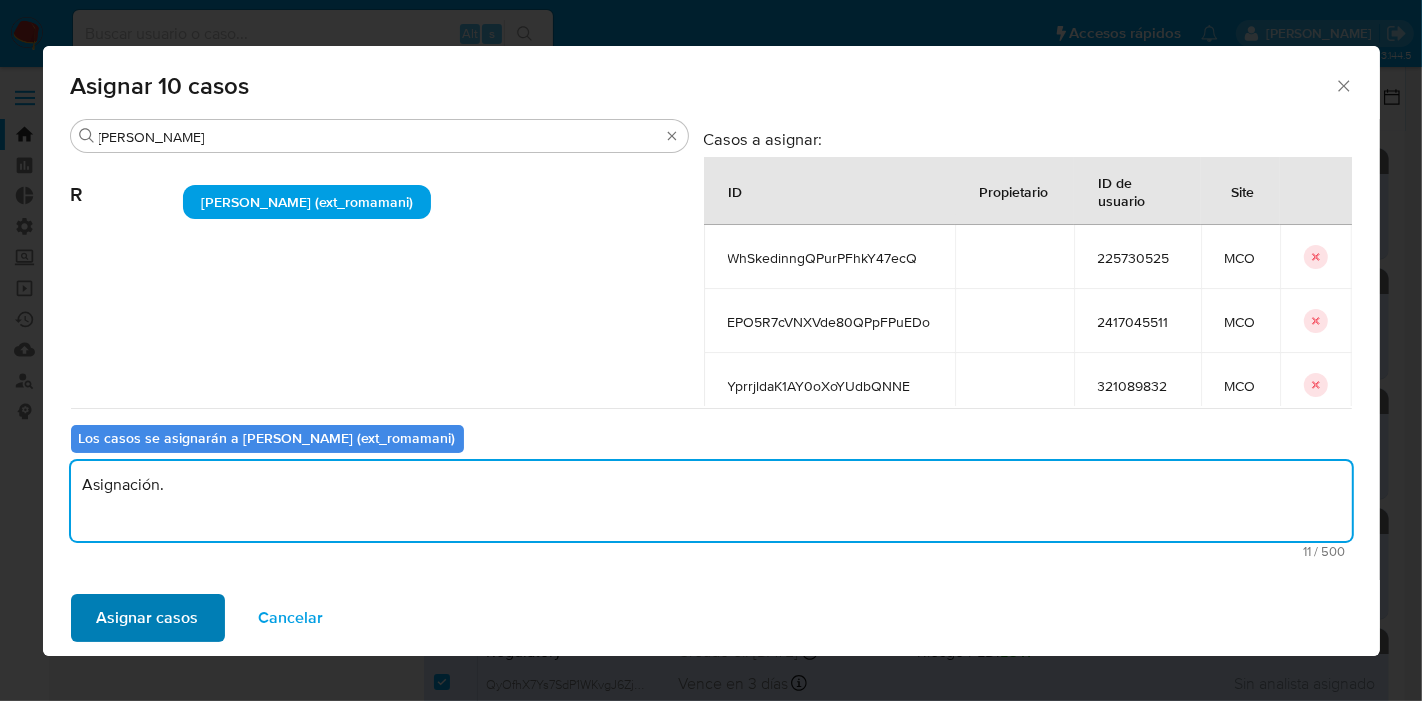 type on "Asignación." 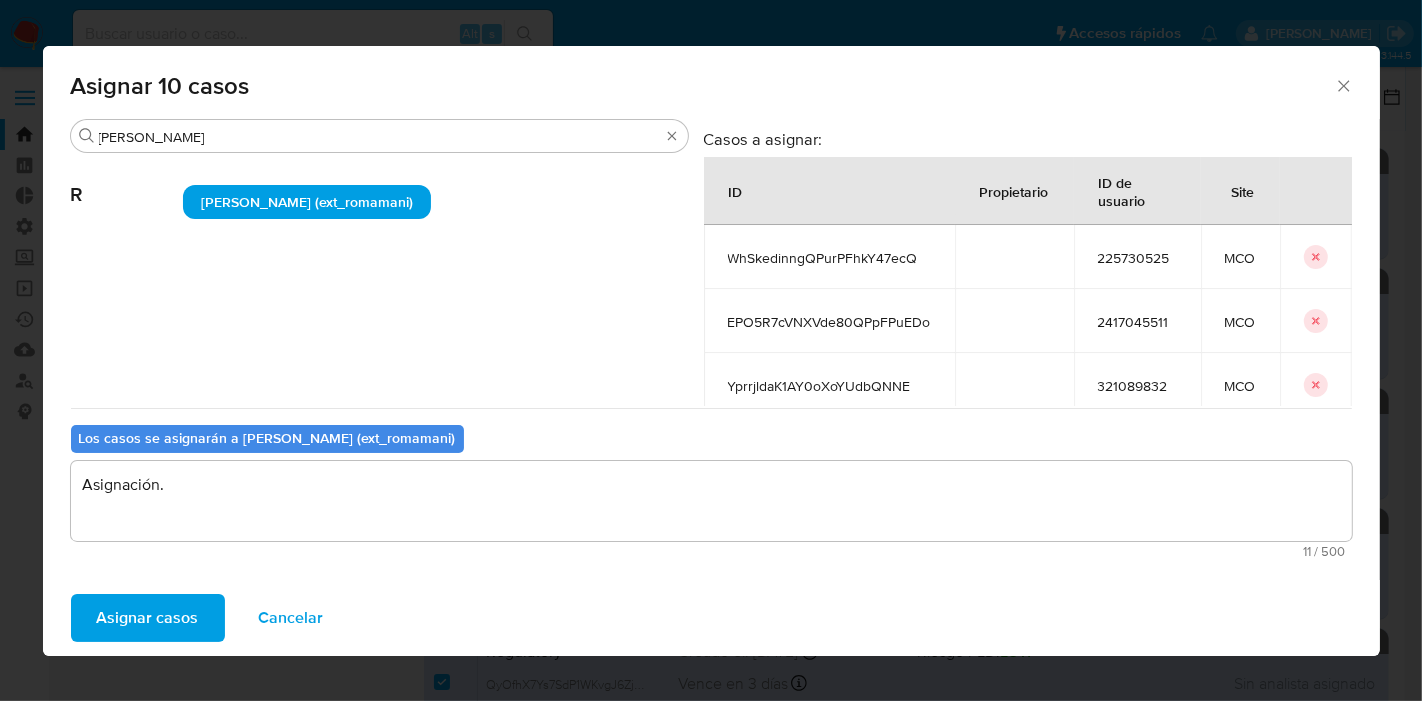 click on "Asignar casos" at bounding box center (148, 618) 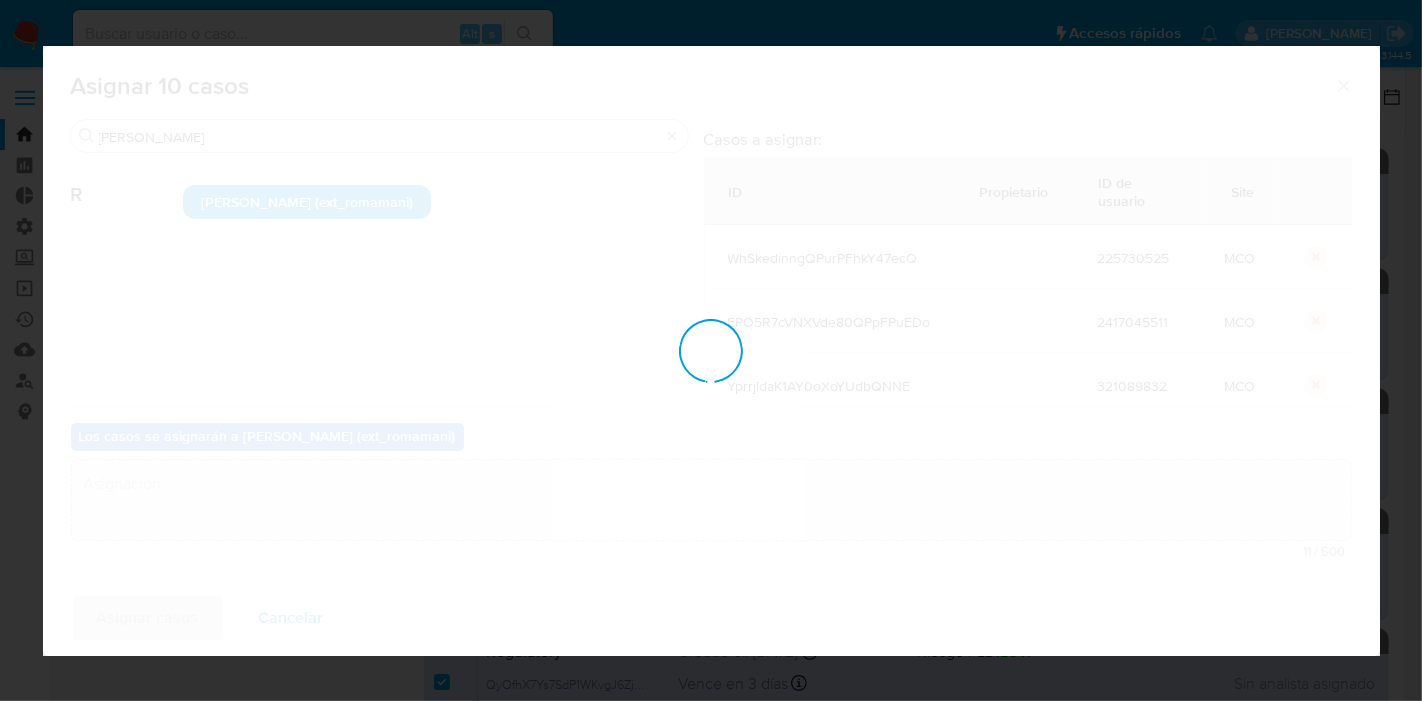 type 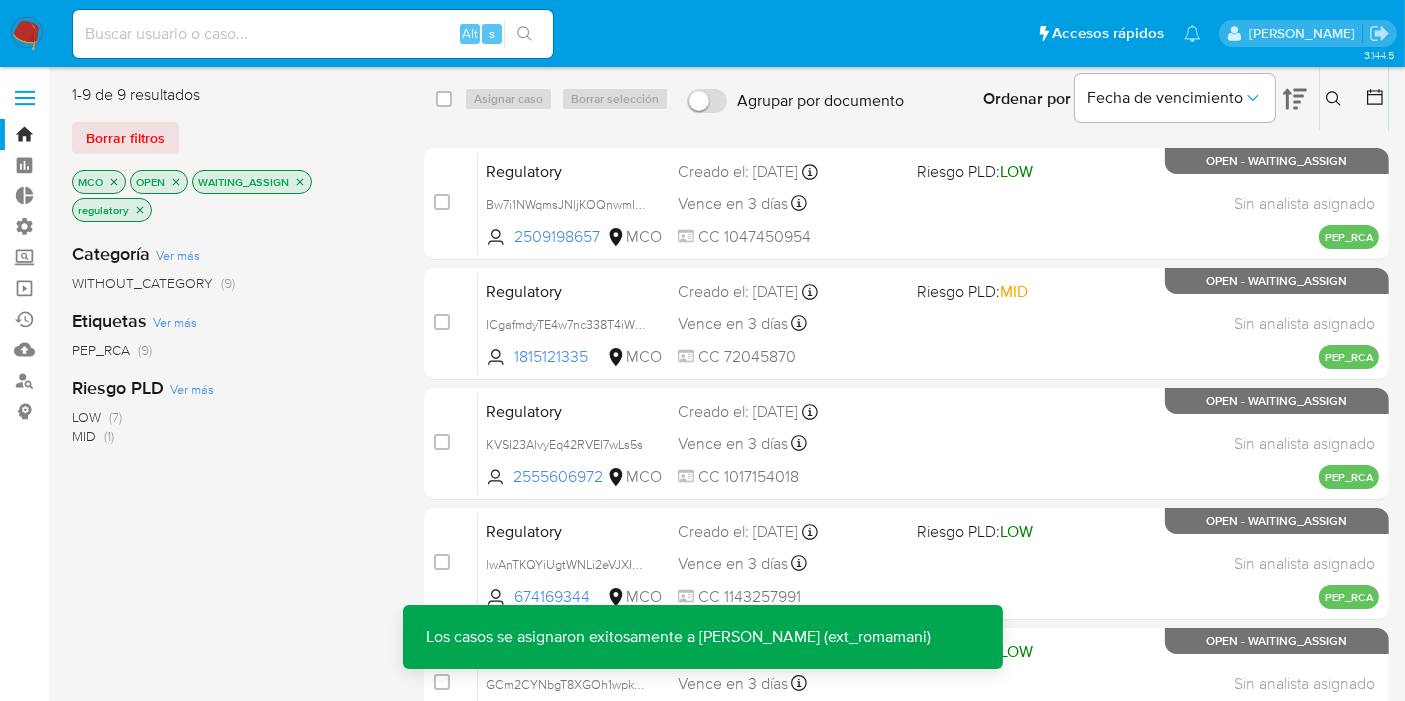 click on "Pausado Ver notificaciones Alt s Accesos rápidos   Presiona las siguientes teclas para acceder a algunas de las funciones Buscar caso o usuario Alt s Volver al home Alt h" at bounding box center [637, 33] 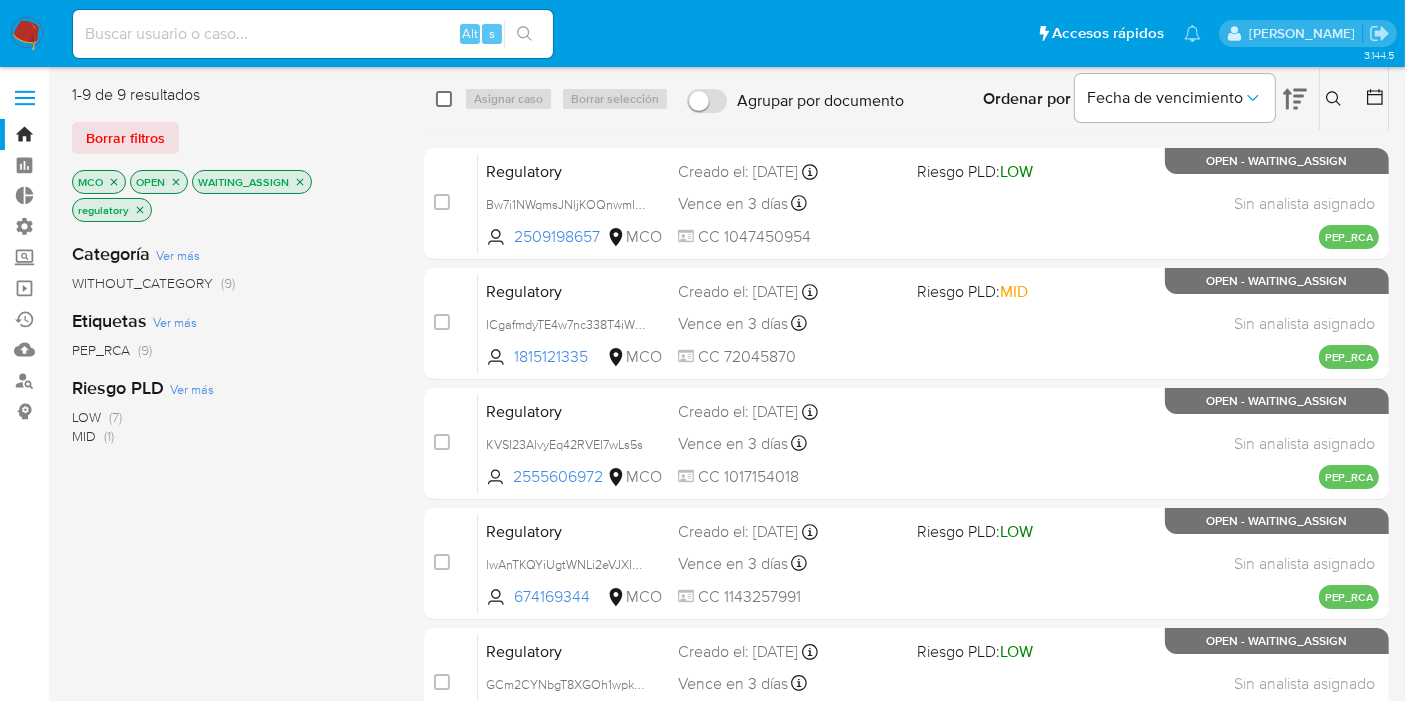 click at bounding box center [444, 99] 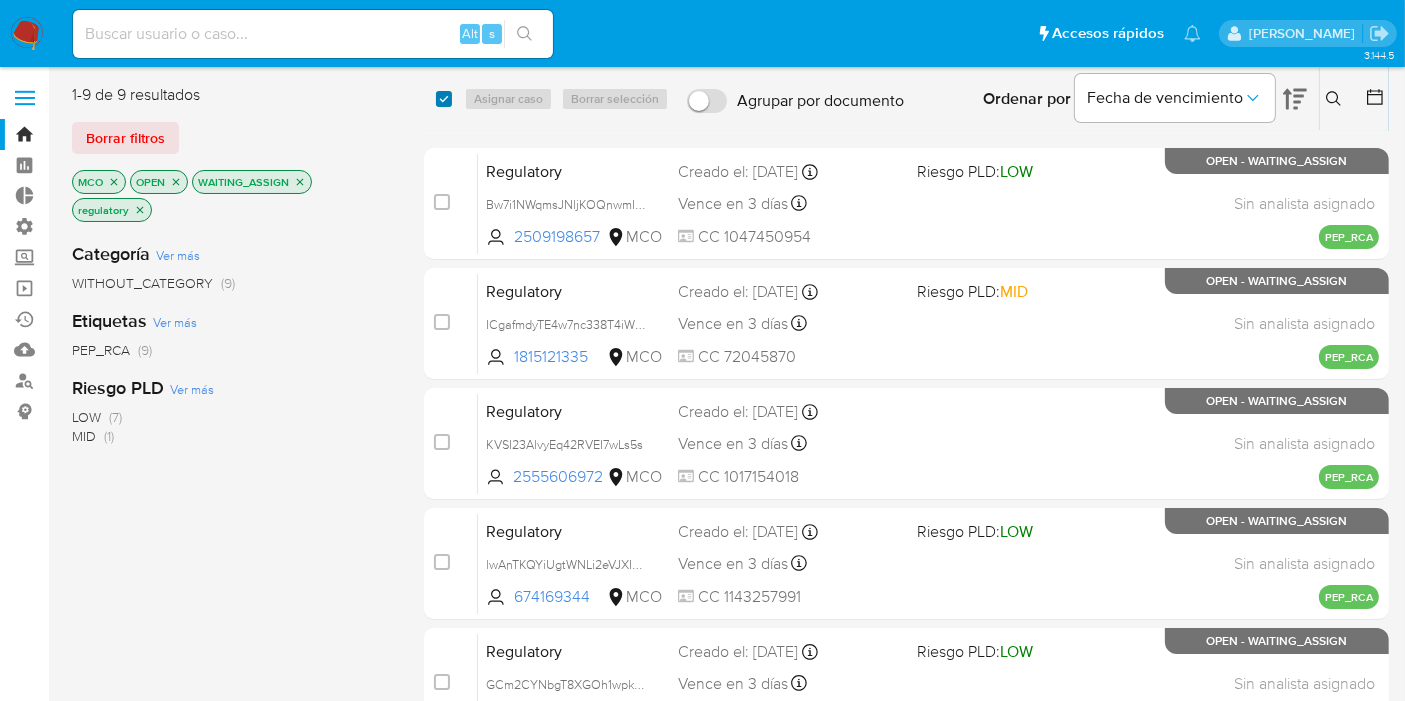 checkbox on "true" 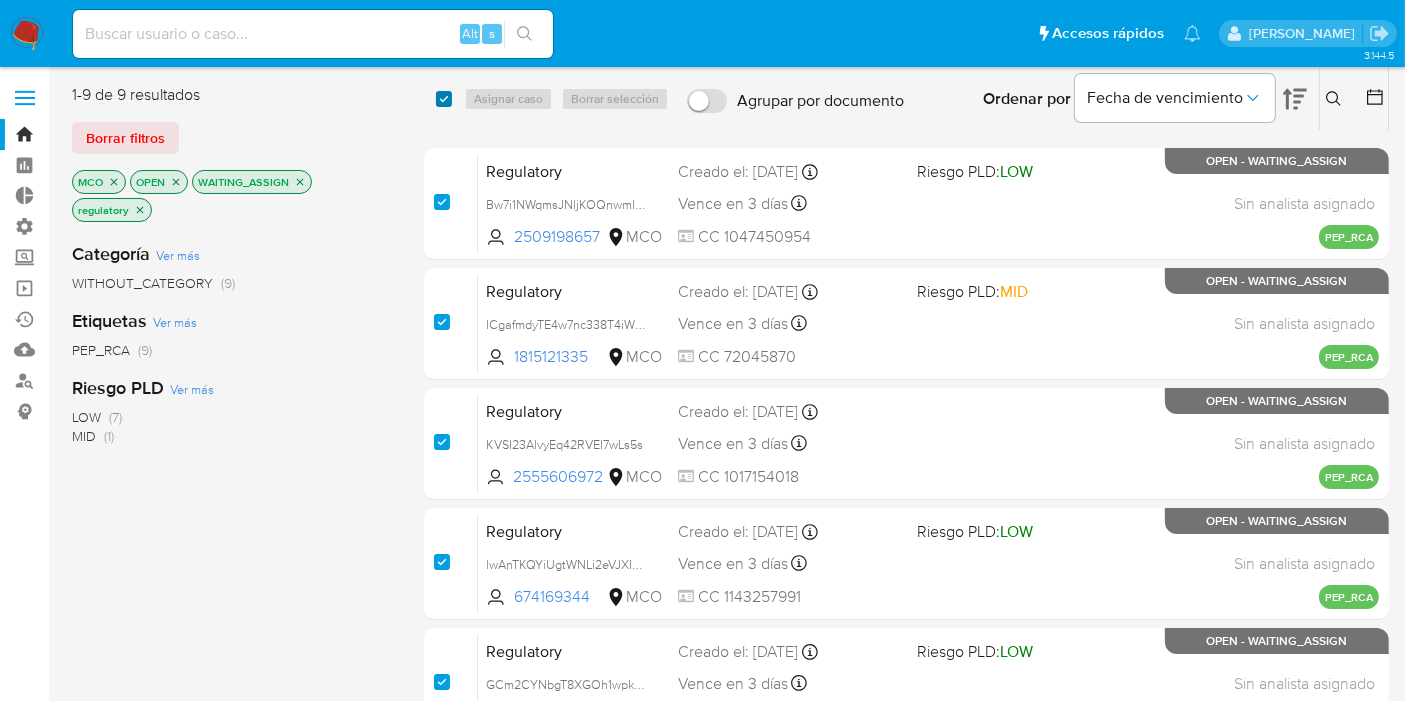 checkbox on "true" 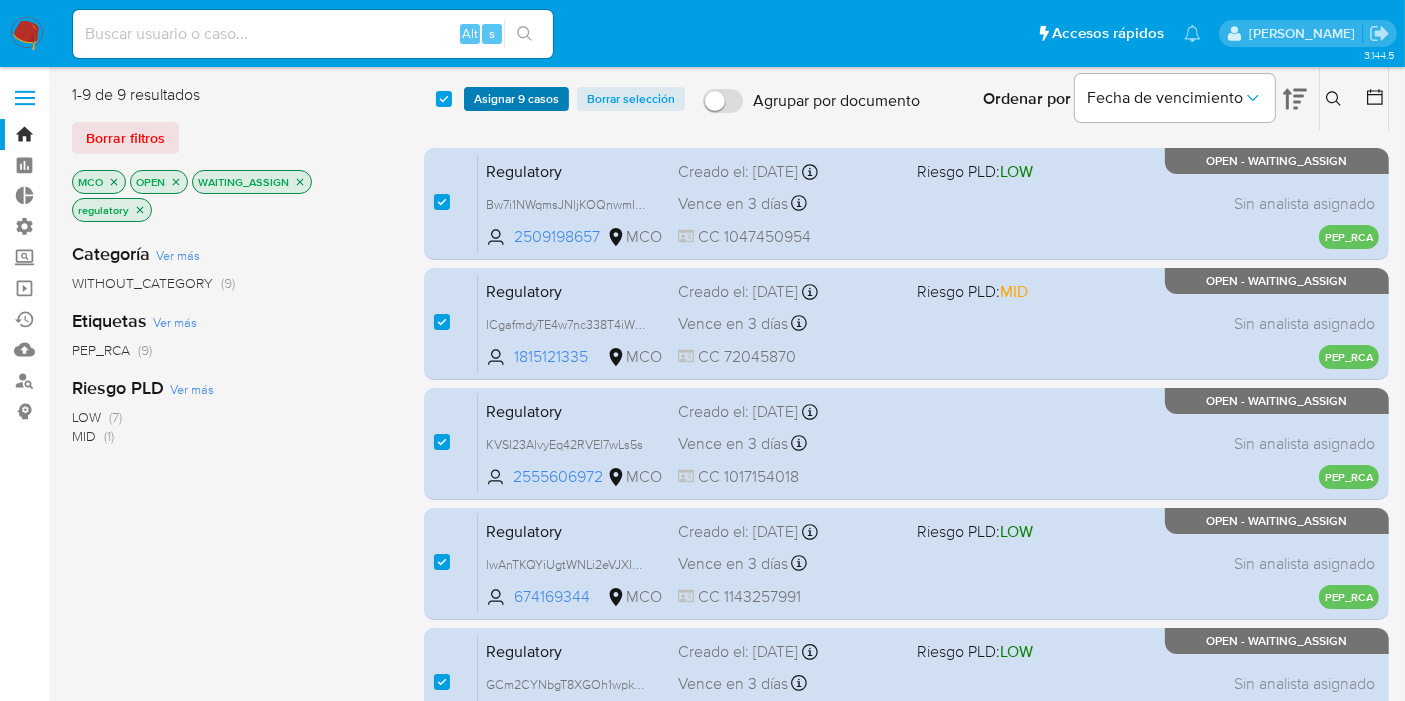 click on "Asignar 9 casos" at bounding box center [516, 99] 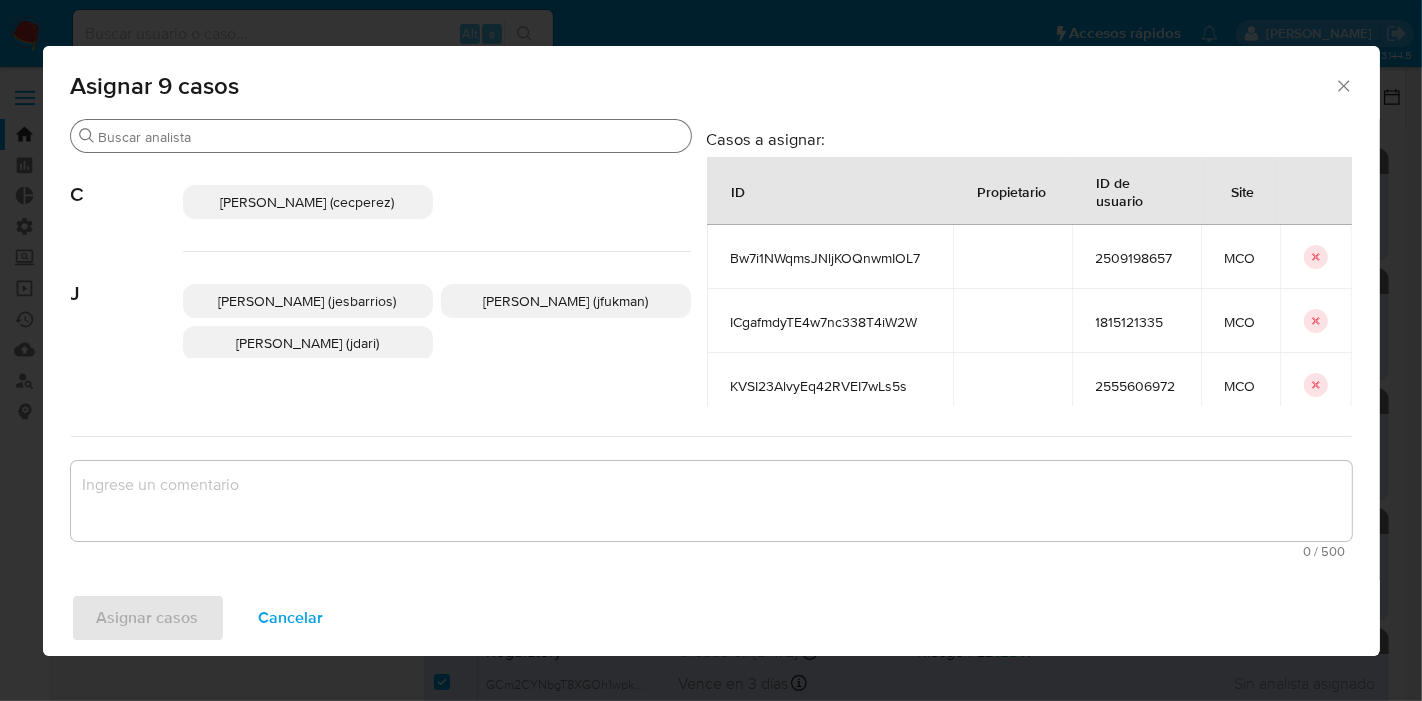 click on "Buscar" at bounding box center [391, 137] 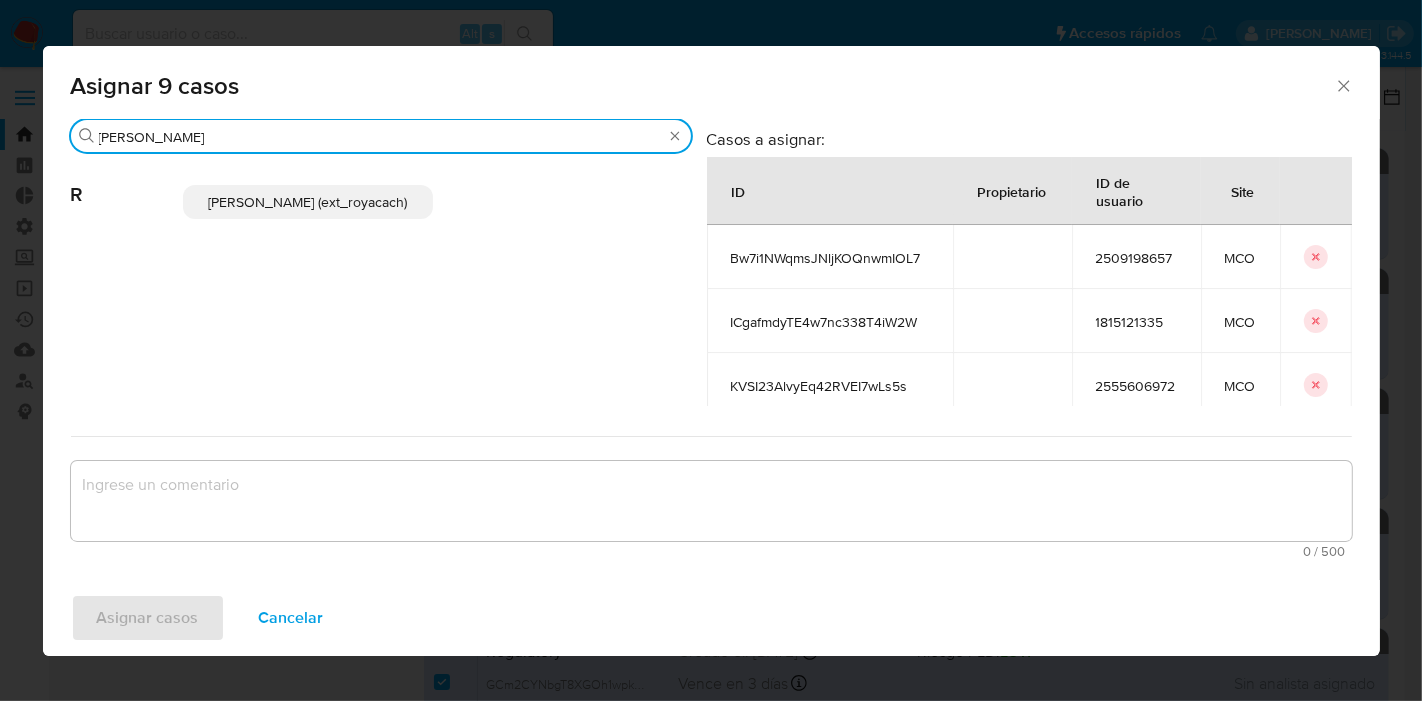 type on "romi" 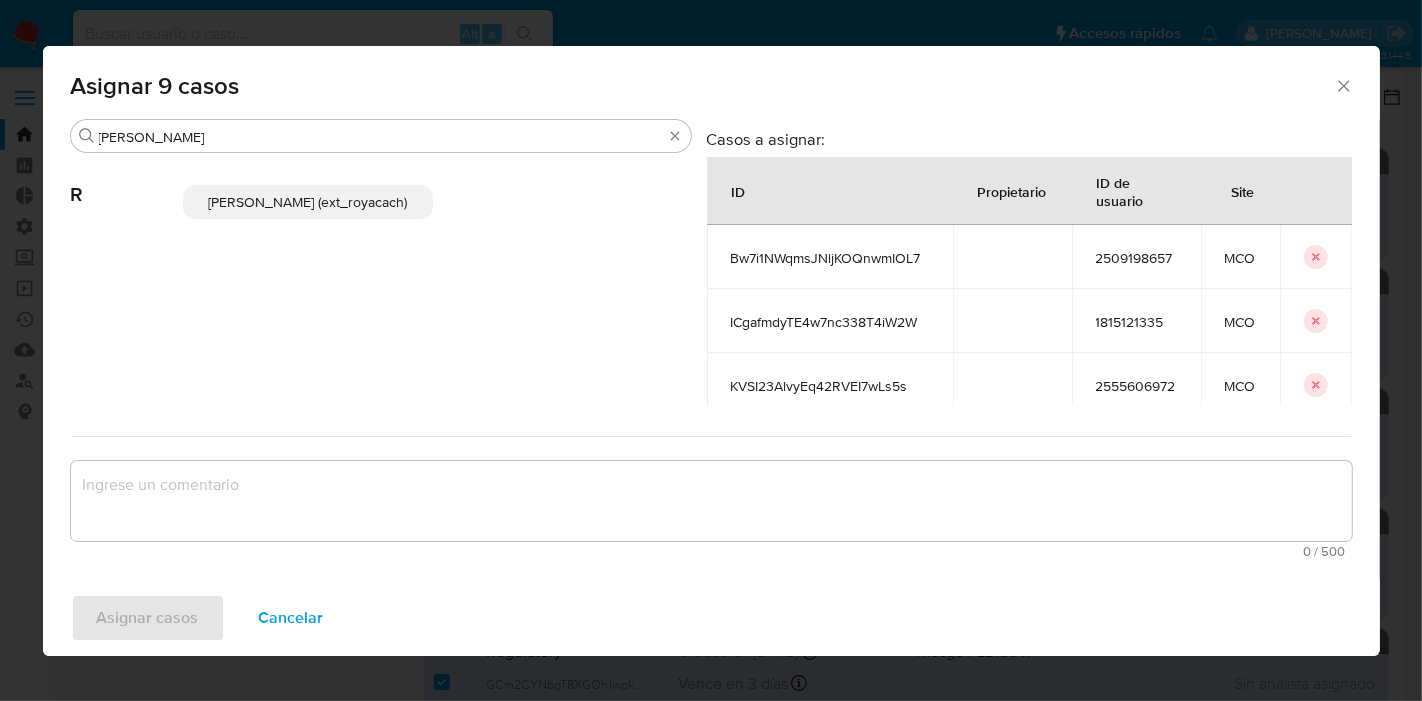 click on "Romina Isabel Yacachury (ext_royacach)" at bounding box center [307, 202] 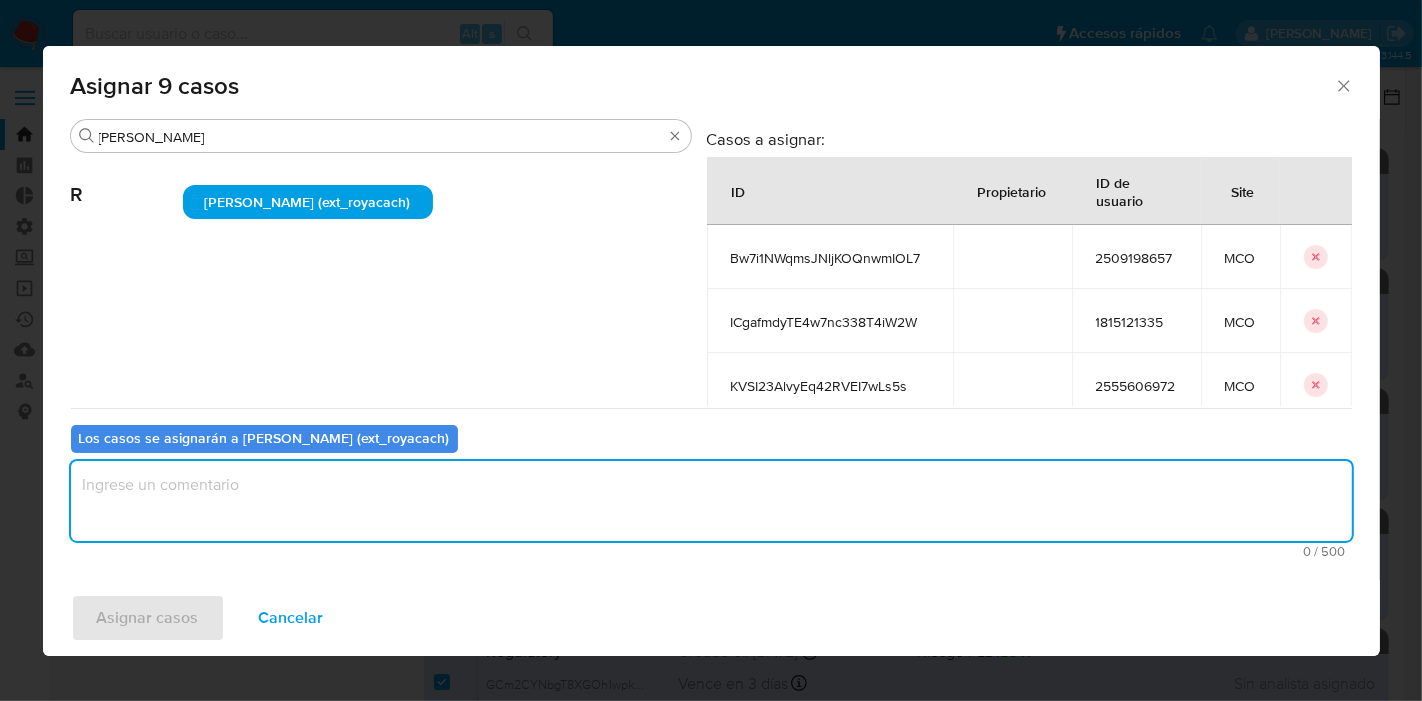 click at bounding box center (711, 501) 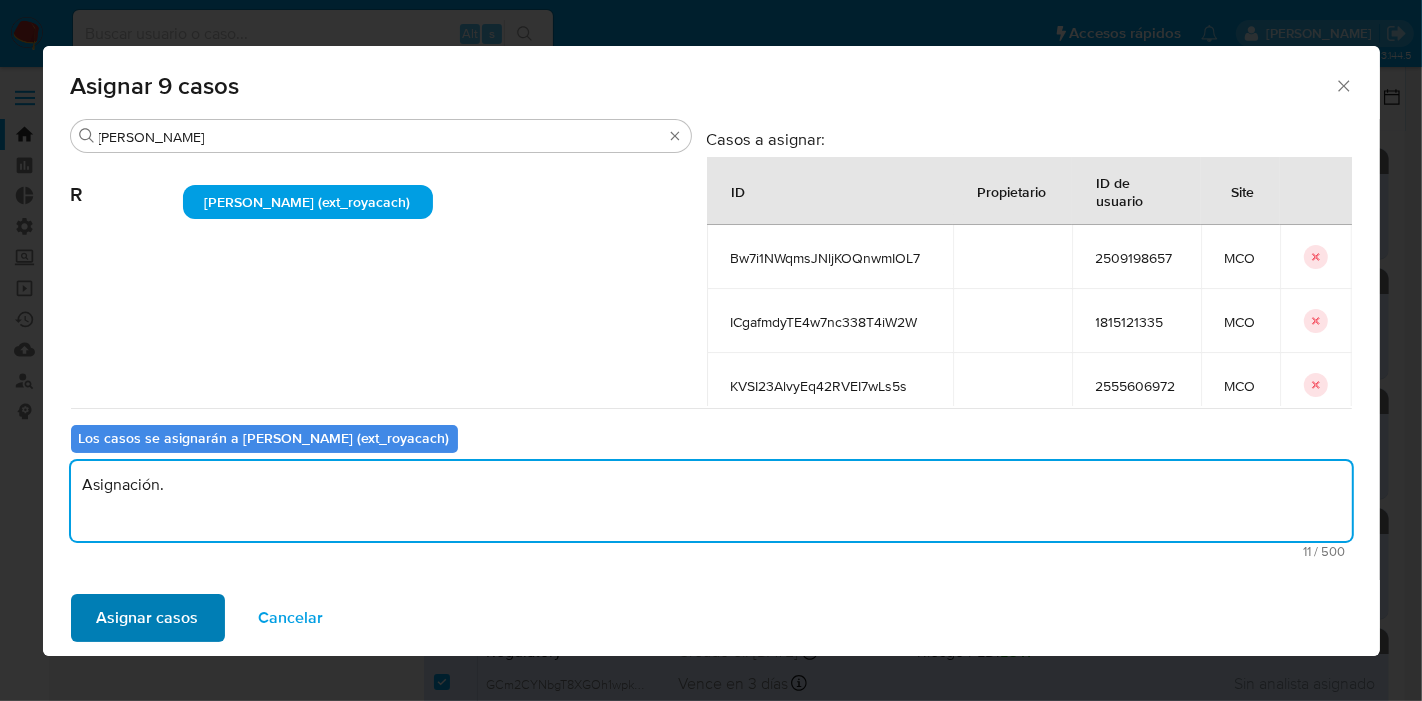 type on "Asignación." 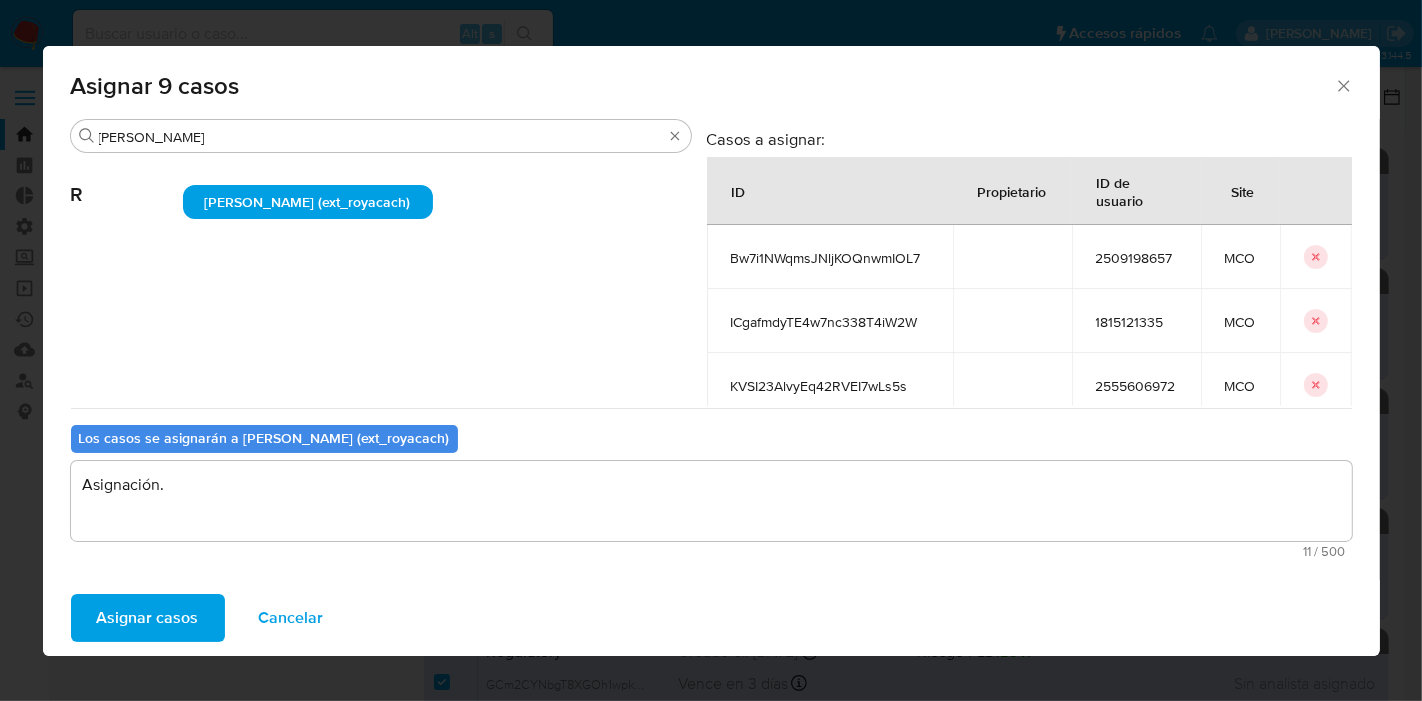 click on "Asignar casos" at bounding box center (148, 618) 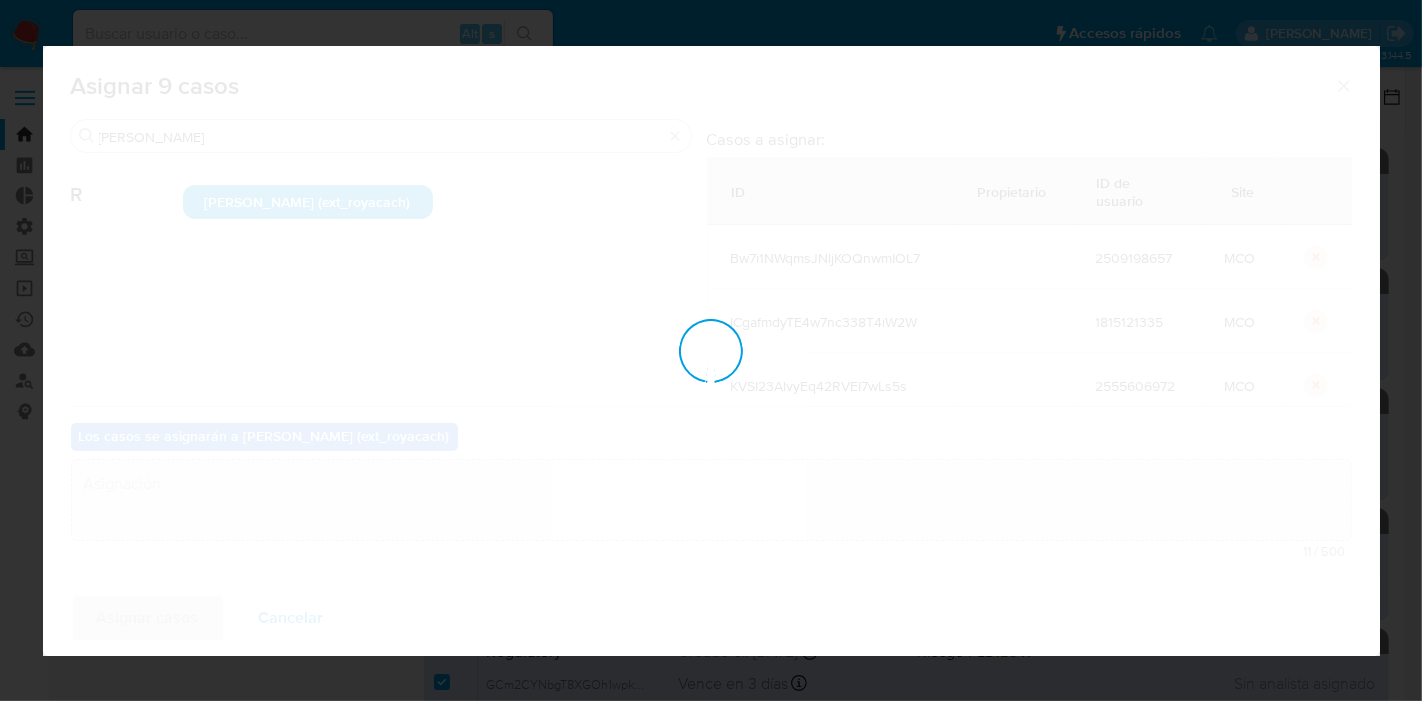 type 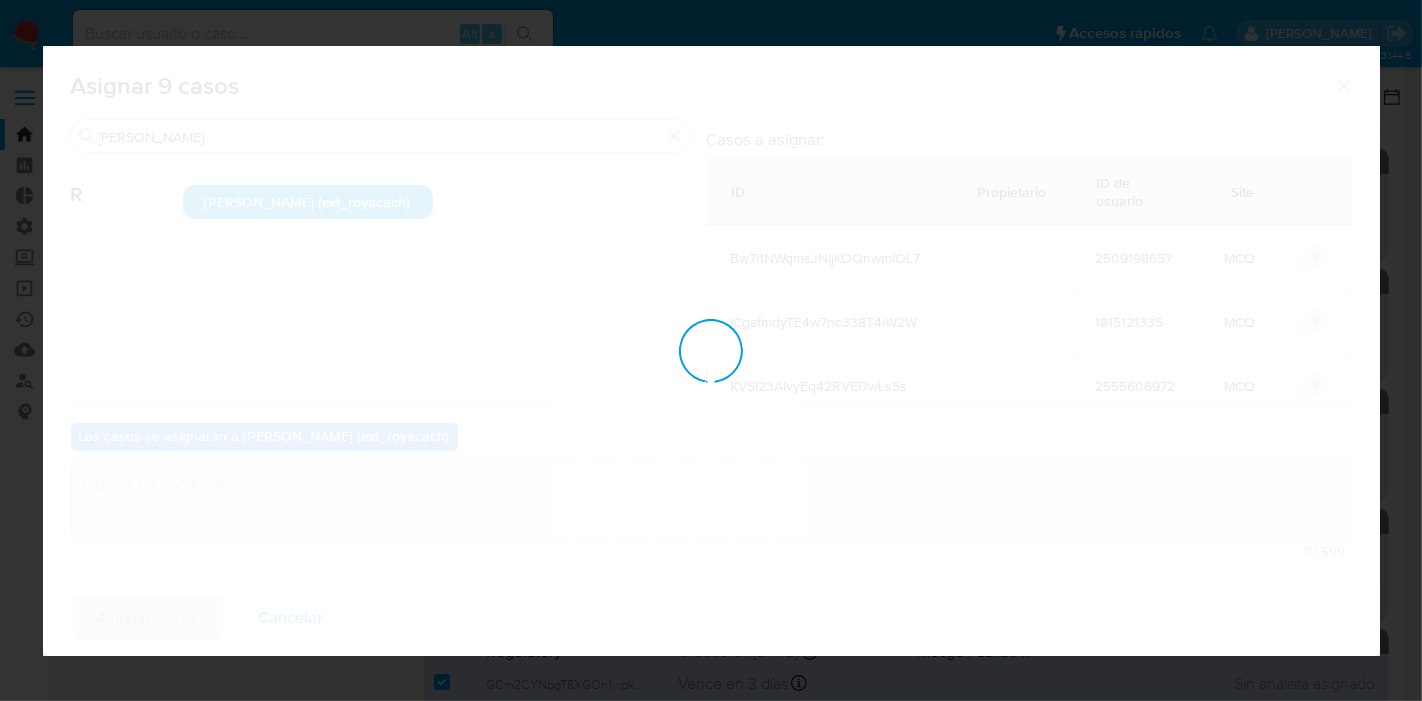 checkbox on "false" 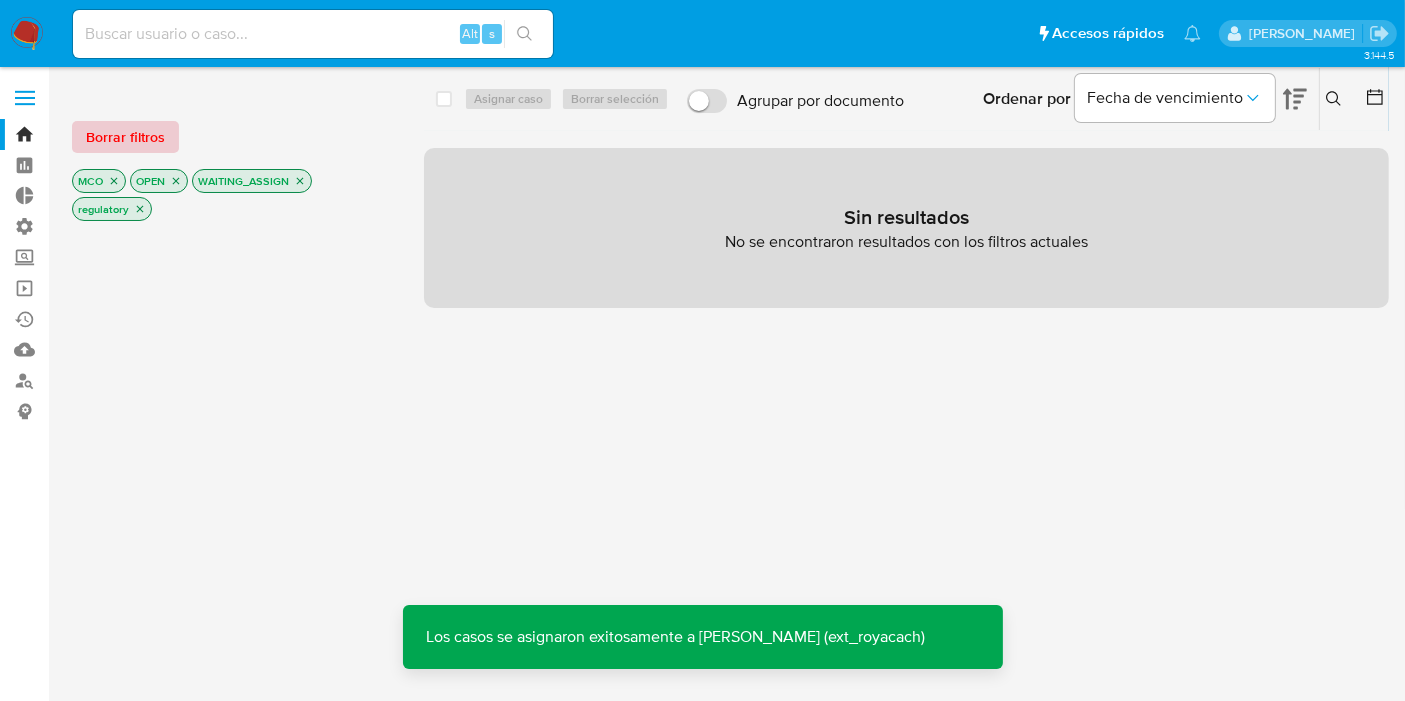click on "Borrar filtros" at bounding box center [125, 137] 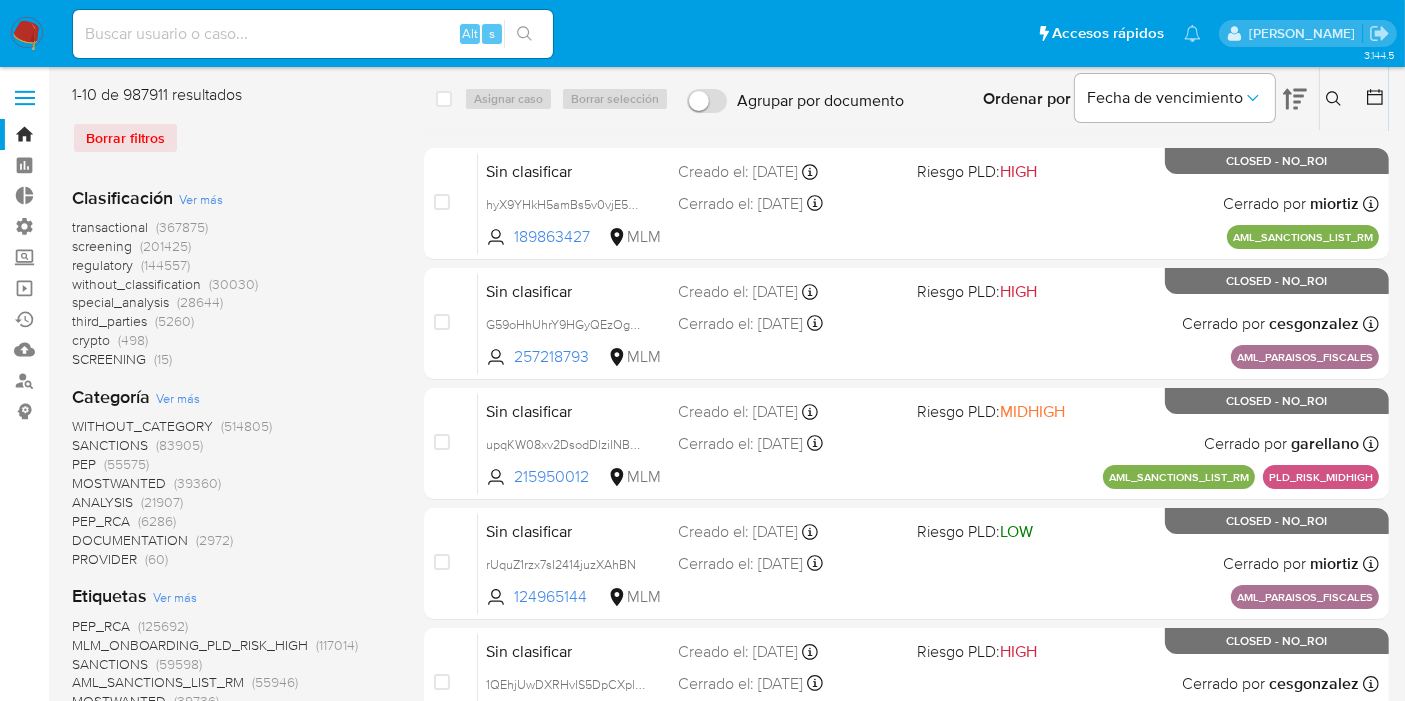 click on "screening" at bounding box center [102, 246] 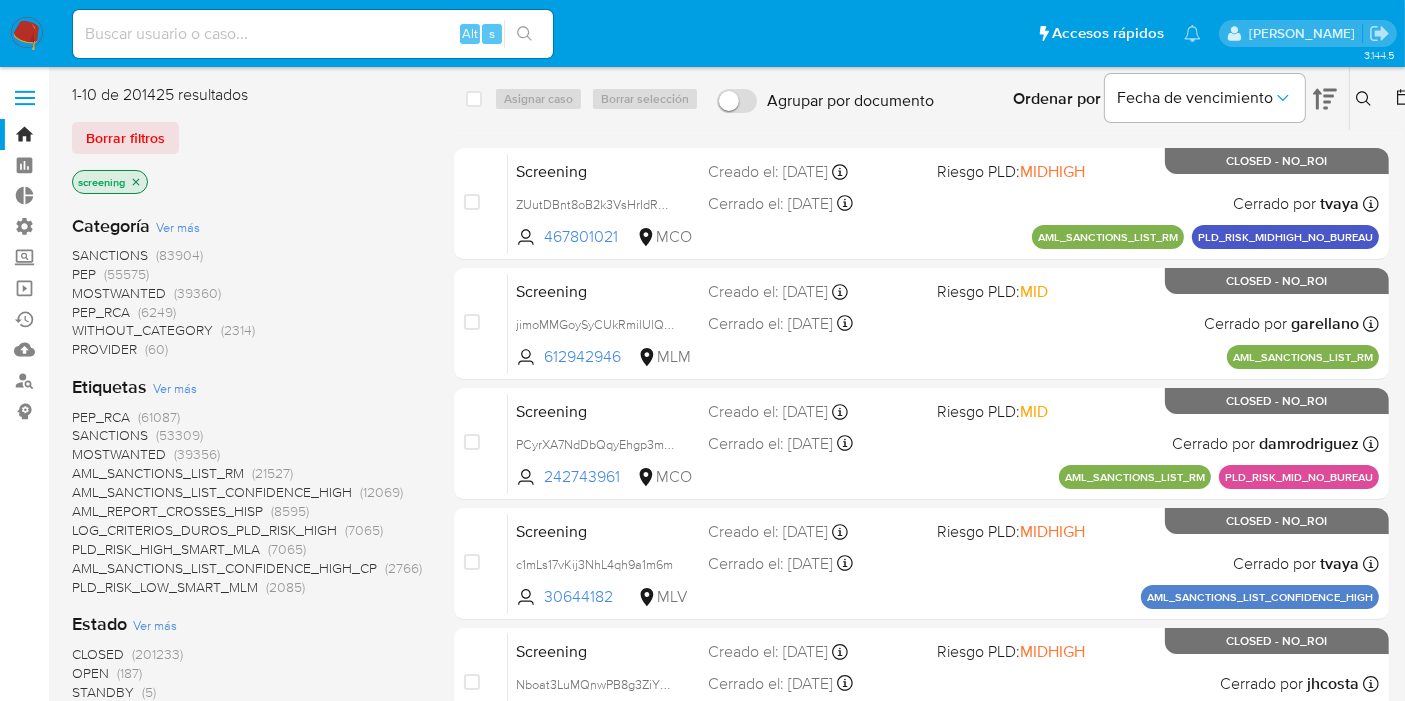 click on "OPEN" at bounding box center [90, 673] 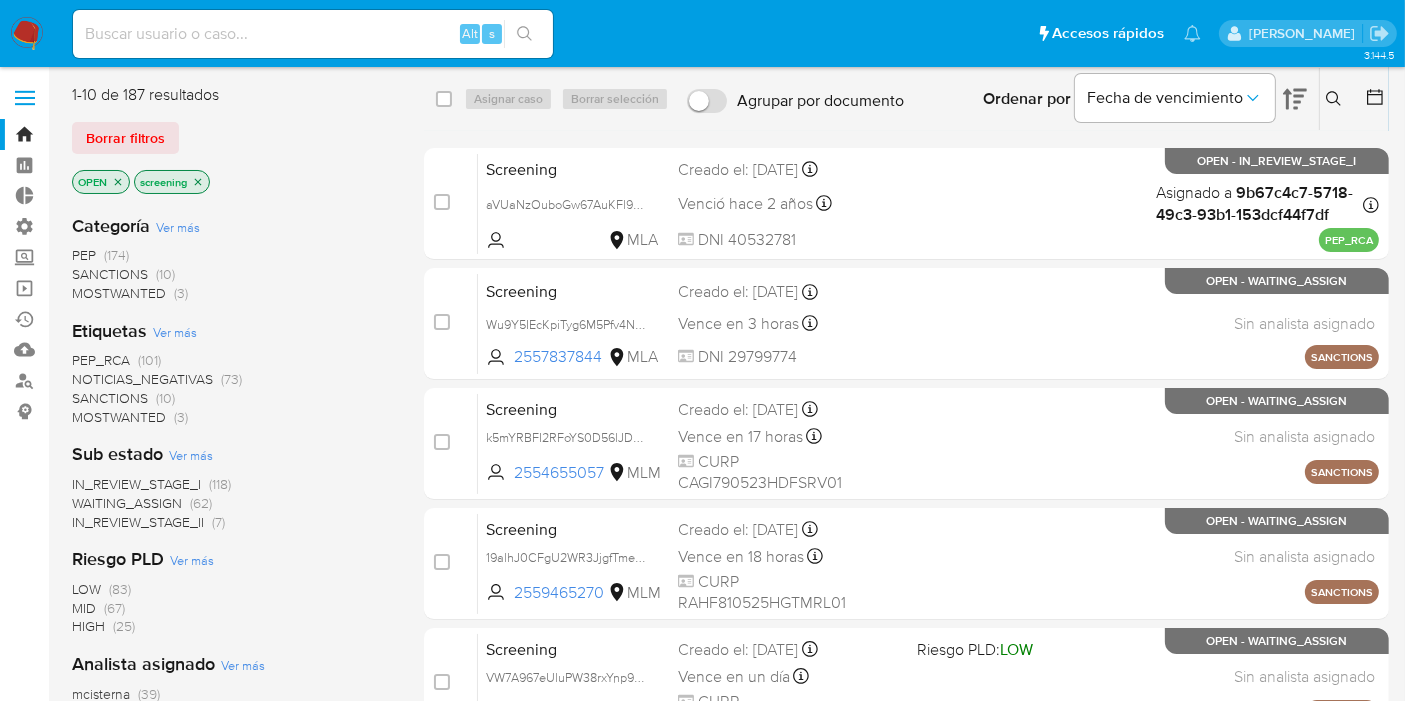 click on "MOSTWANTED" at bounding box center (119, 417) 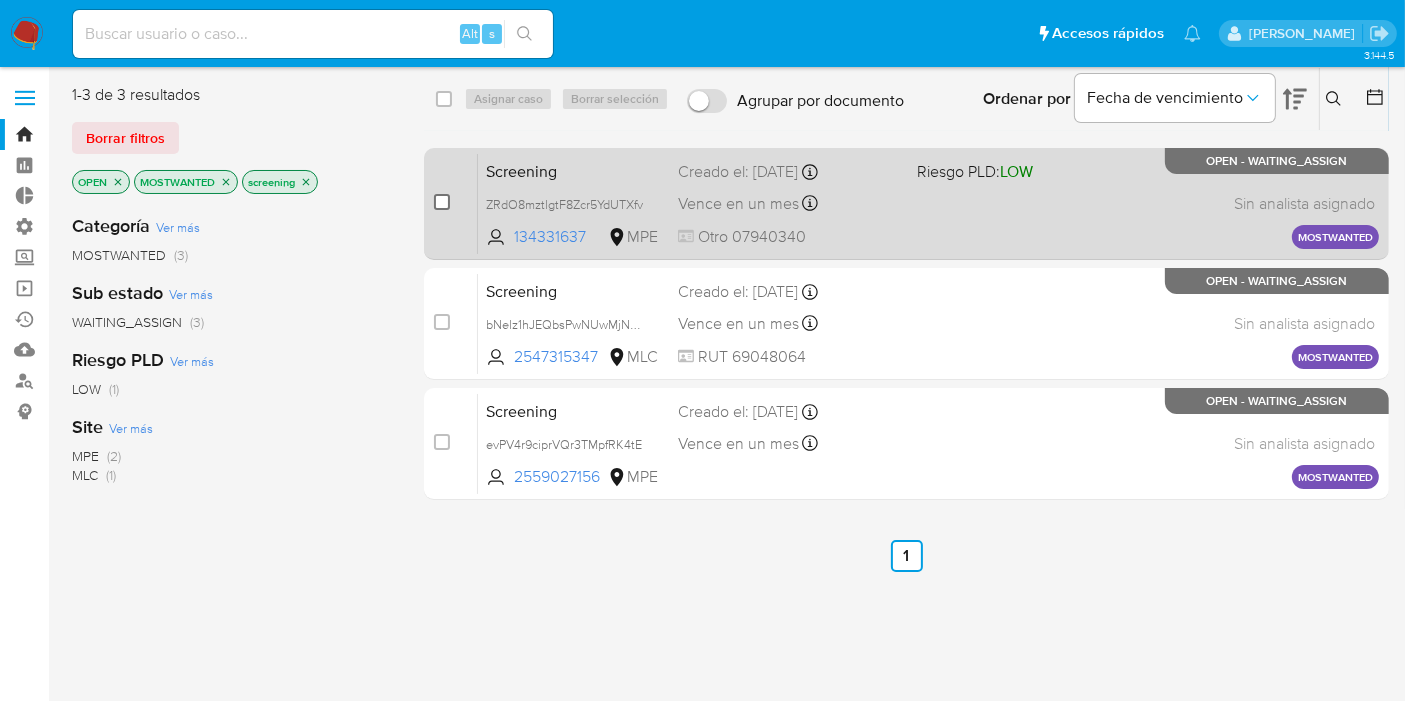 click at bounding box center [442, 202] 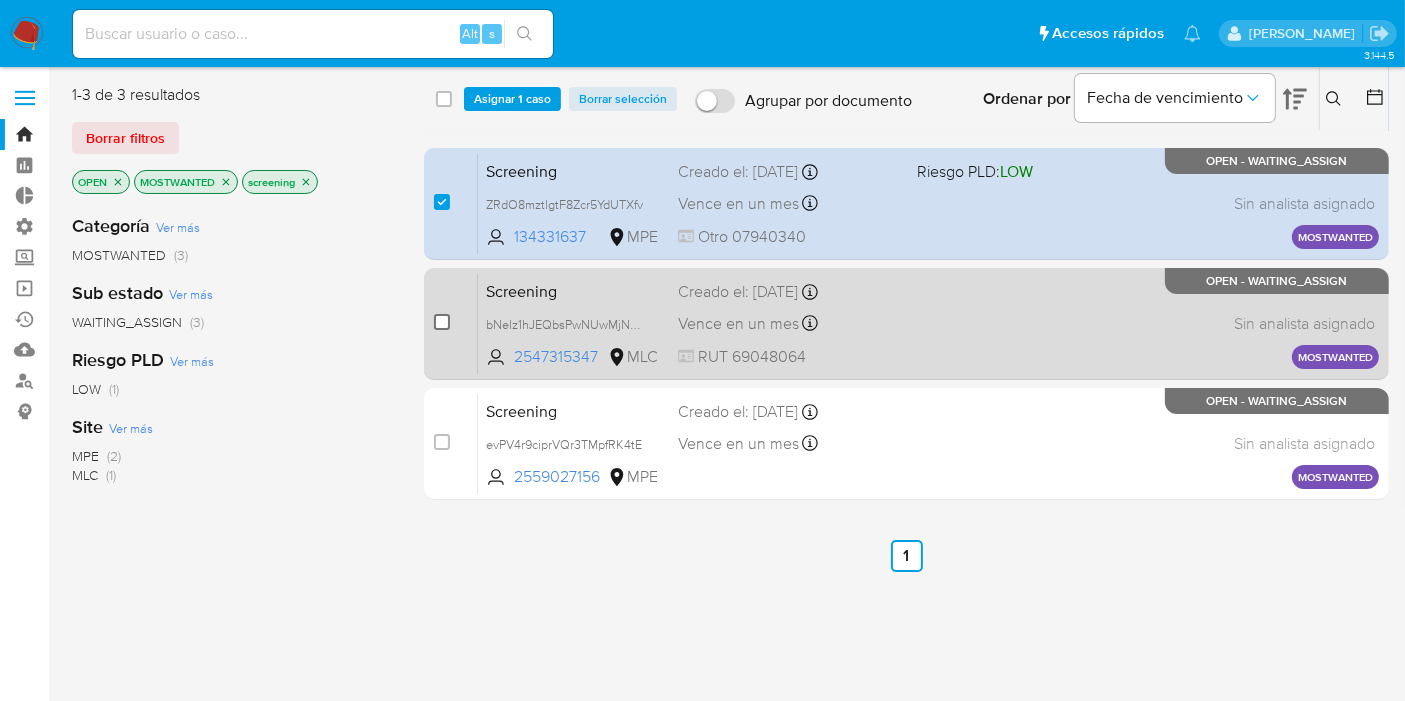 click at bounding box center (442, 322) 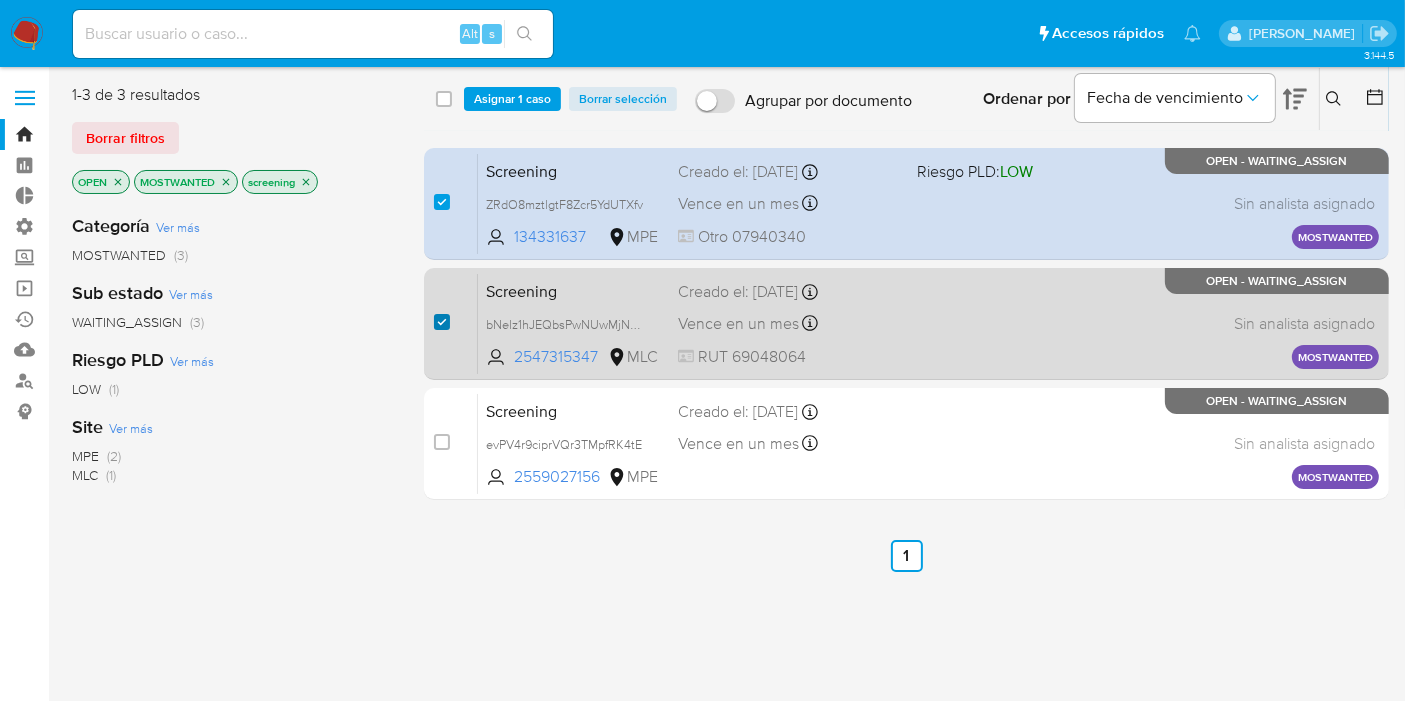 checkbox on "true" 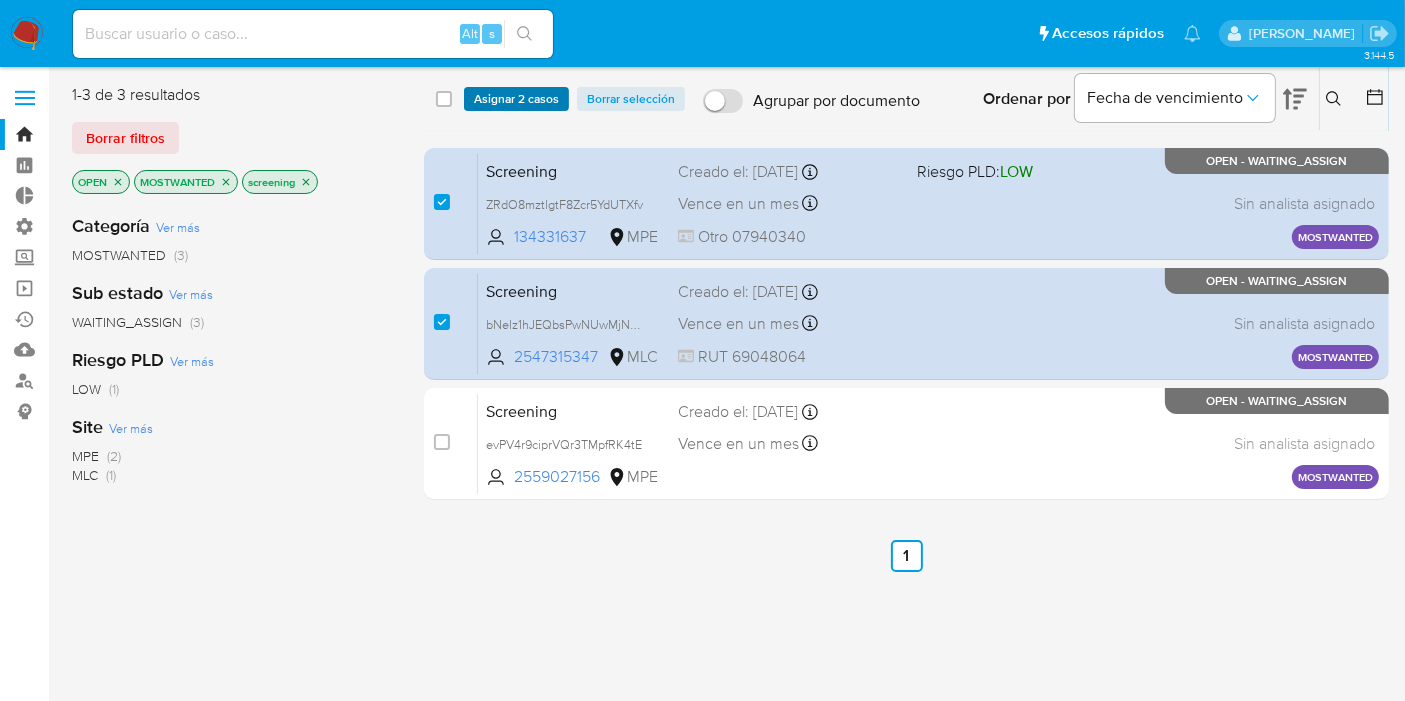 click on "Asignar 2 casos" at bounding box center [516, 99] 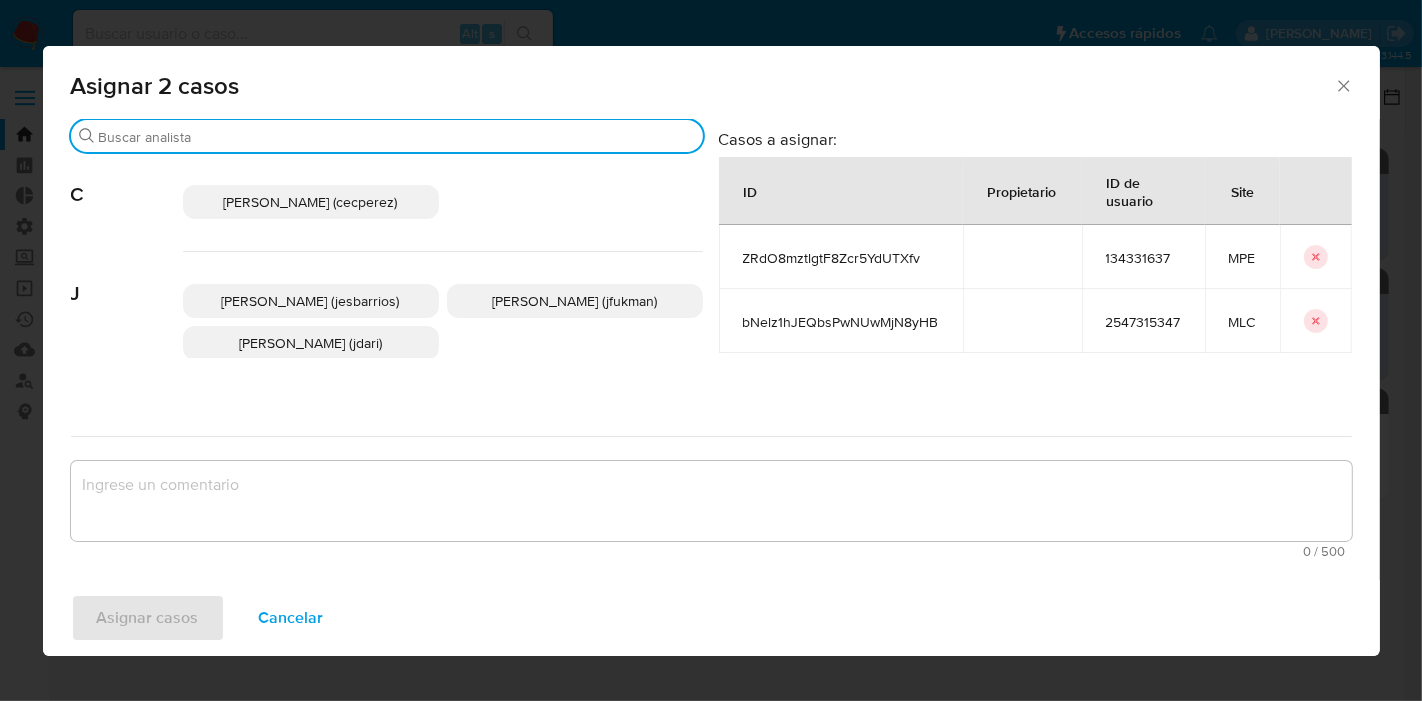 click on "Buscar" at bounding box center (397, 137) 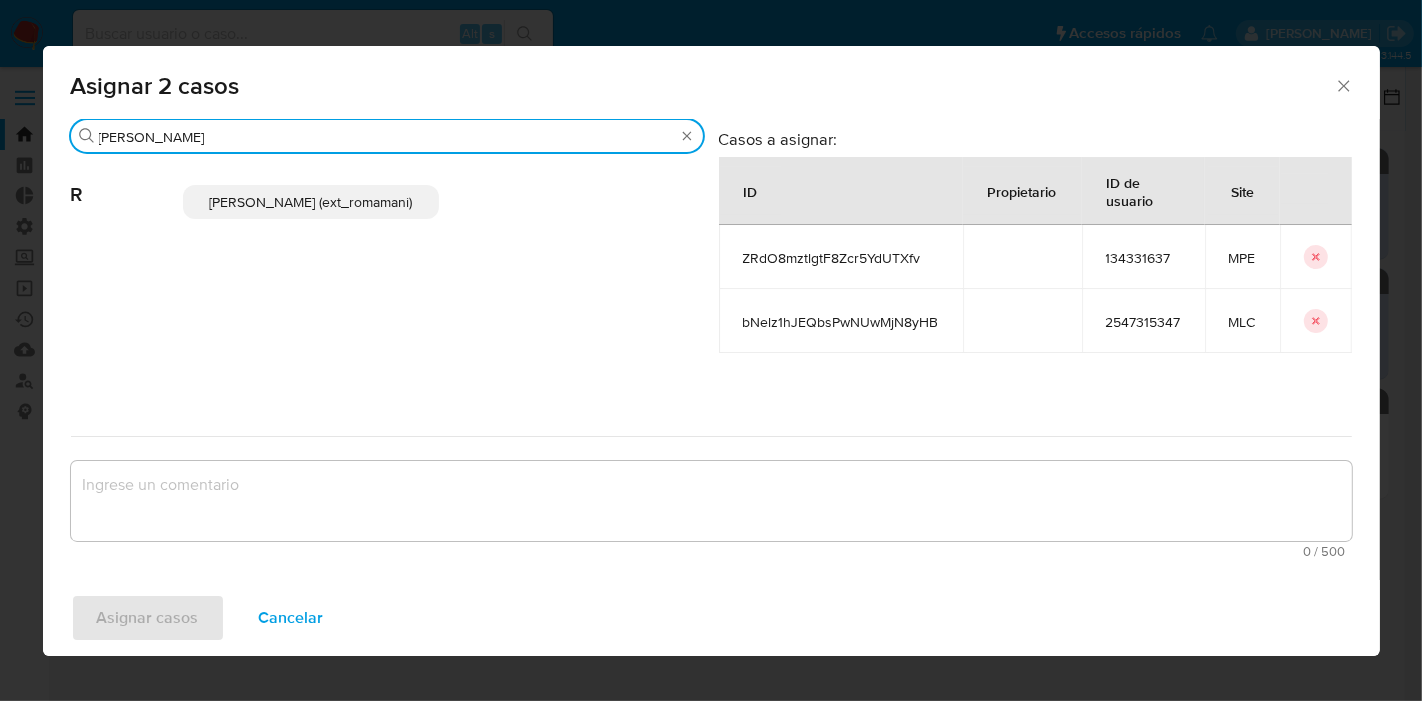 type on "rosa" 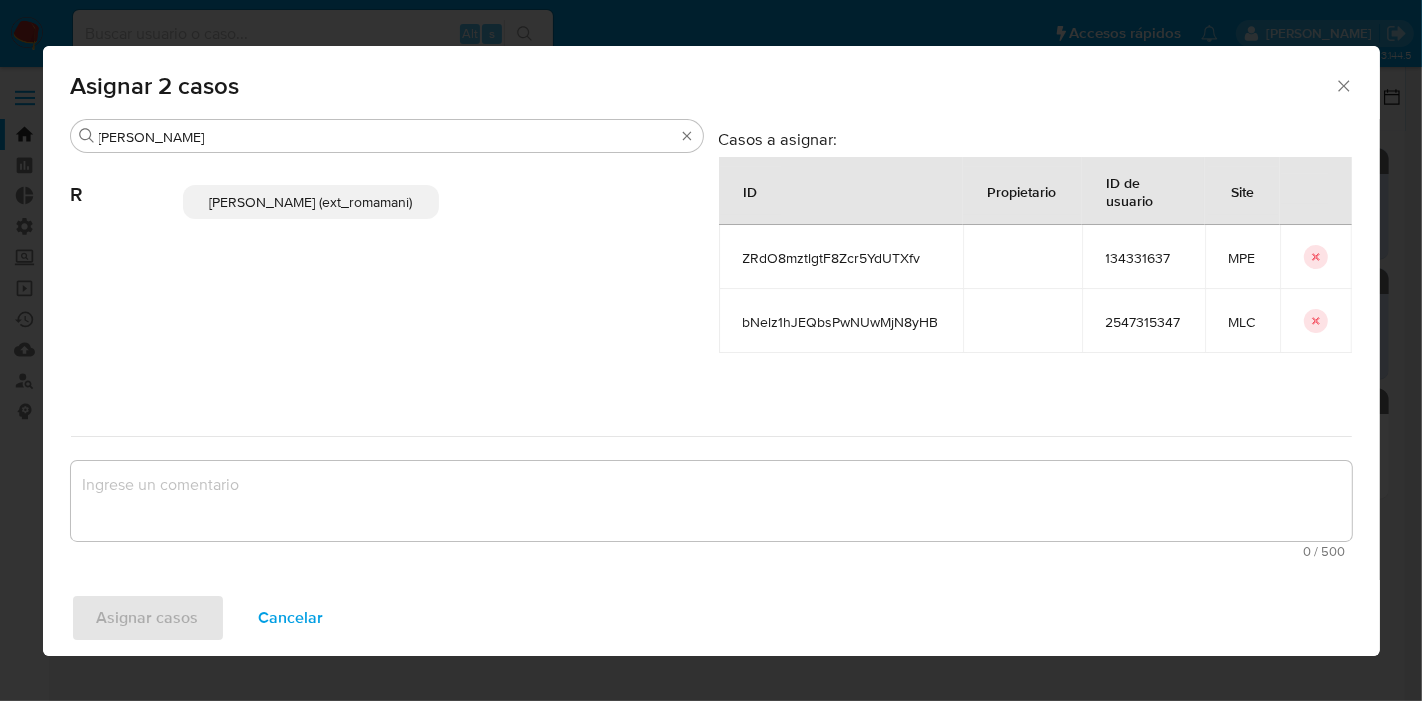 click on "Rosalia Mamani (ext_romamani)" at bounding box center (311, 202) 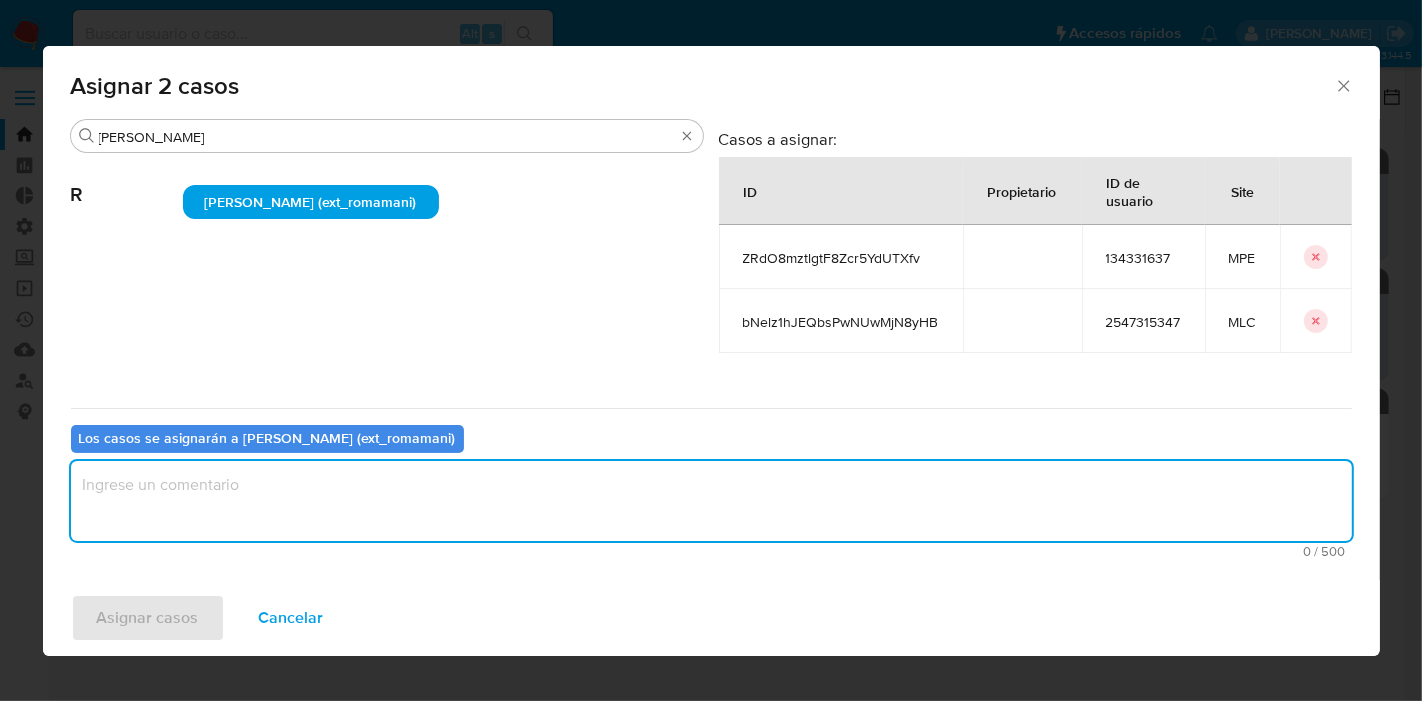 click at bounding box center [711, 501] 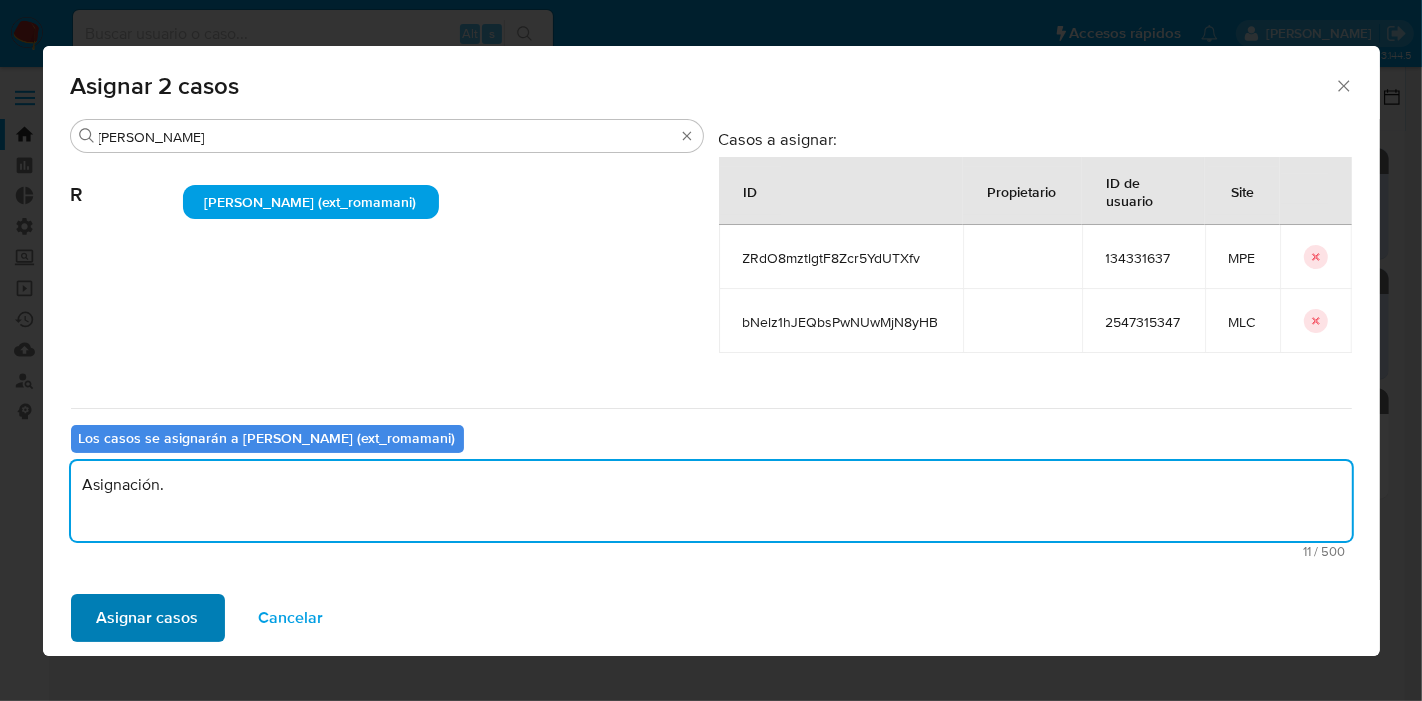 type on "Asignación." 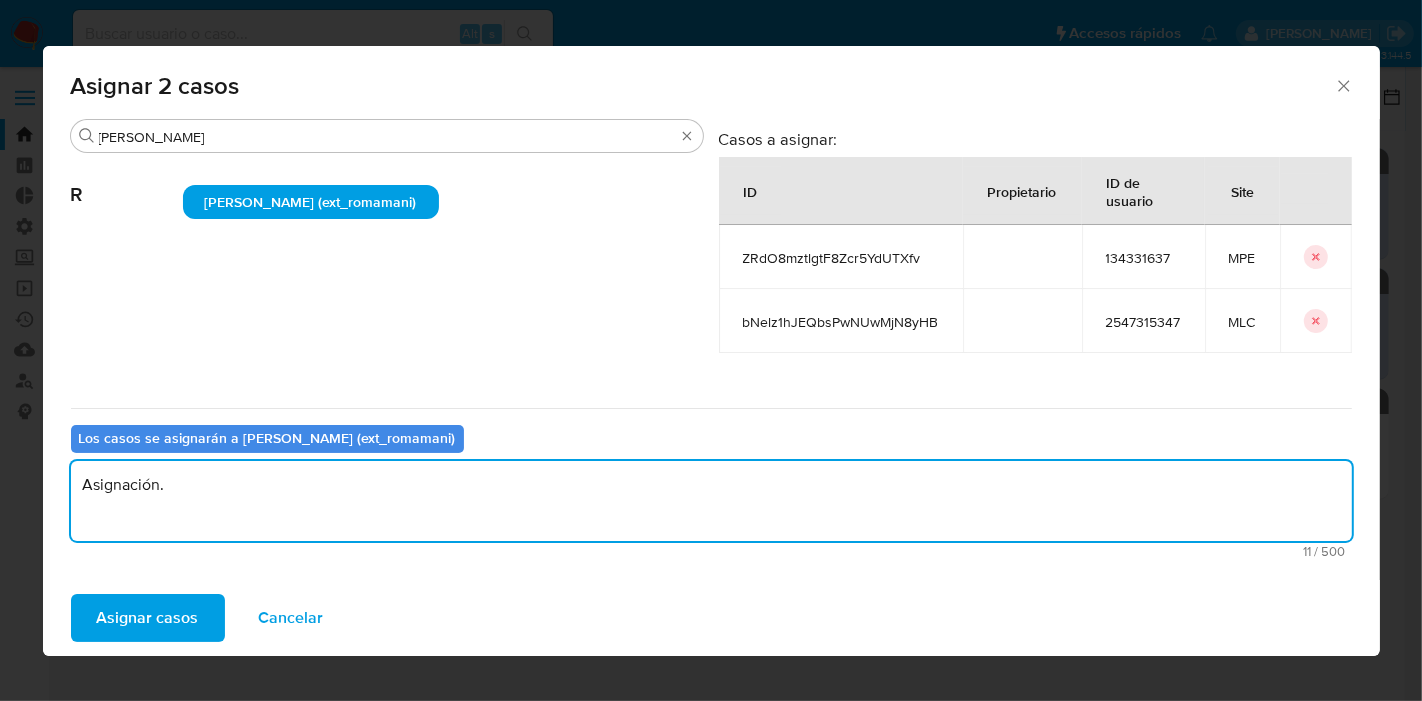 click on "Asignar casos" at bounding box center [148, 618] 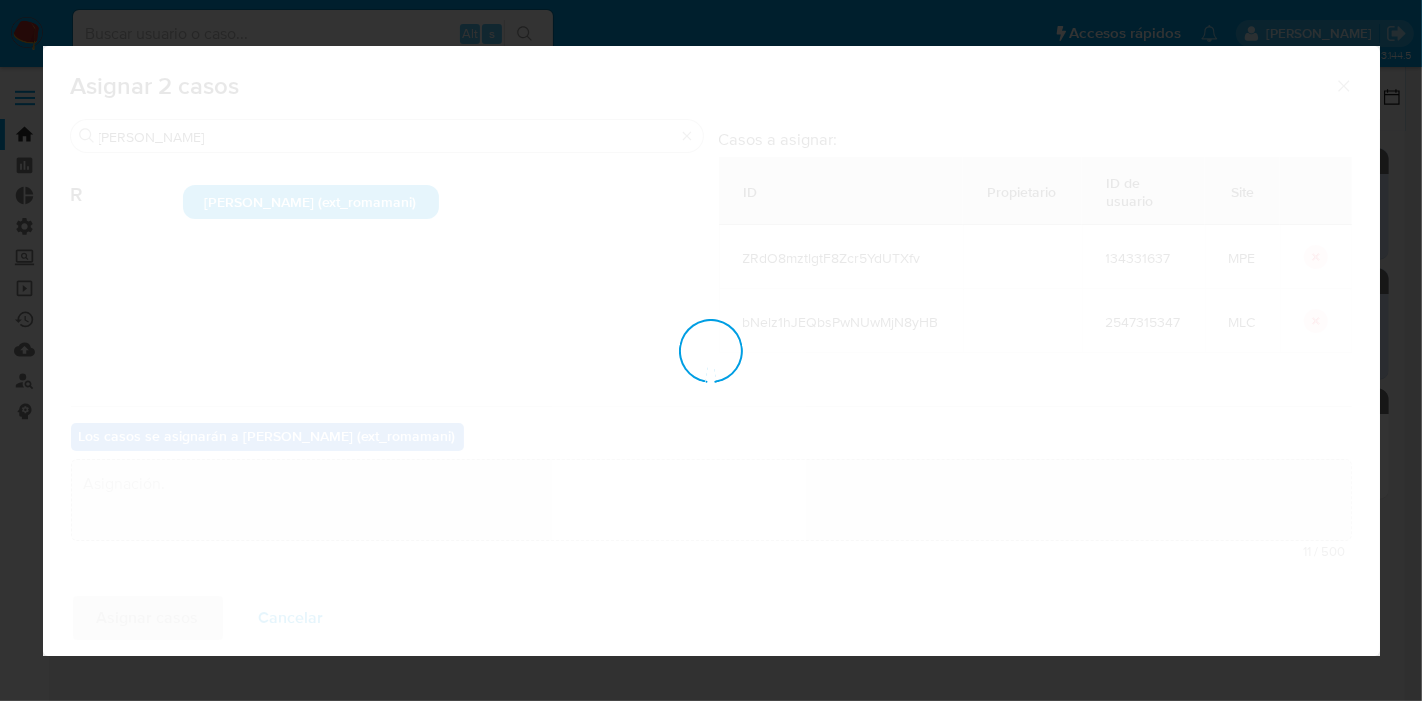 type 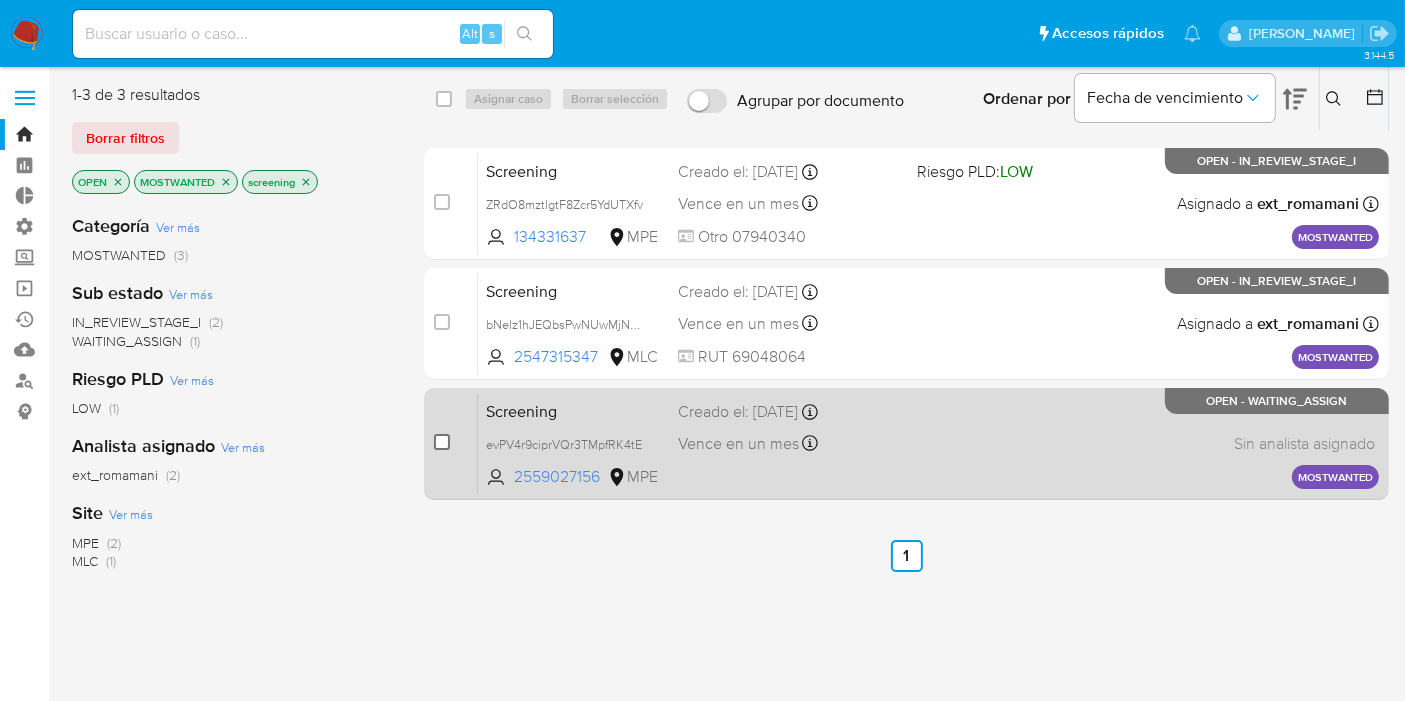 click at bounding box center [442, 442] 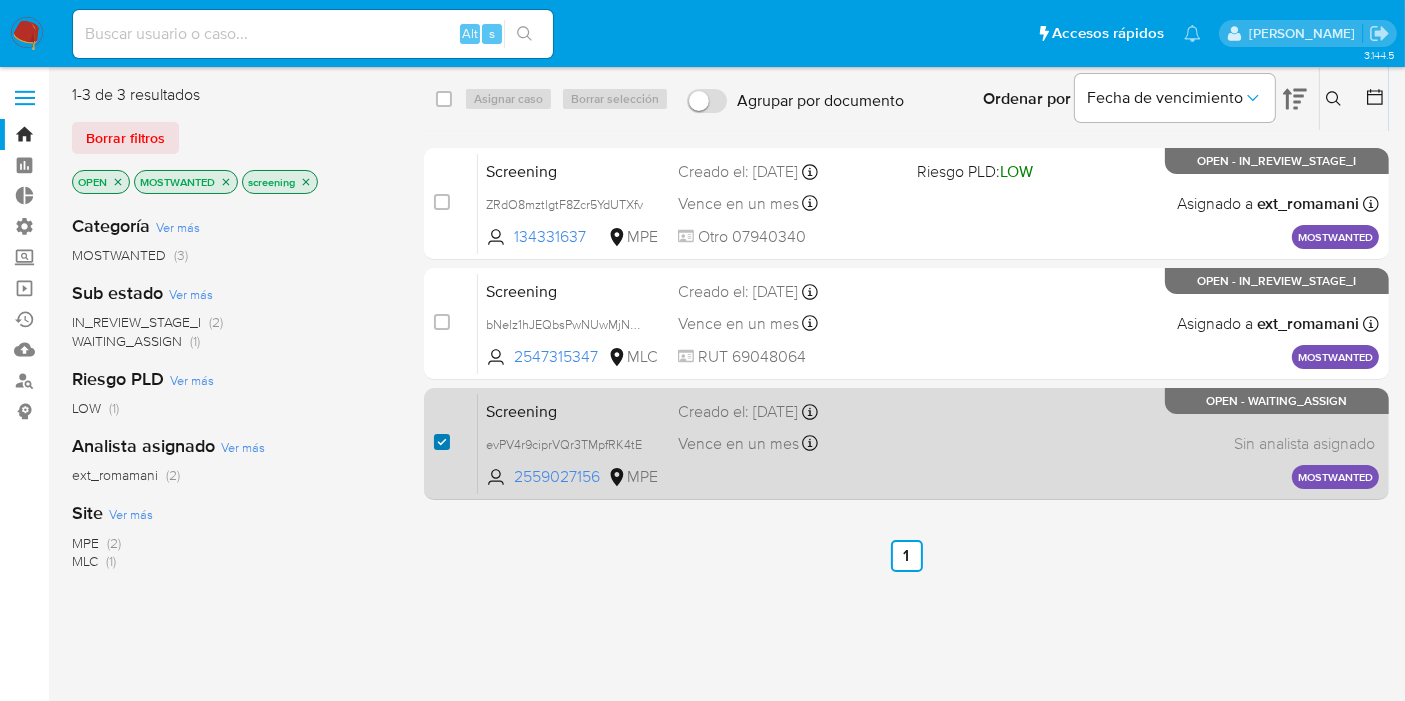 checkbox on "true" 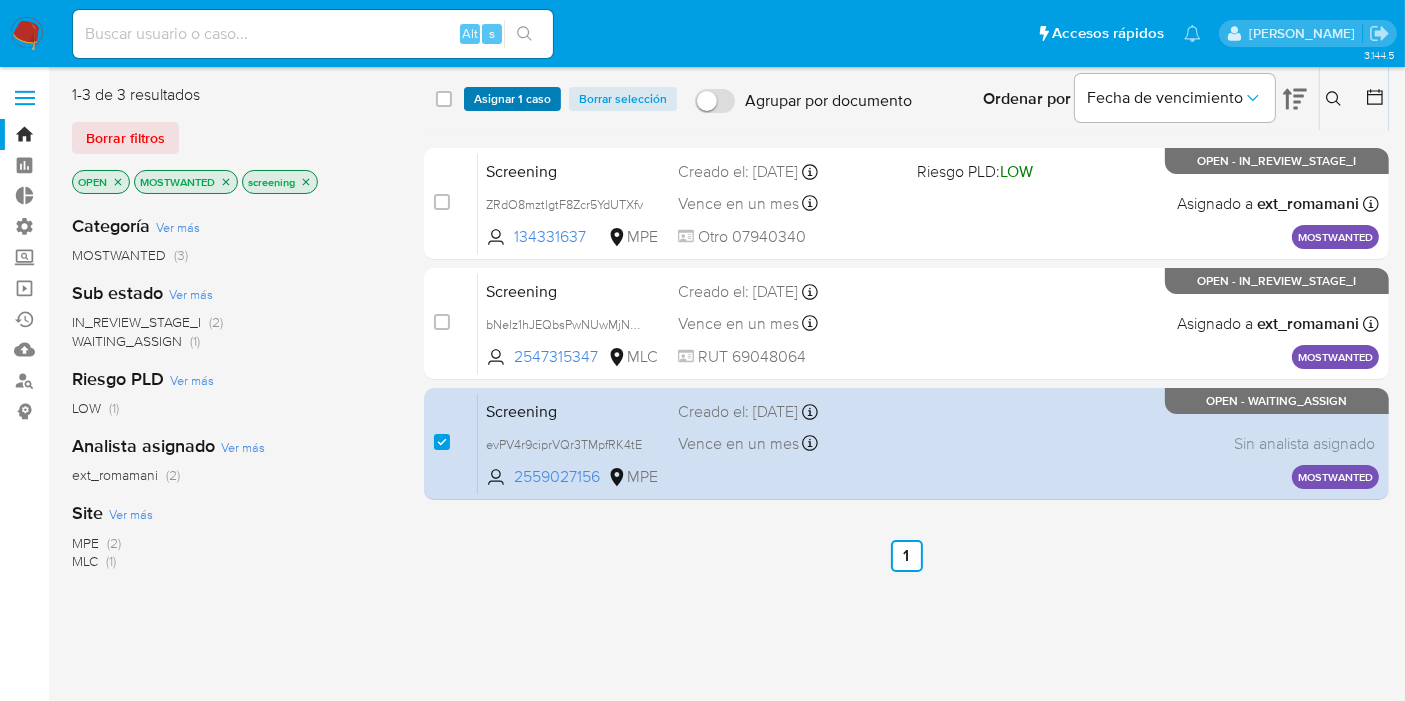 click on "Asignar 1 caso" at bounding box center (512, 99) 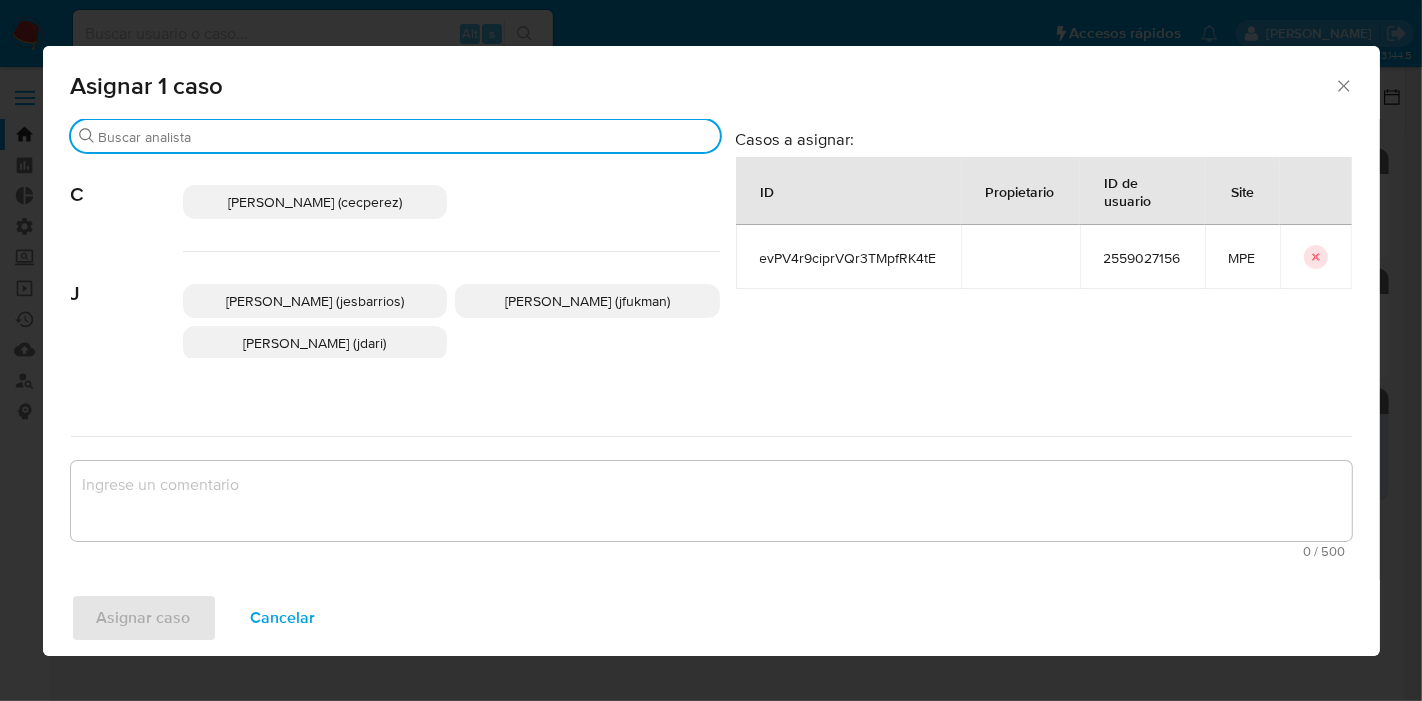 click on "Buscar" at bounding box center [405, 137] 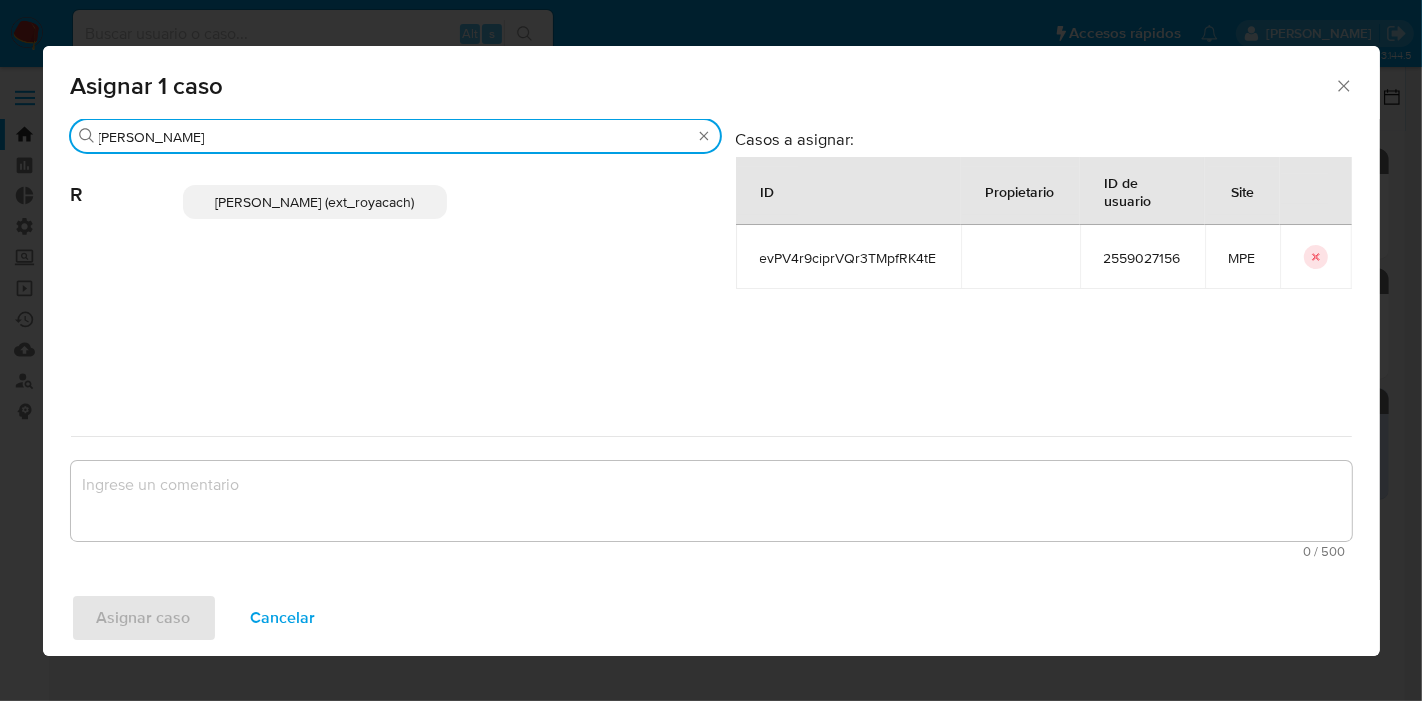 type on "romi" 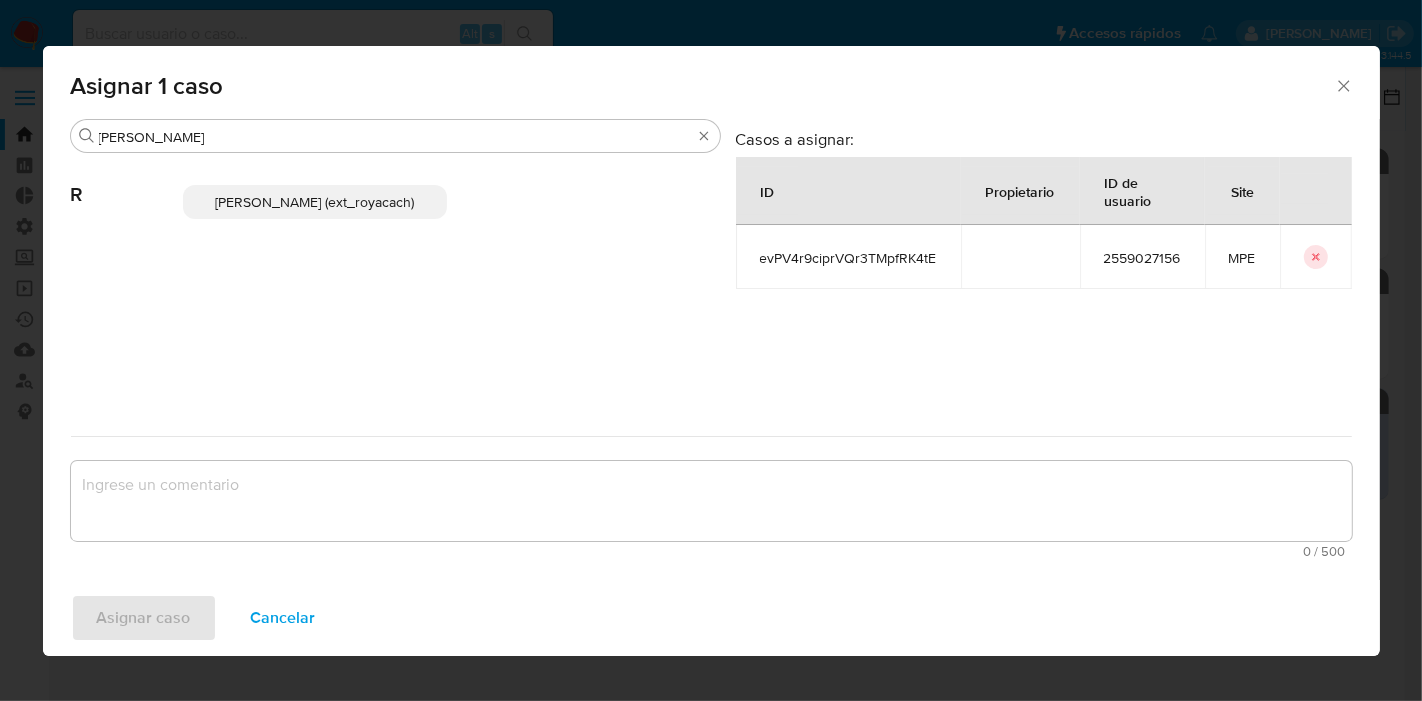 click on "Romina Isabel Yacachury (ext_royacach)" at bounding box center (315, 202) 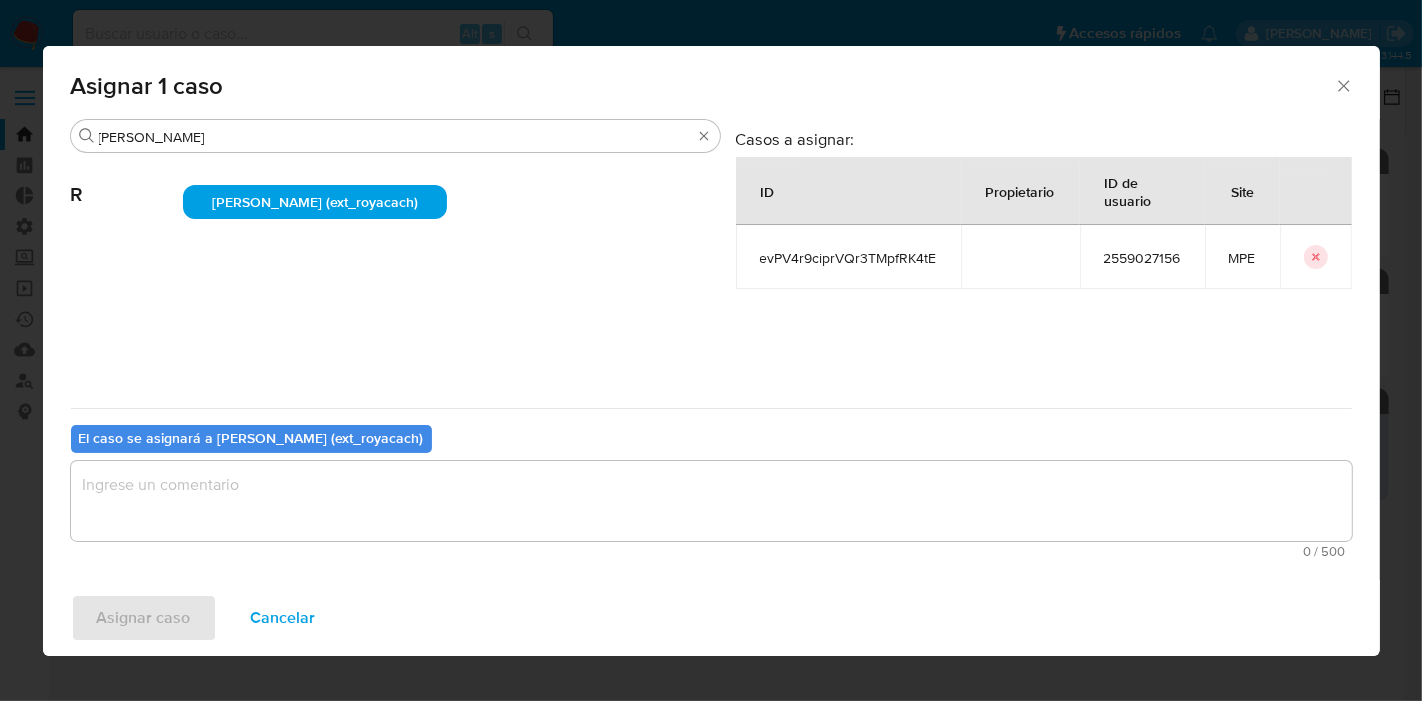 click at bounding box center (711, 501) 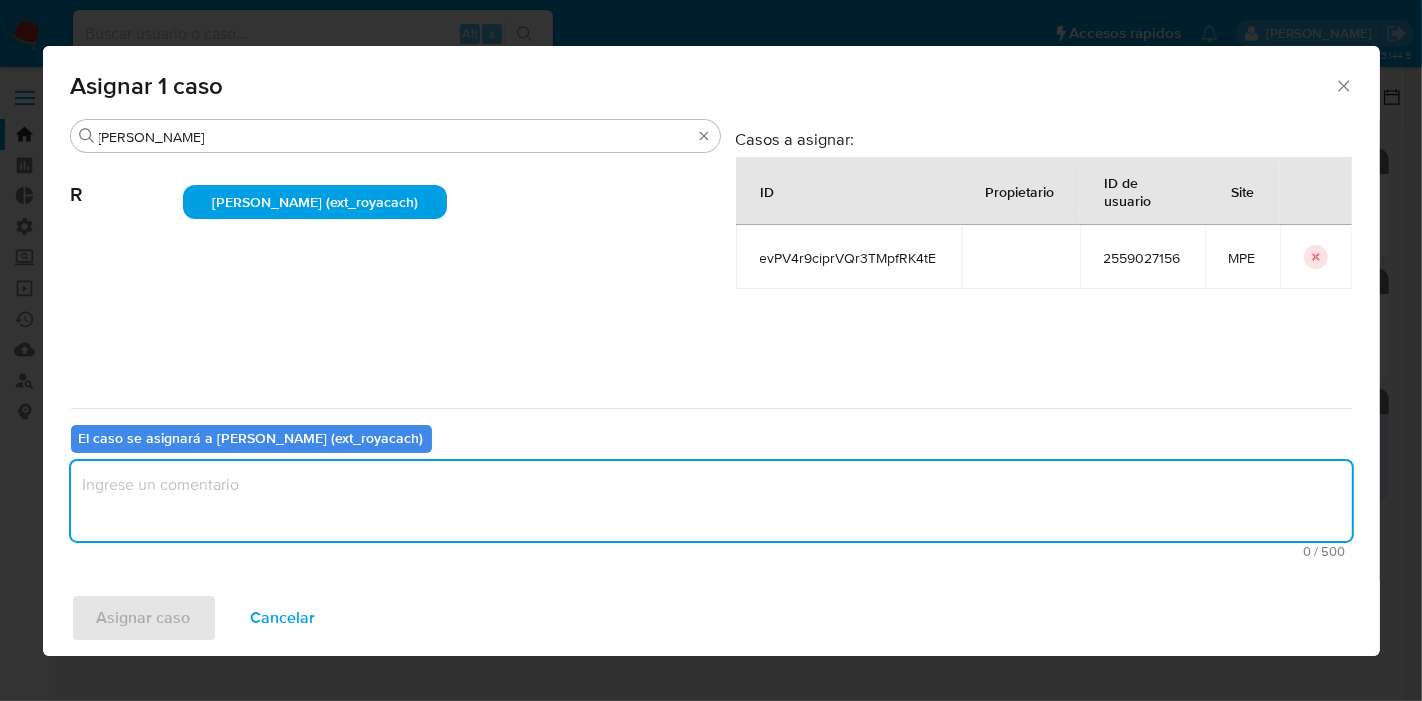 paste on "Asignación." 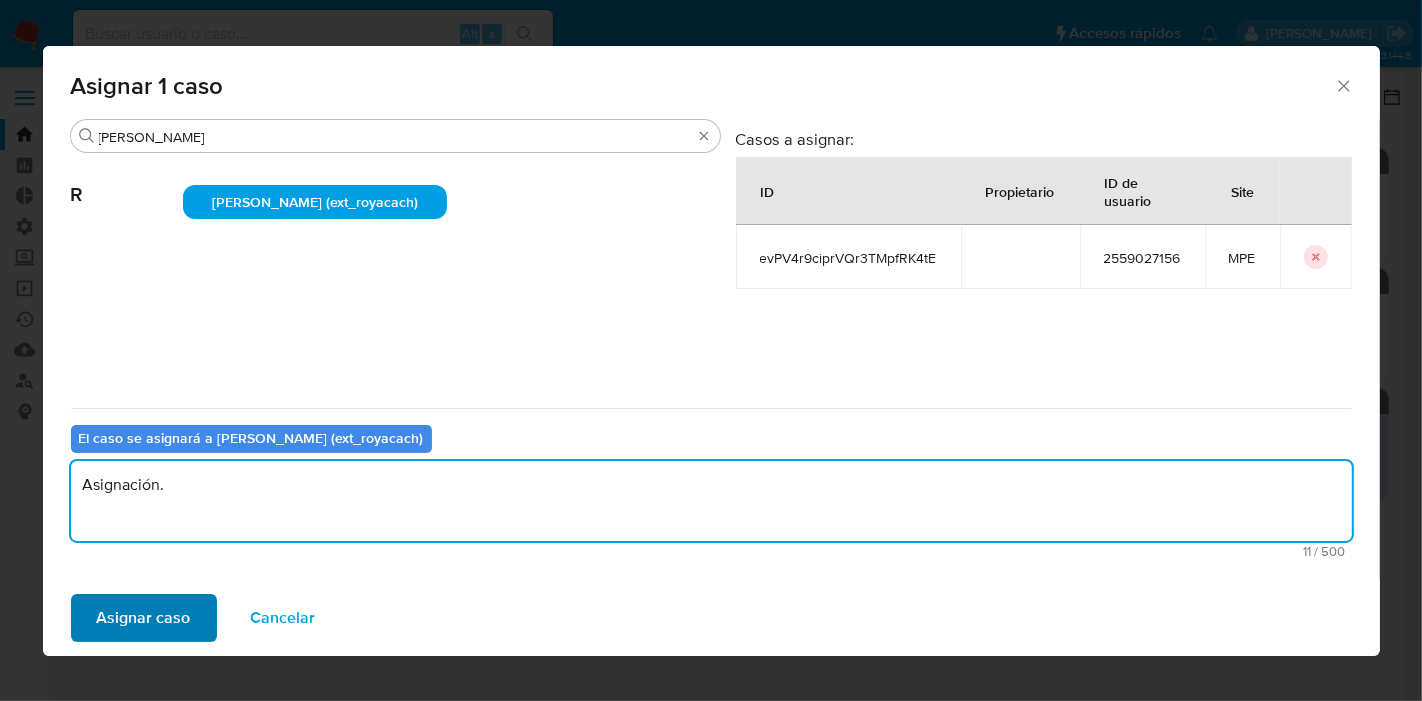 type on "Asignación." 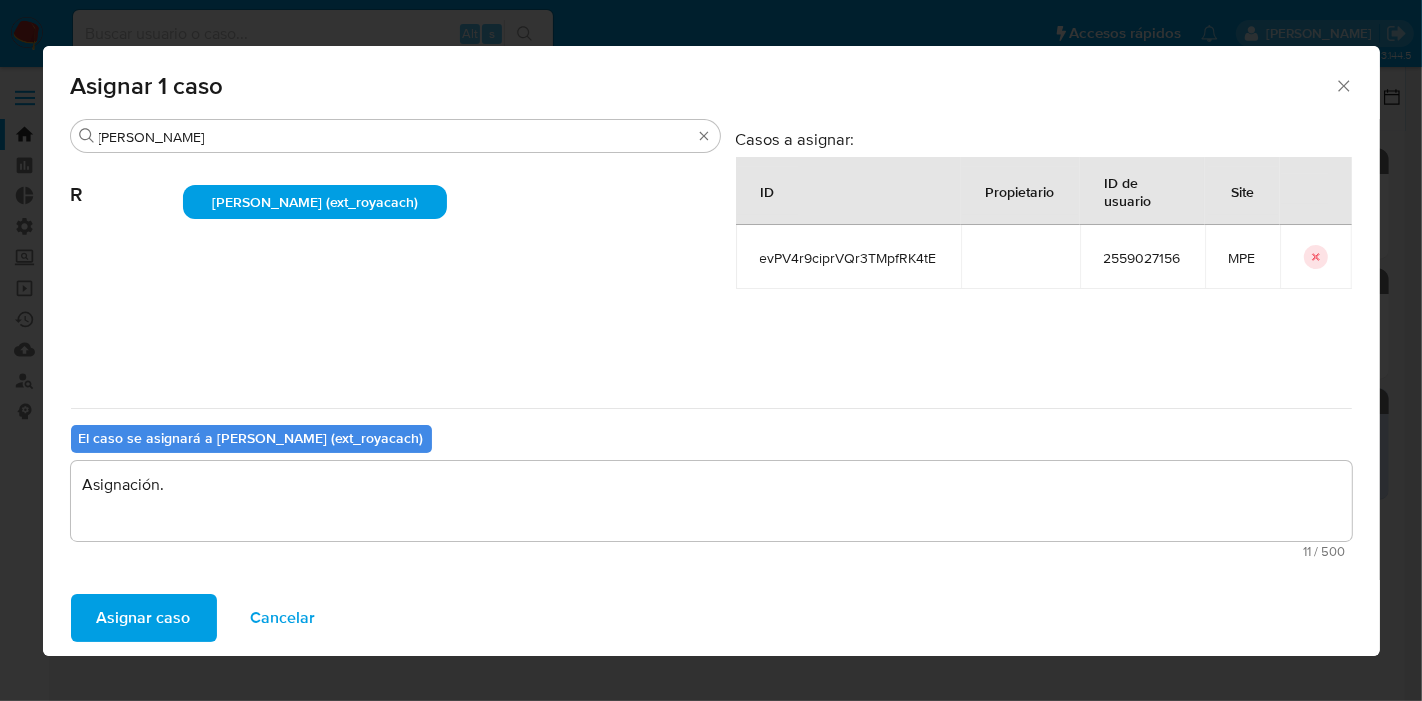 click on "Asignar caso" at bounding box center [144, 618] 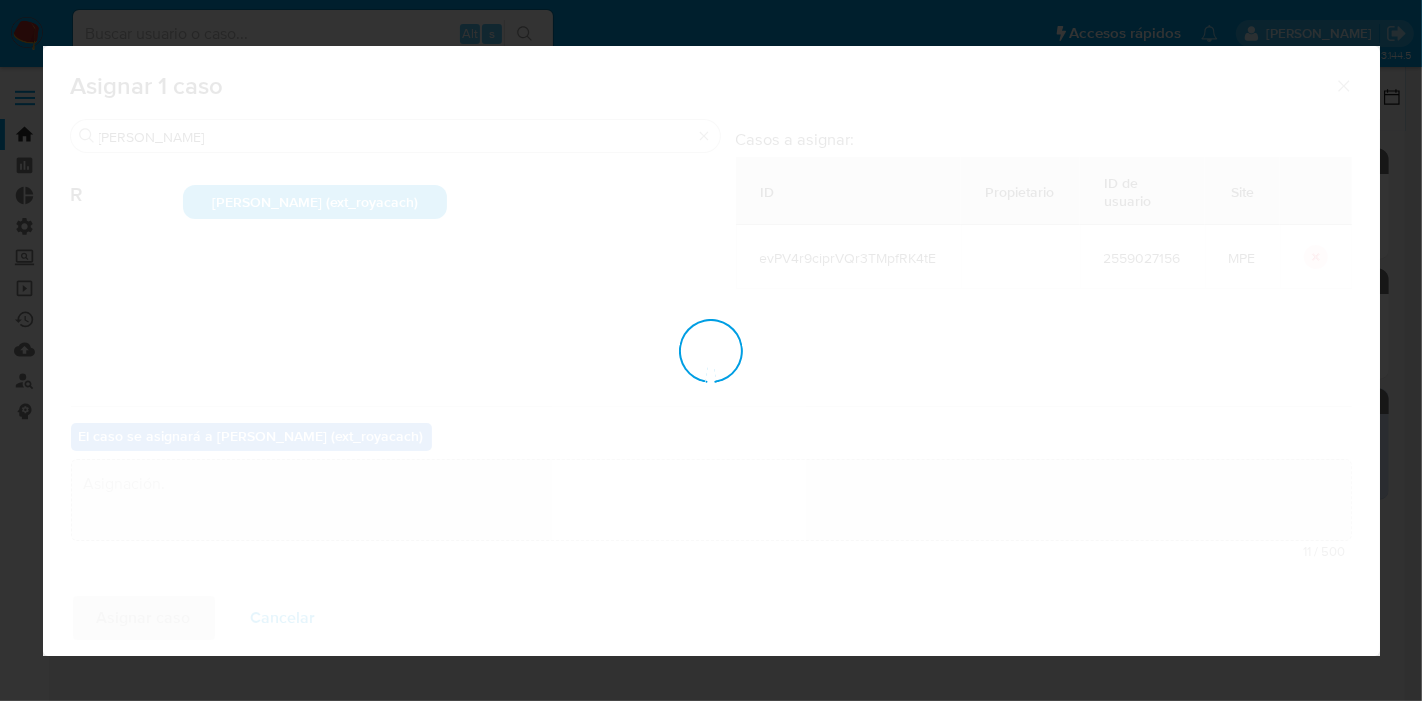 type 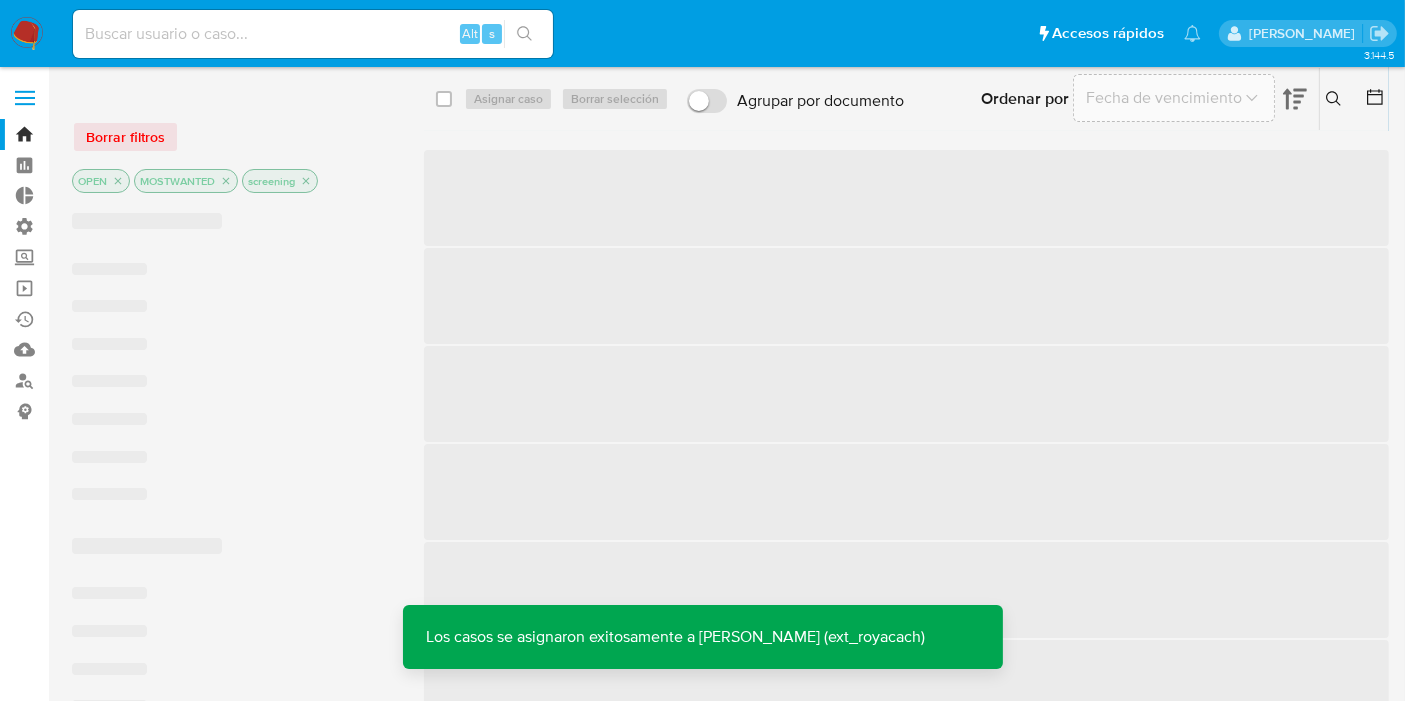 click on "Pausado Ver notificaciones Alt s Accesos rápidos   Presiona las siguientes teclas para acceder a algunas de las funciones Buscar caso o usuario Alt s Volver al home Alt h" at bounding box center [637, 33] 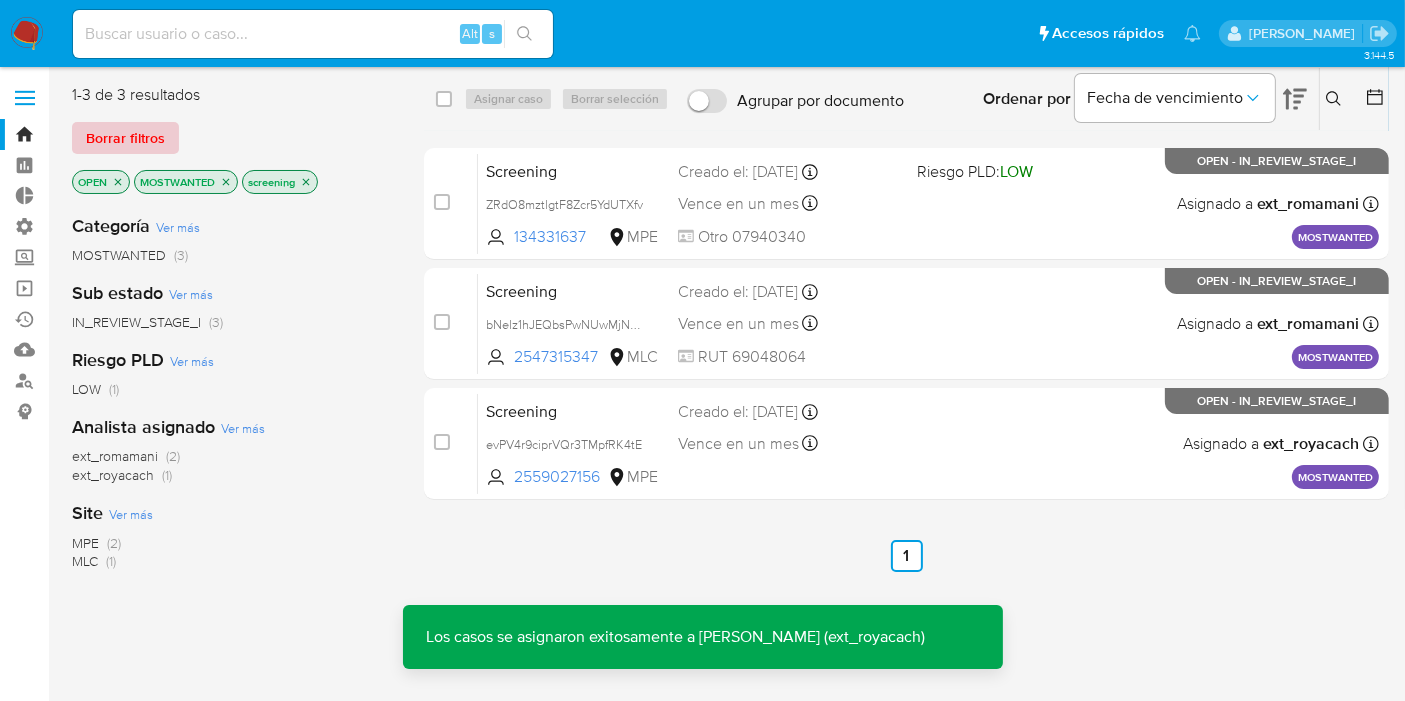 click on "Borrar filtros" at bounding box center (125, 138) 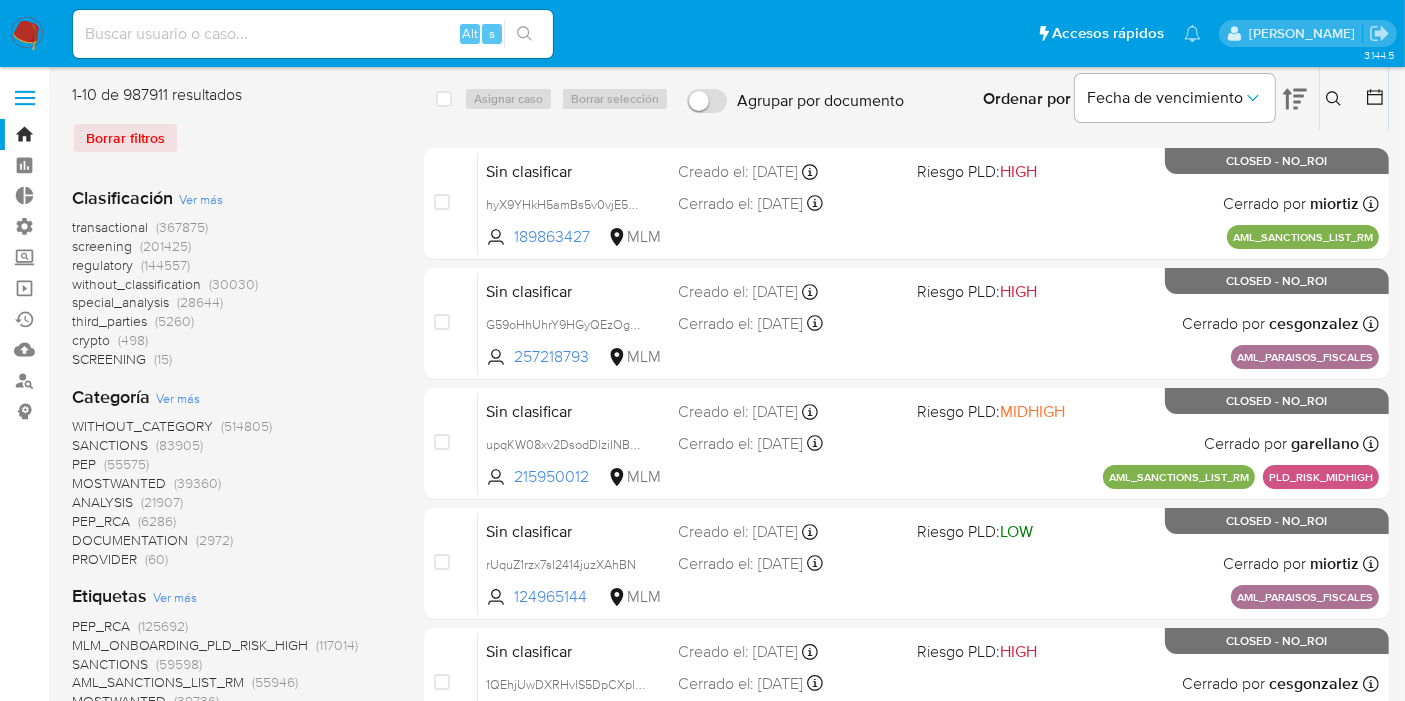 click on "screening" at bounding box center [102, 246] 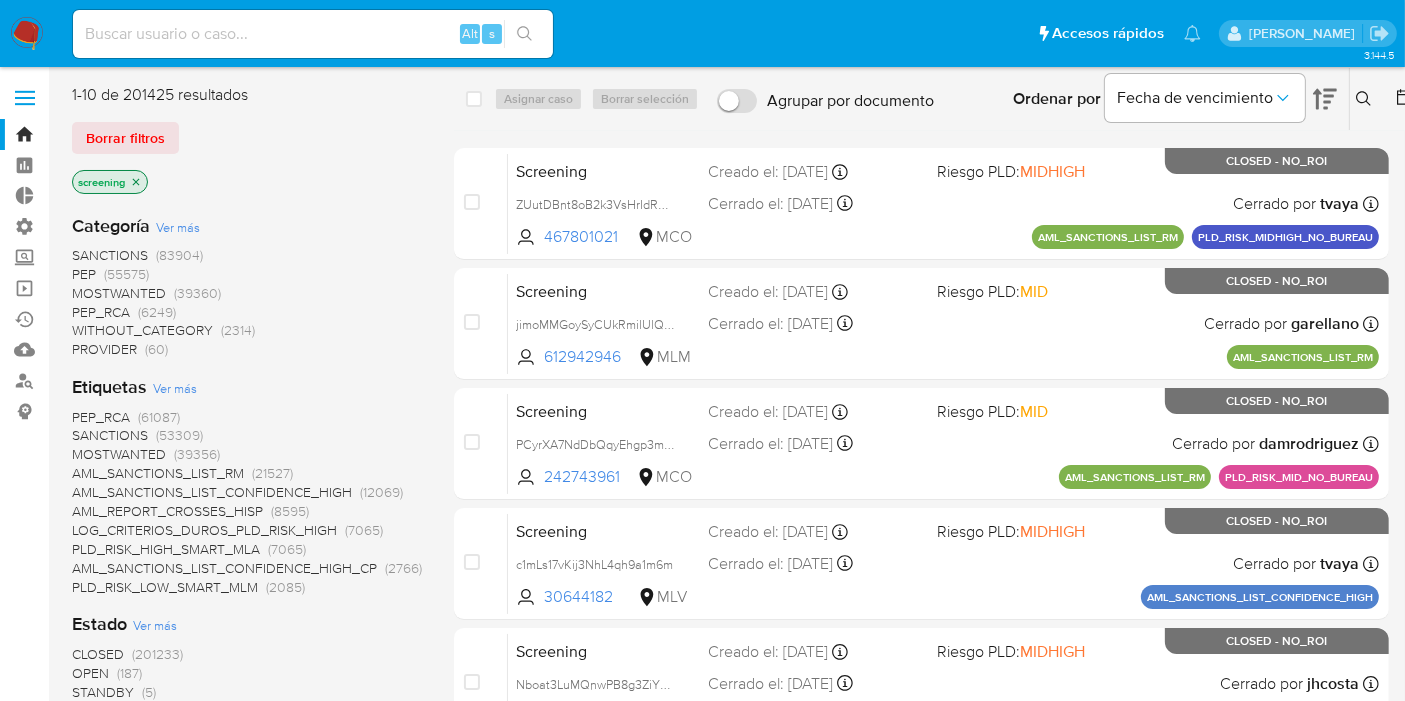 click on "OPEN" at bounding box center (90, 673) 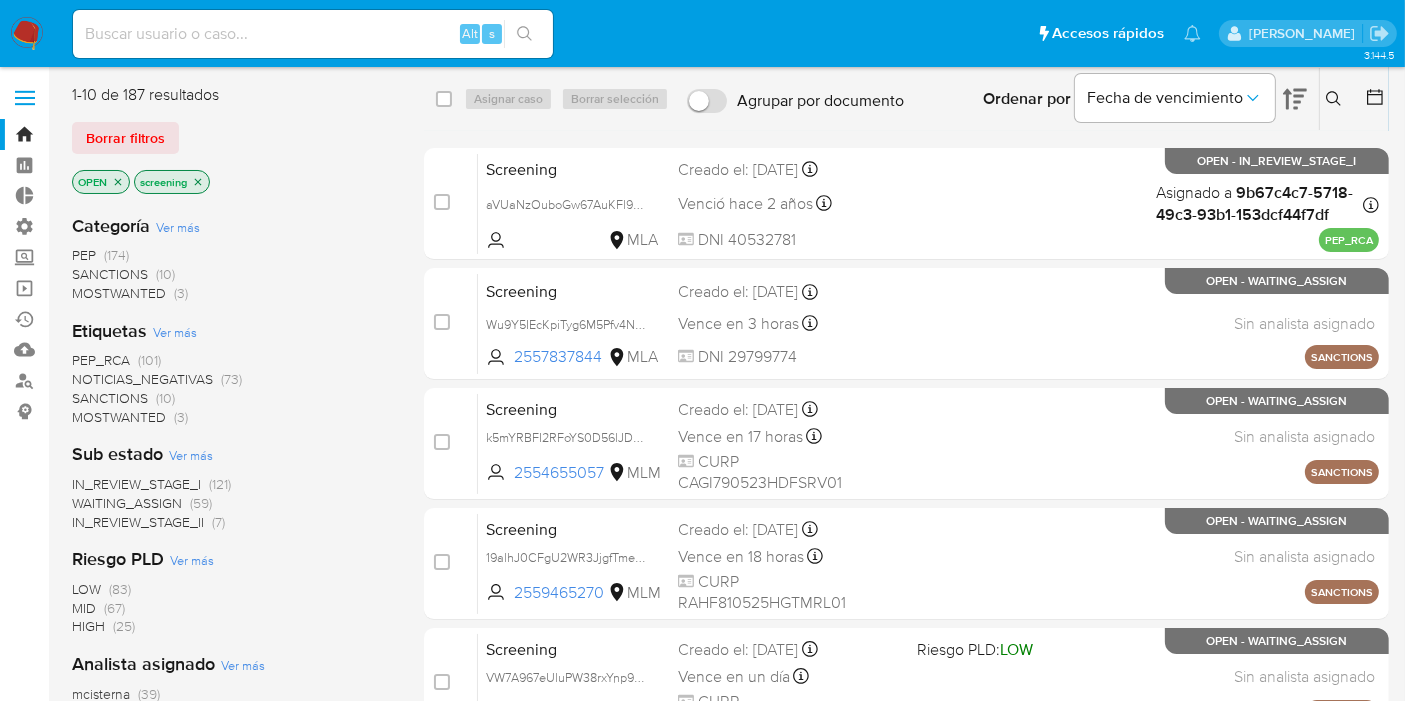 click on "Etiquetas Ver más PEP_RCA (101) NOTICIAS_NEGATIVAS (73) SANCTIONS (10) MOSTWANTED (3)" at bounding box center [232, 373] 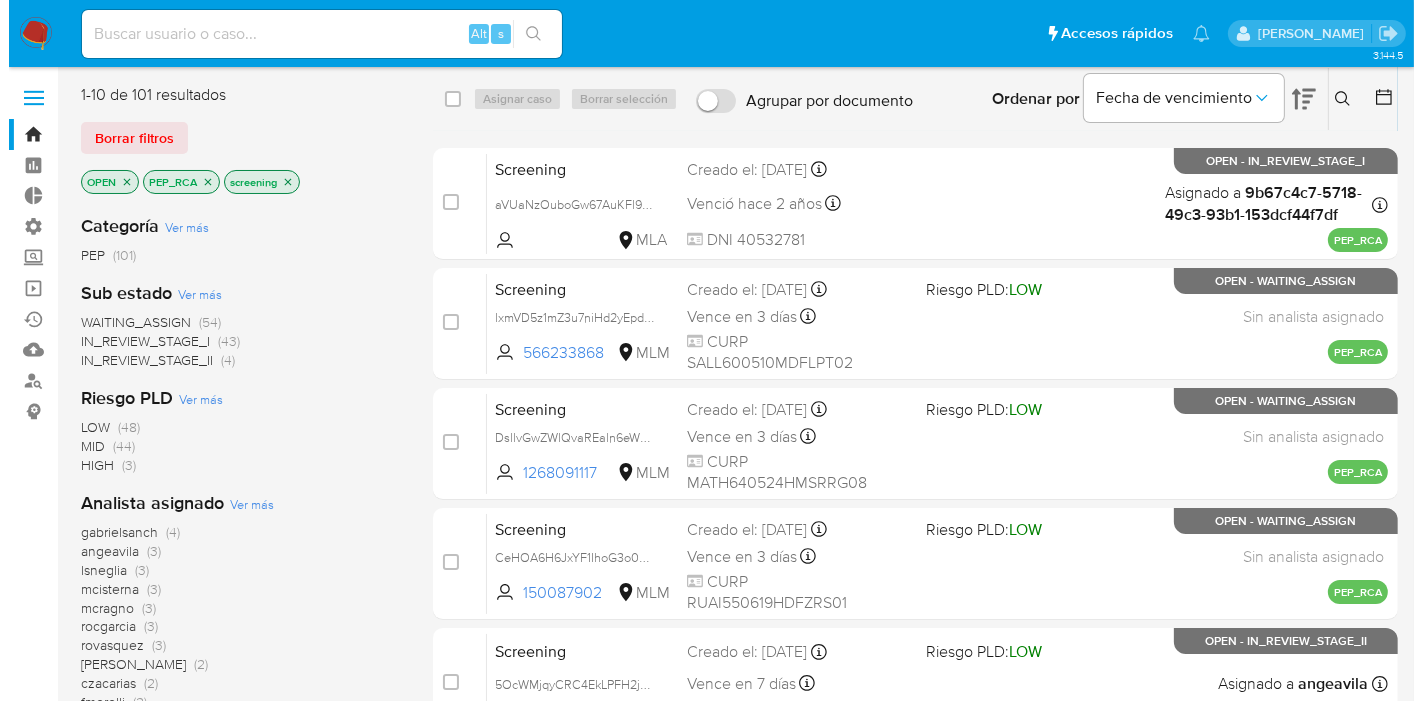 scroll, scrollTop: 613, scrollLeft: 0, axis: vertical 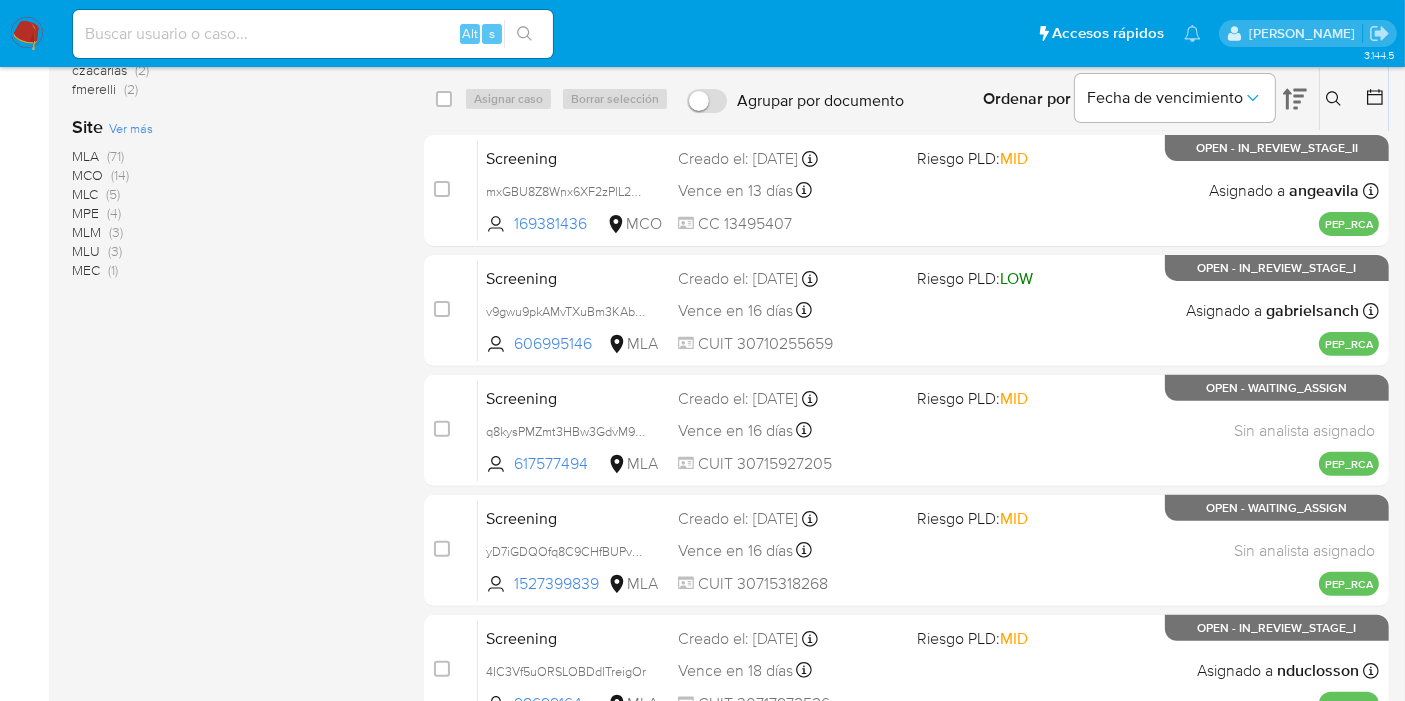 click on "Ver más" at bounding box center (131, 128) 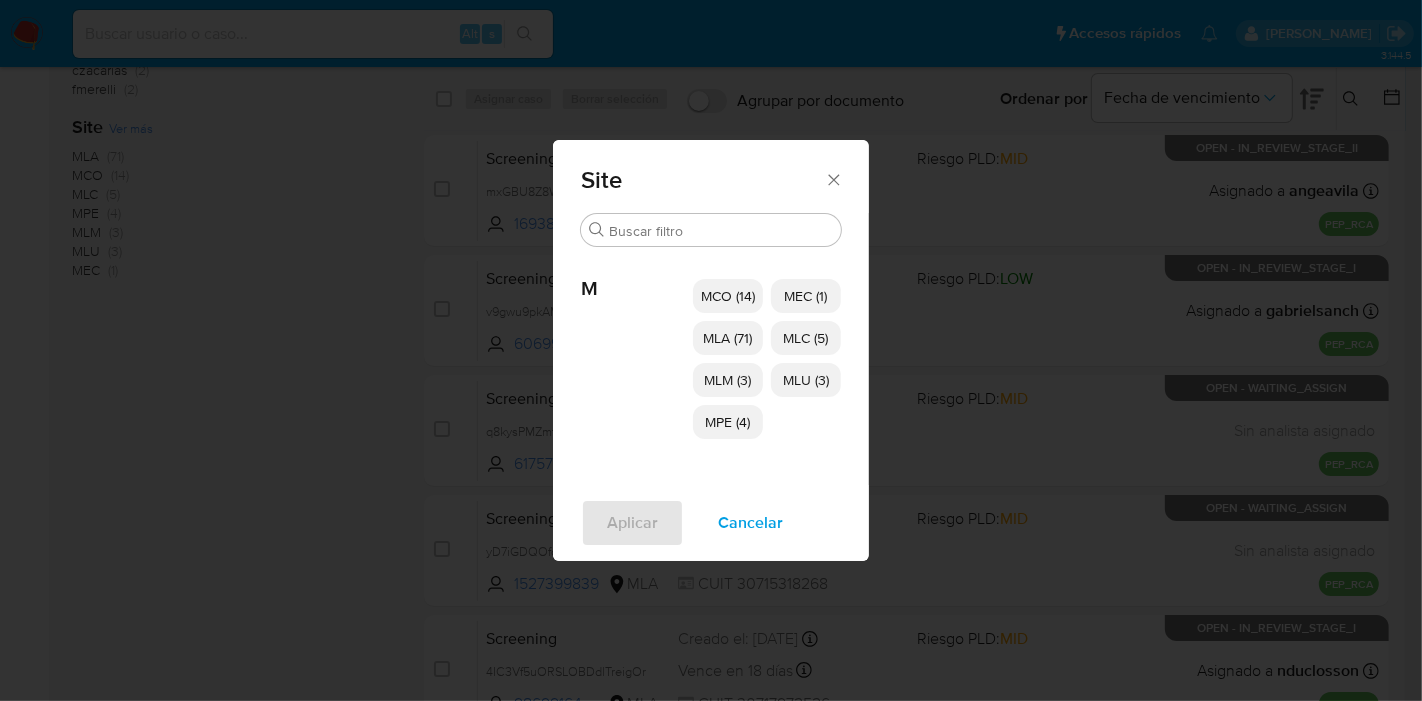click on "MCO (14)" at bounding box center [728, 296] 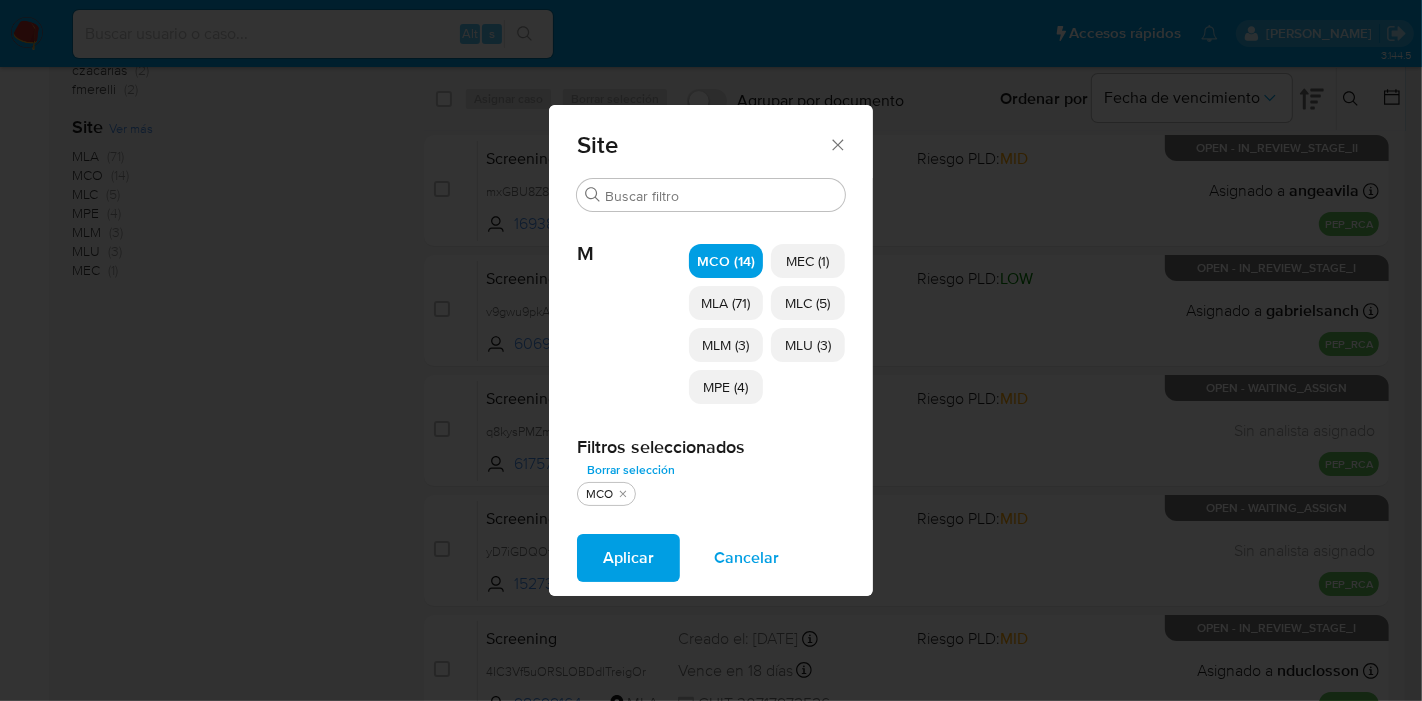 click on "MLM (3)" at bounding box center [726, 345] 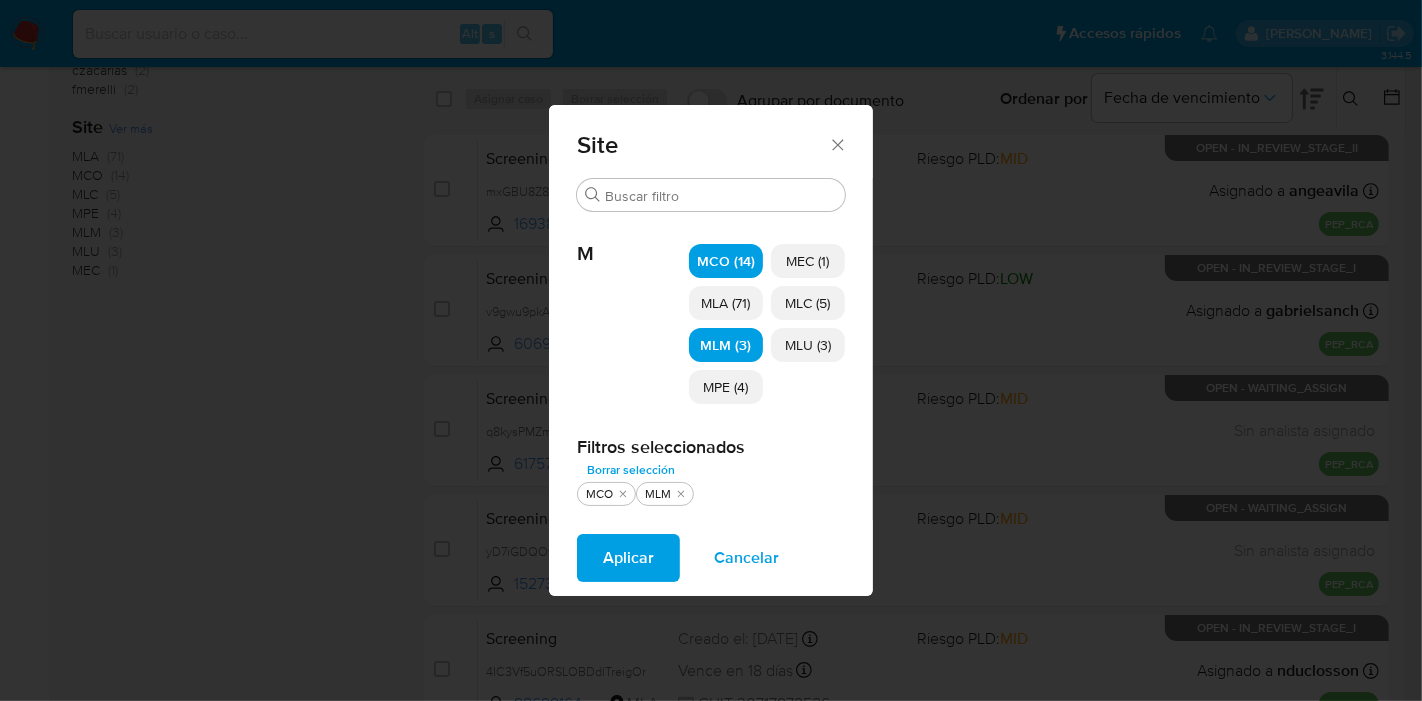 click on "MPE (4)" at bounding box center (726, 387) 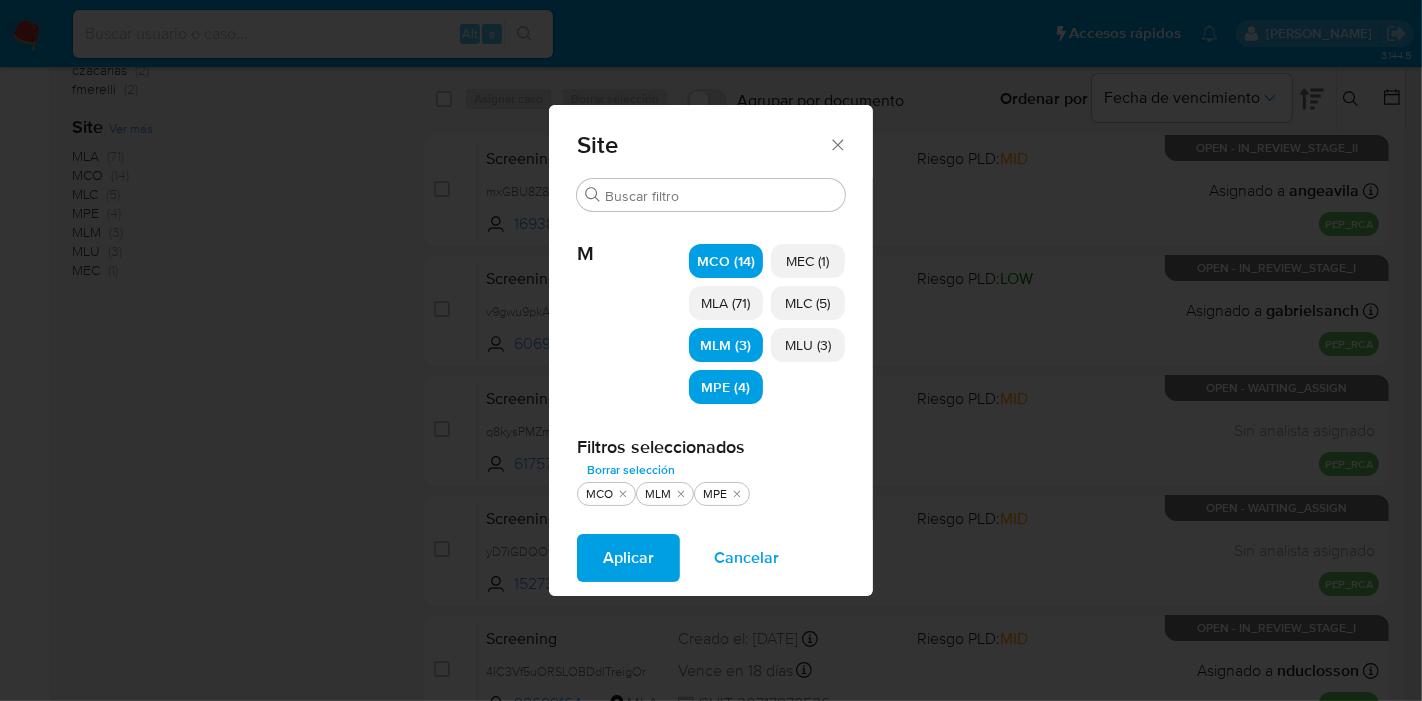 click on "MEC (1)" at bounding box center (808, 261) 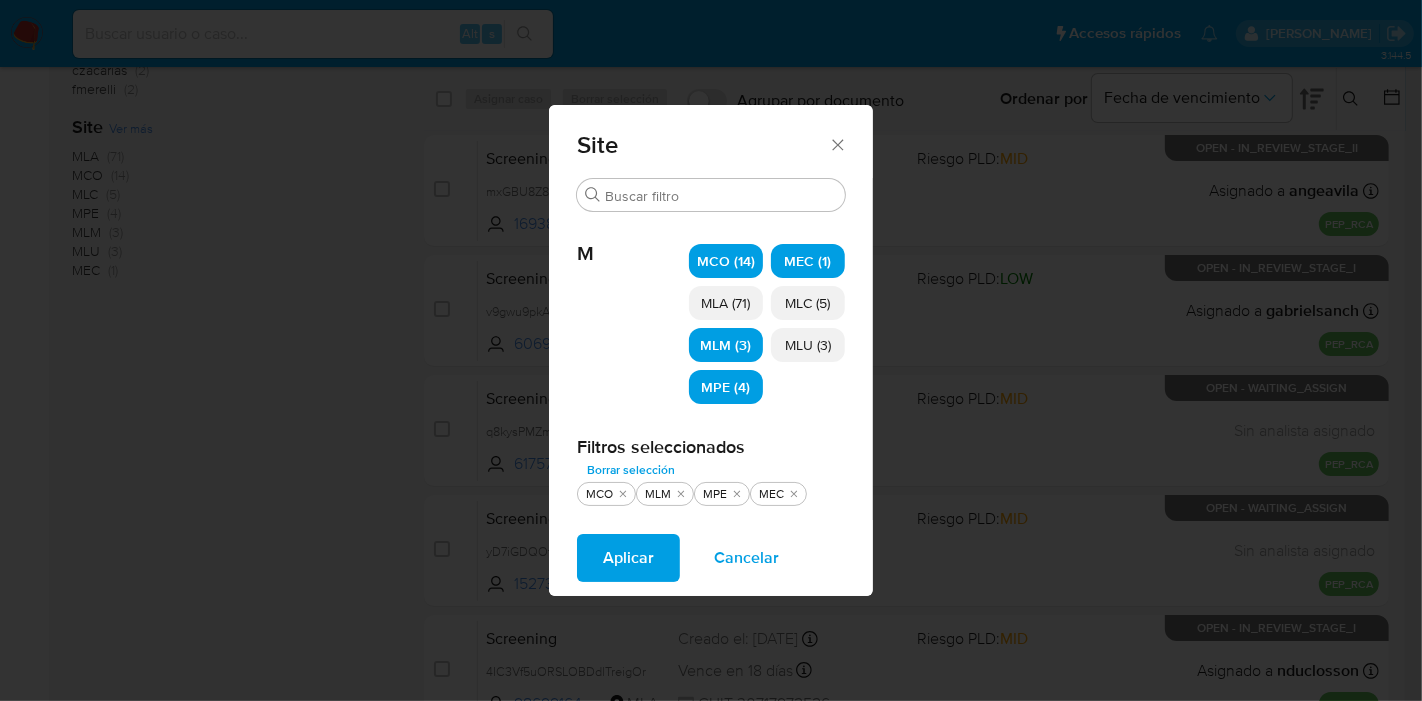 click on "MLC (5)" at bounding box center (808, 303) 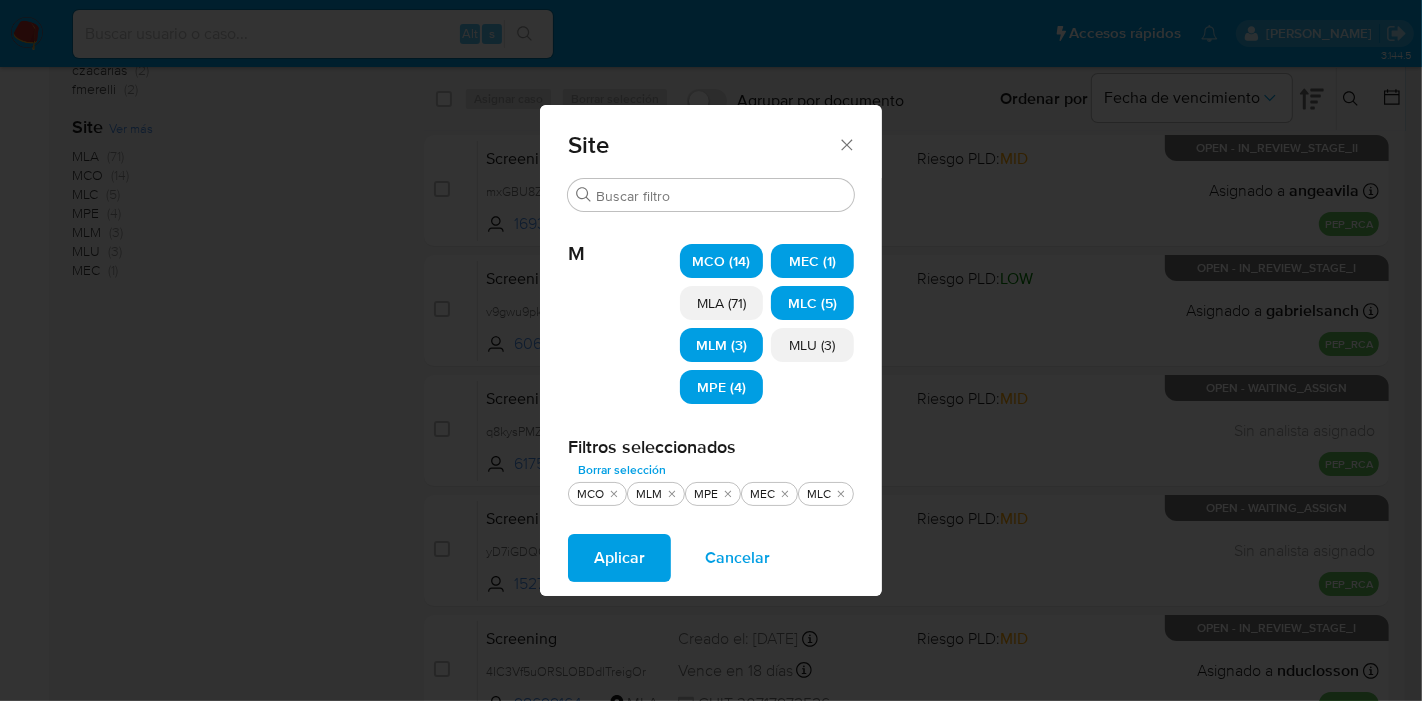 click on "MLU (3)" at bounding box center (813, 345) 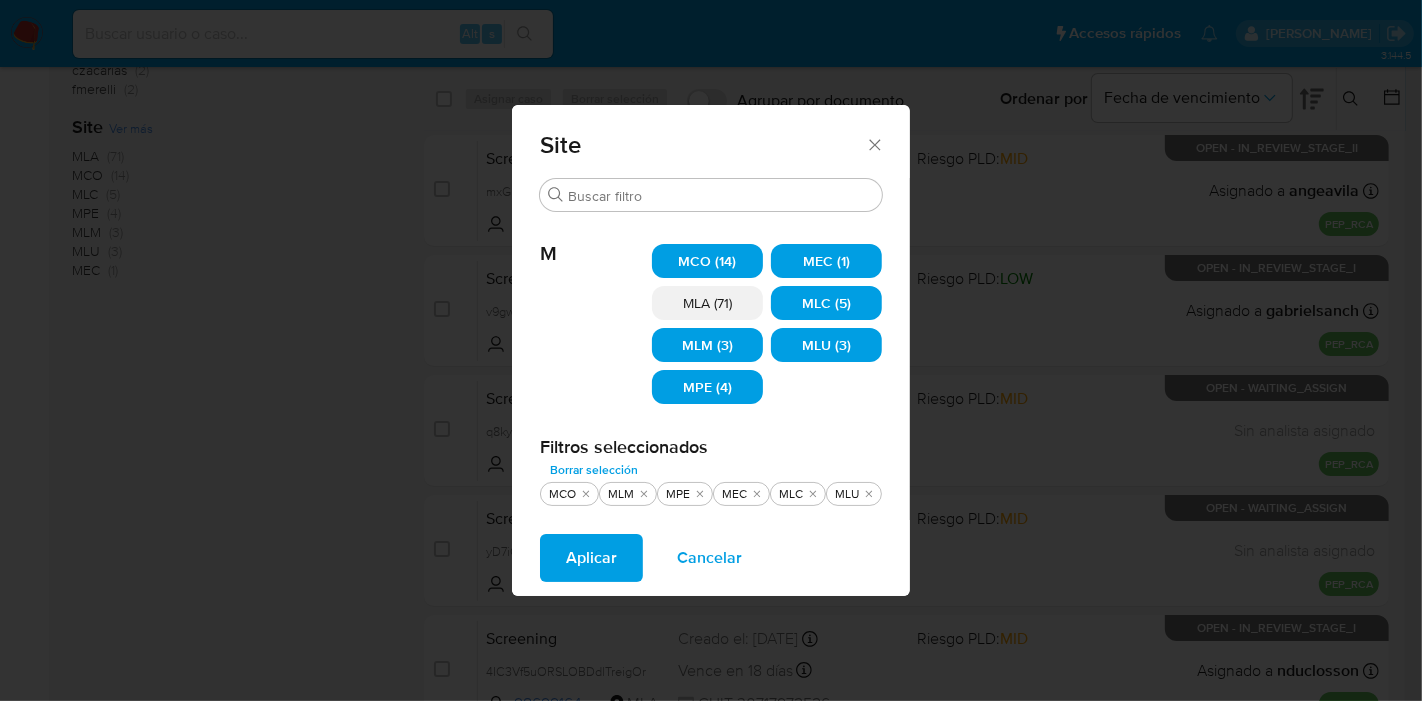 click on "Aplicar" at bounding box center [591, 558] 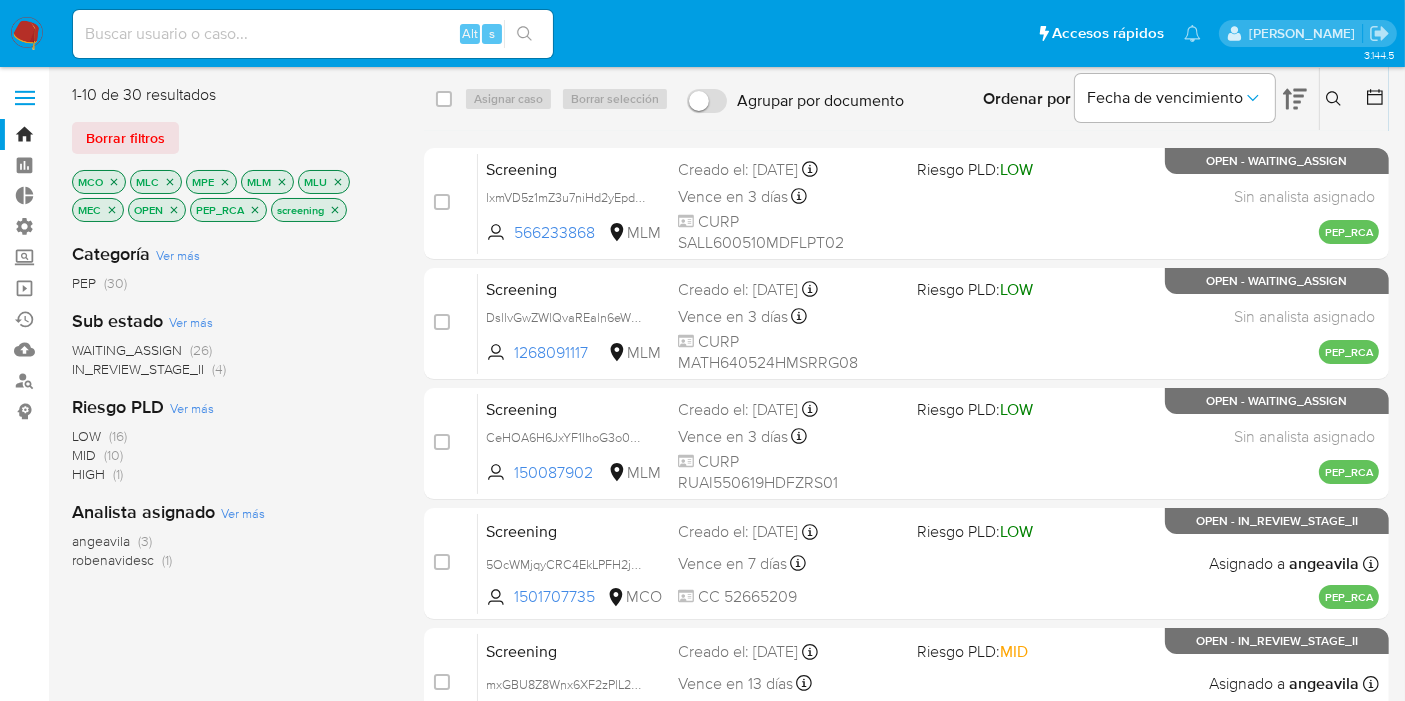 scroll, scrollTop: 0, scrollLeft: 0, axis: both 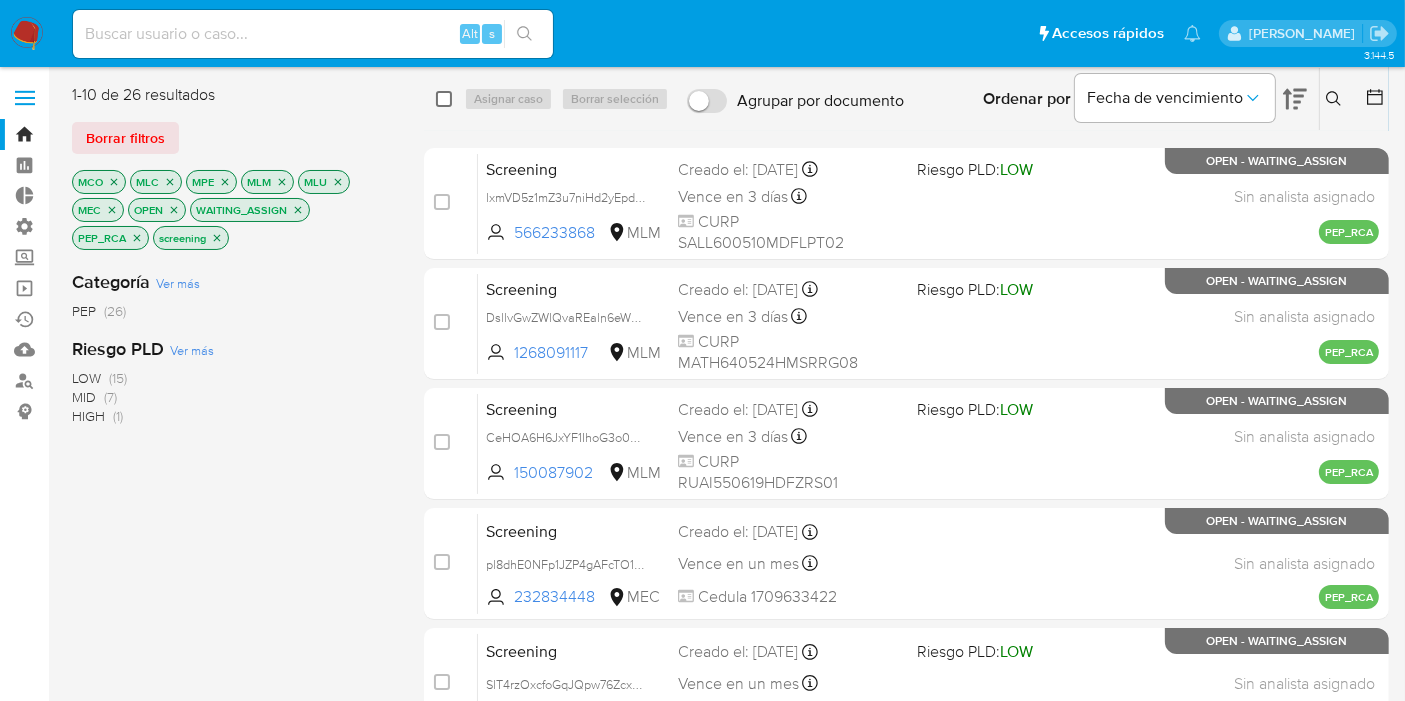 click at bounding box center [444, 99] 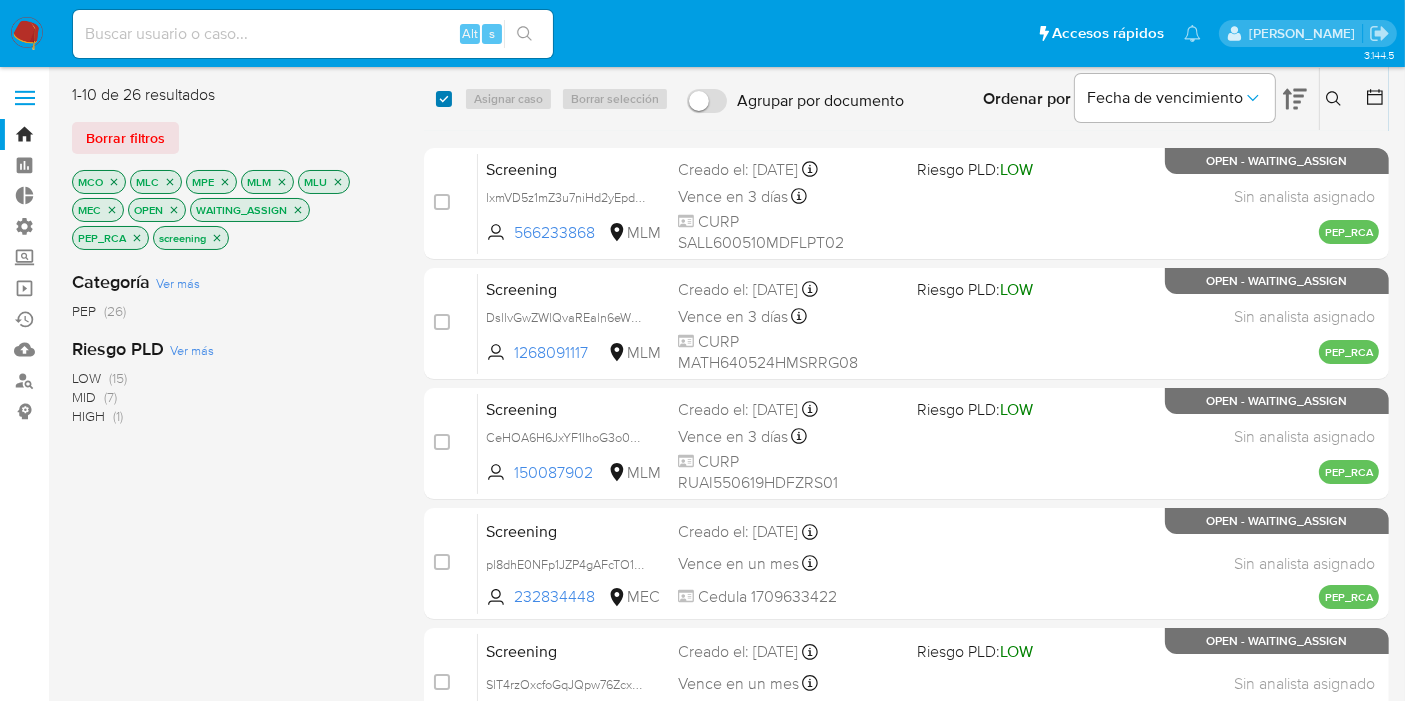 checkbox on "true" 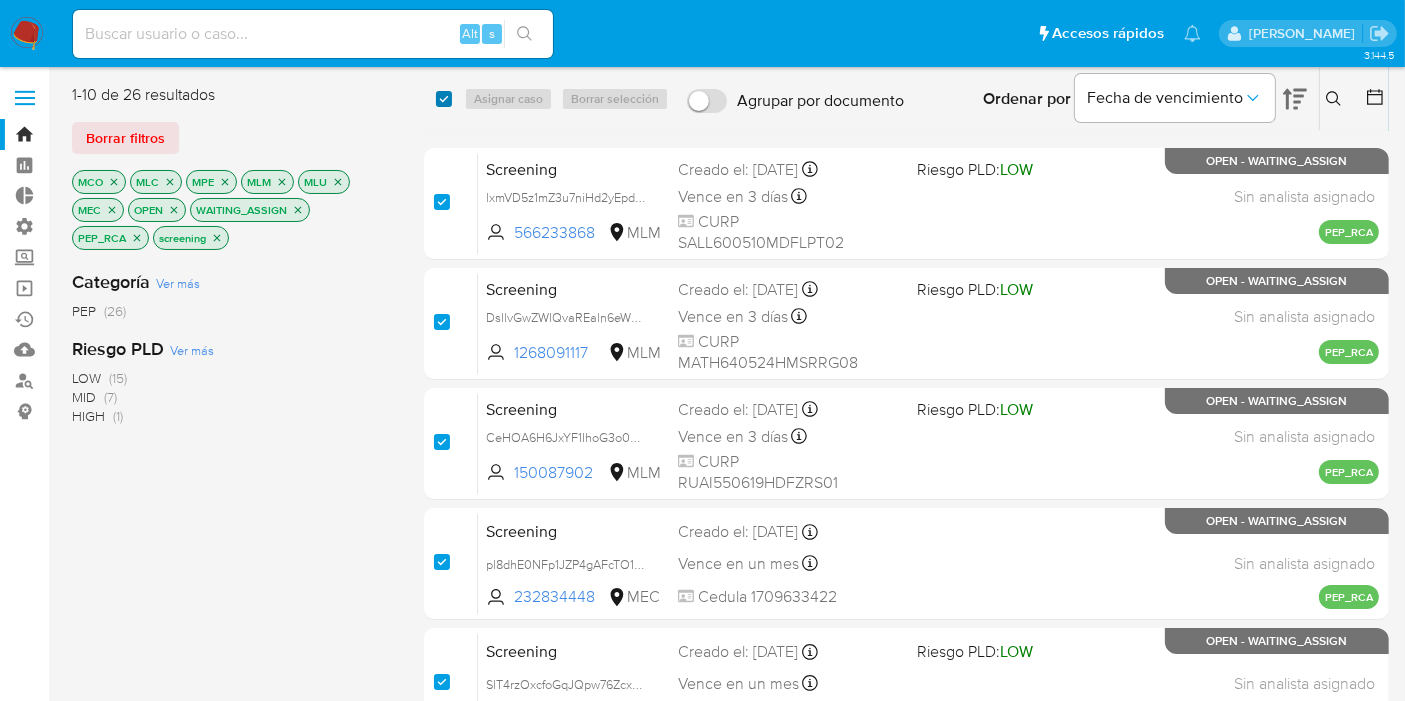 checkbox on "true" 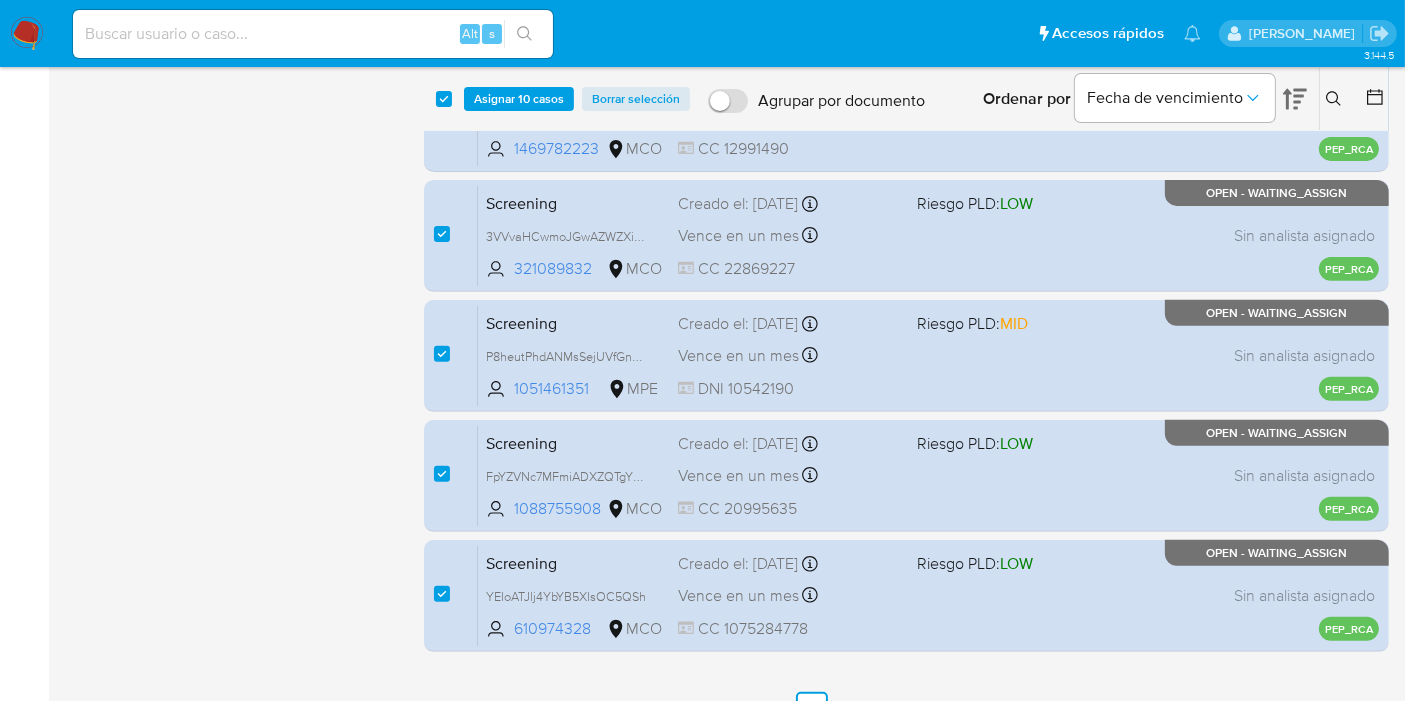 scroll, scrollTop: 722, scrollLeft: 0, axis: vertical 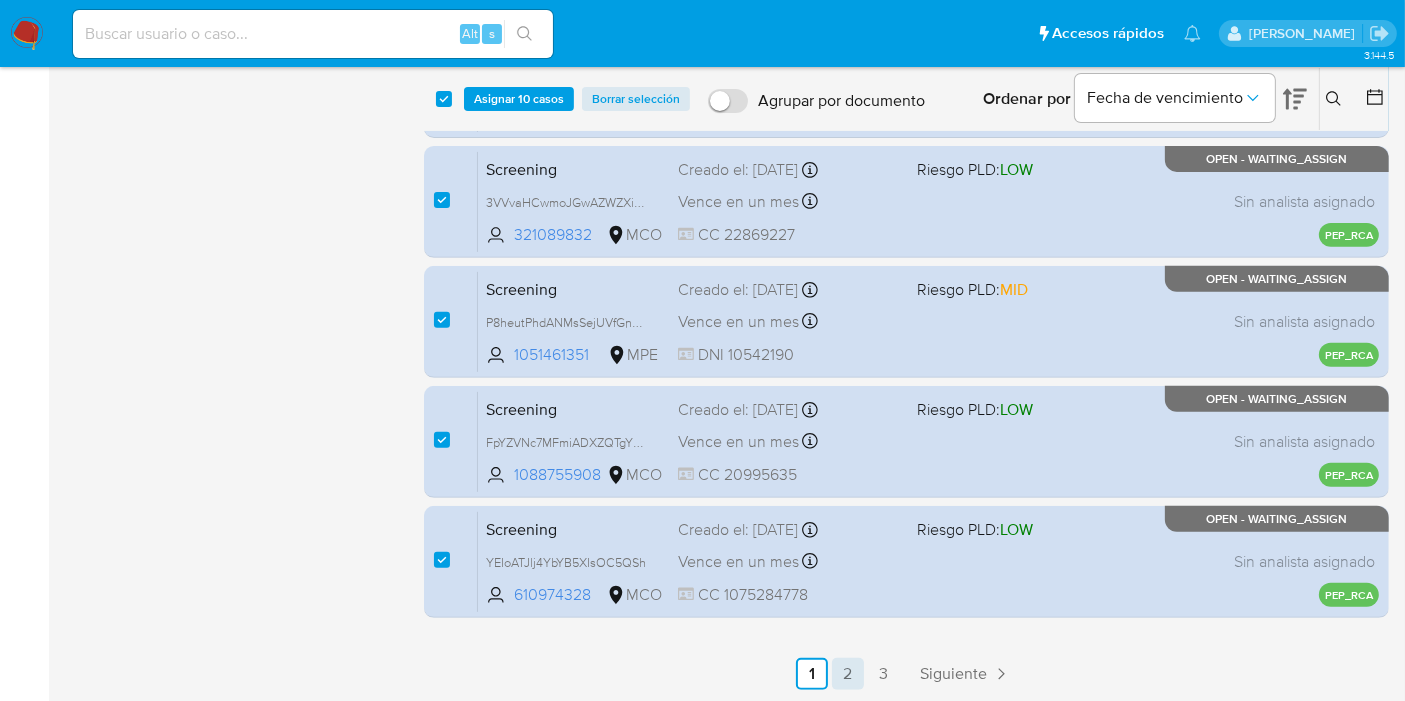 click on "2" at bounding box center [848, 674] 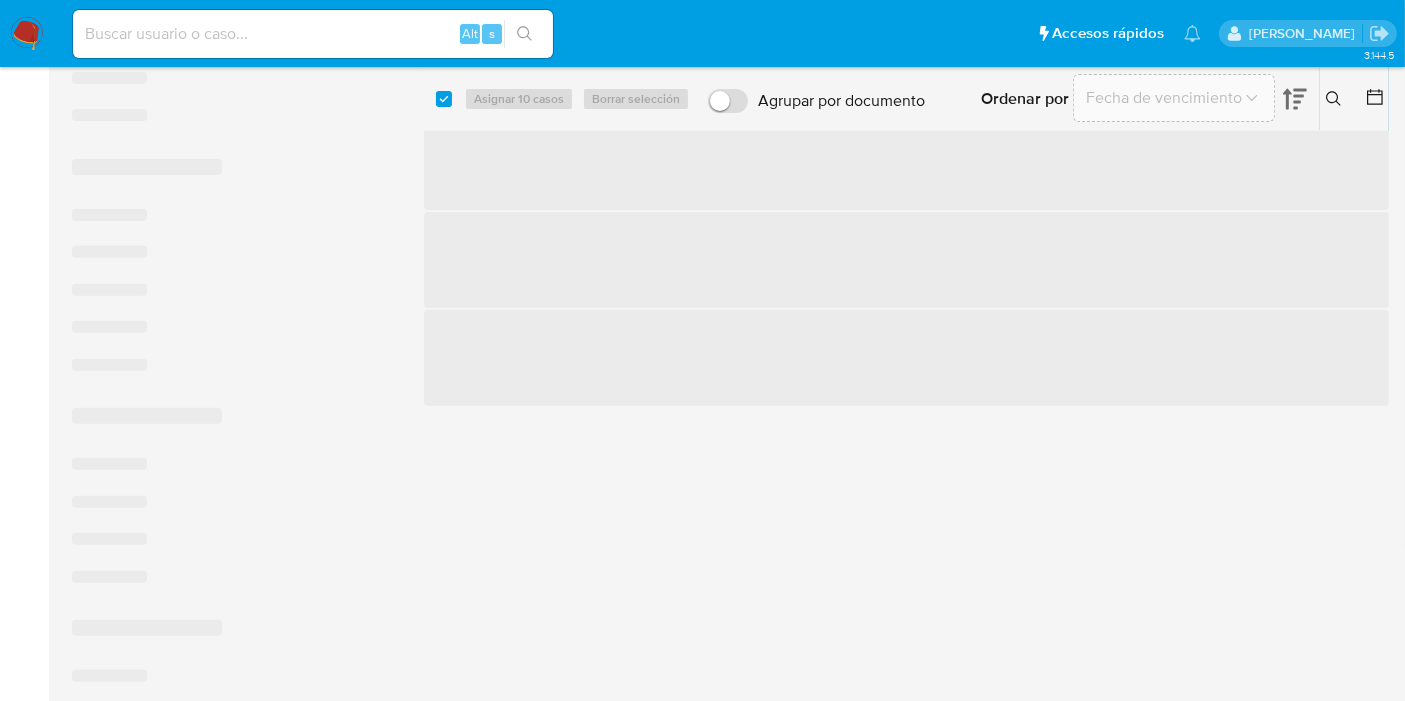 scroll, scrollTop: 0, scrollLeft: 0, axis: both 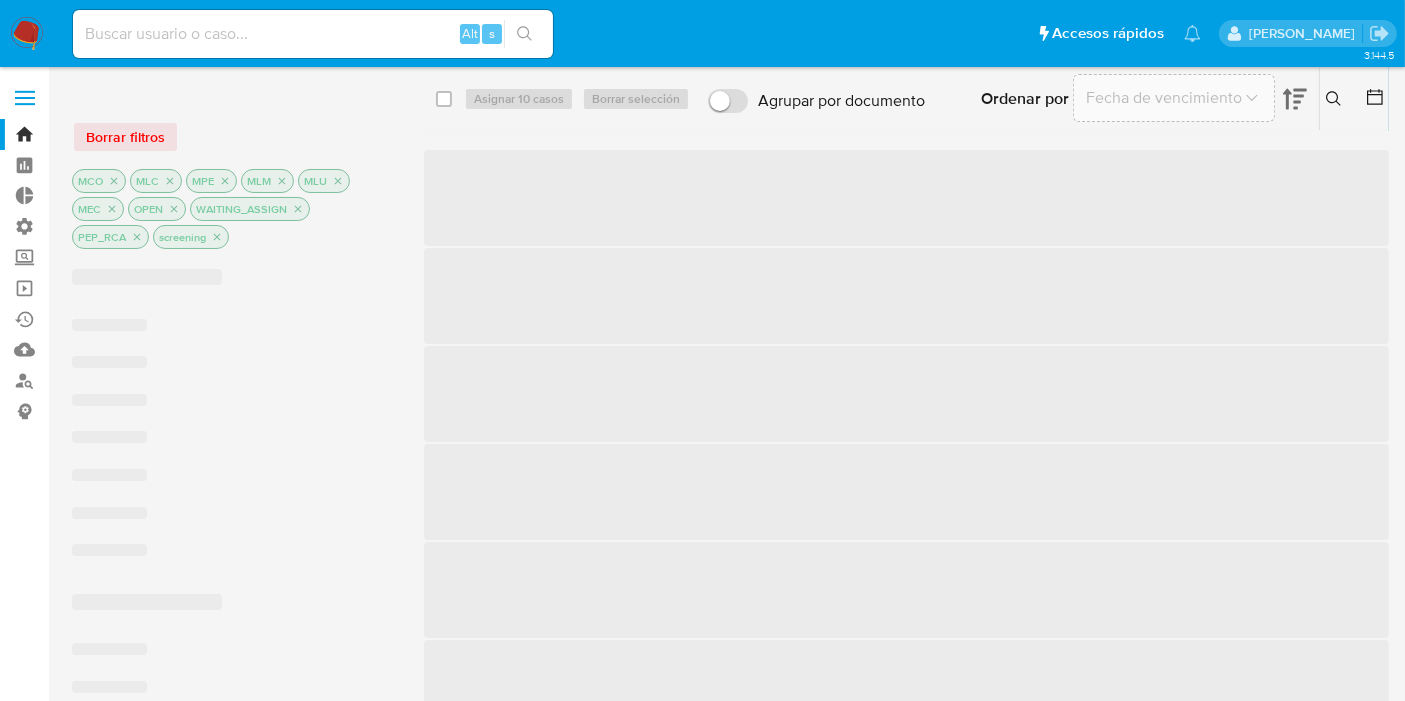 checkbox on "false" 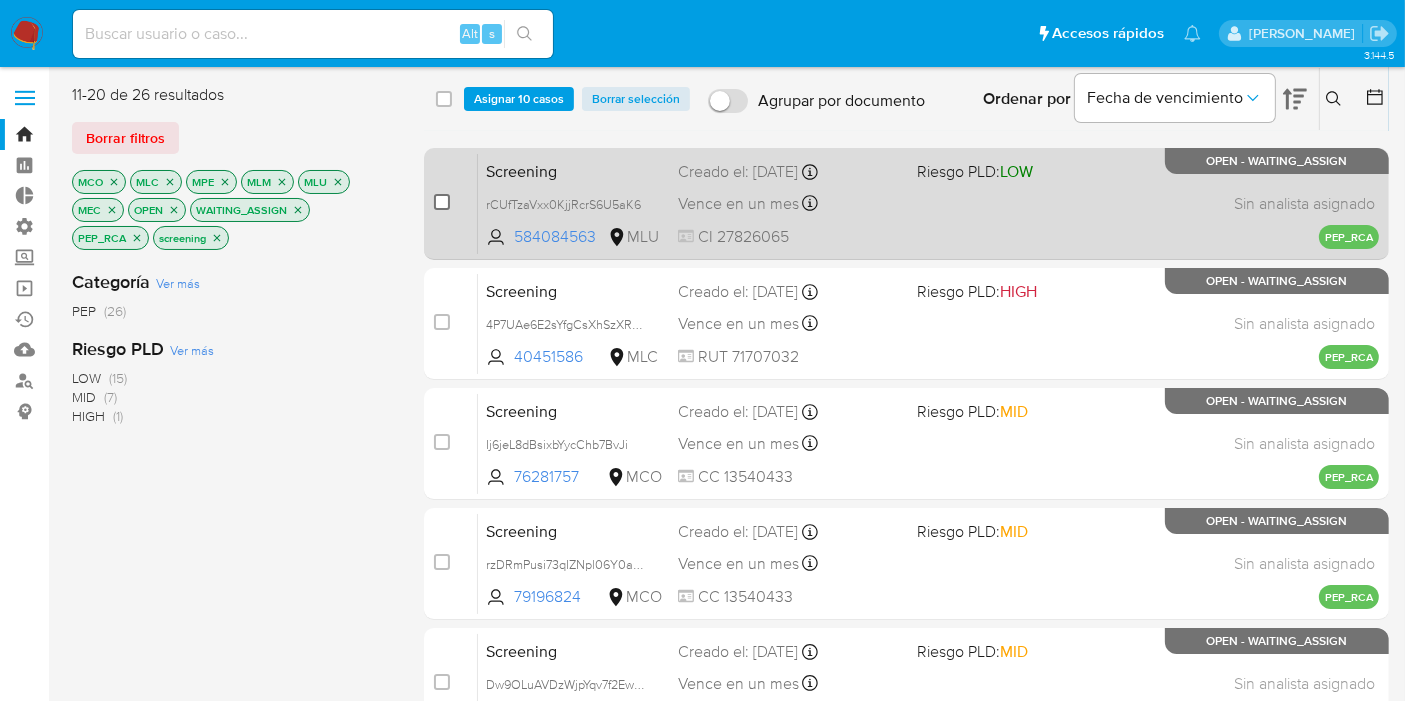 click at bounding box center (442, 202) 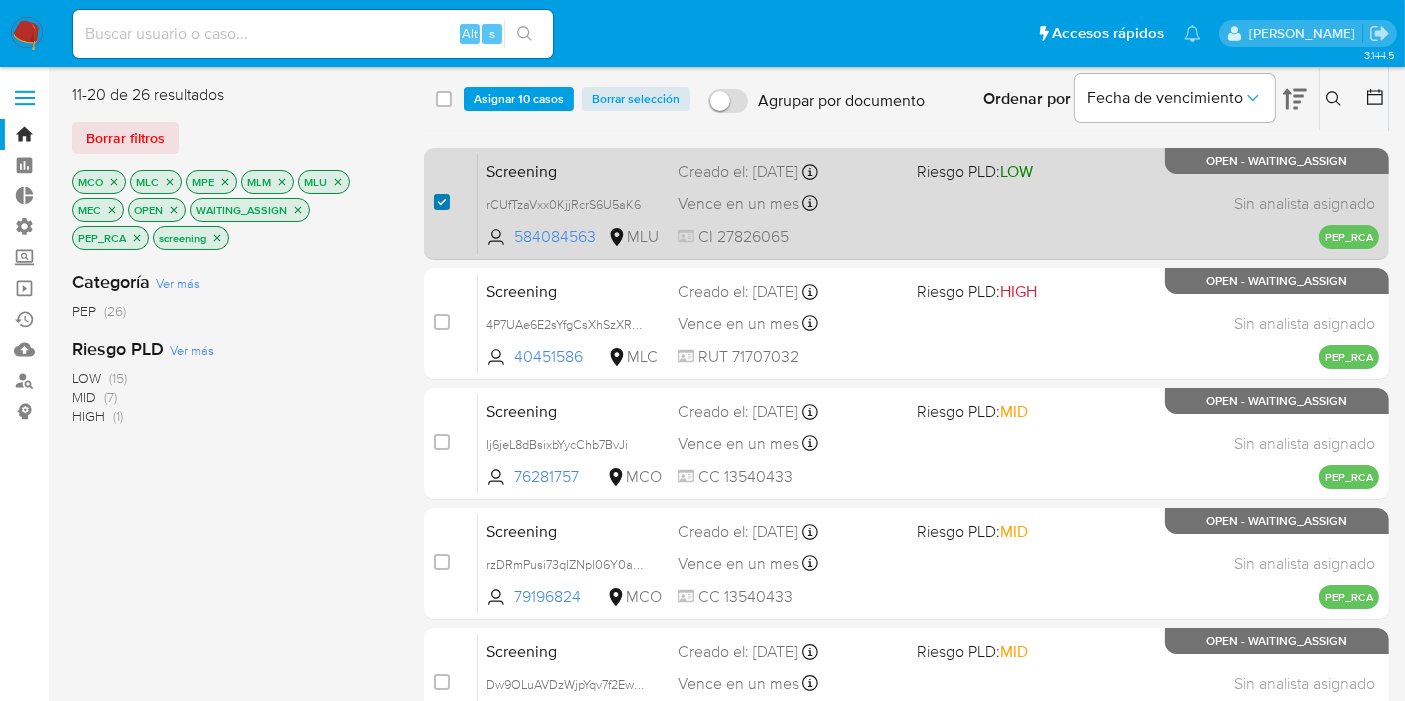 checkbox on "true" 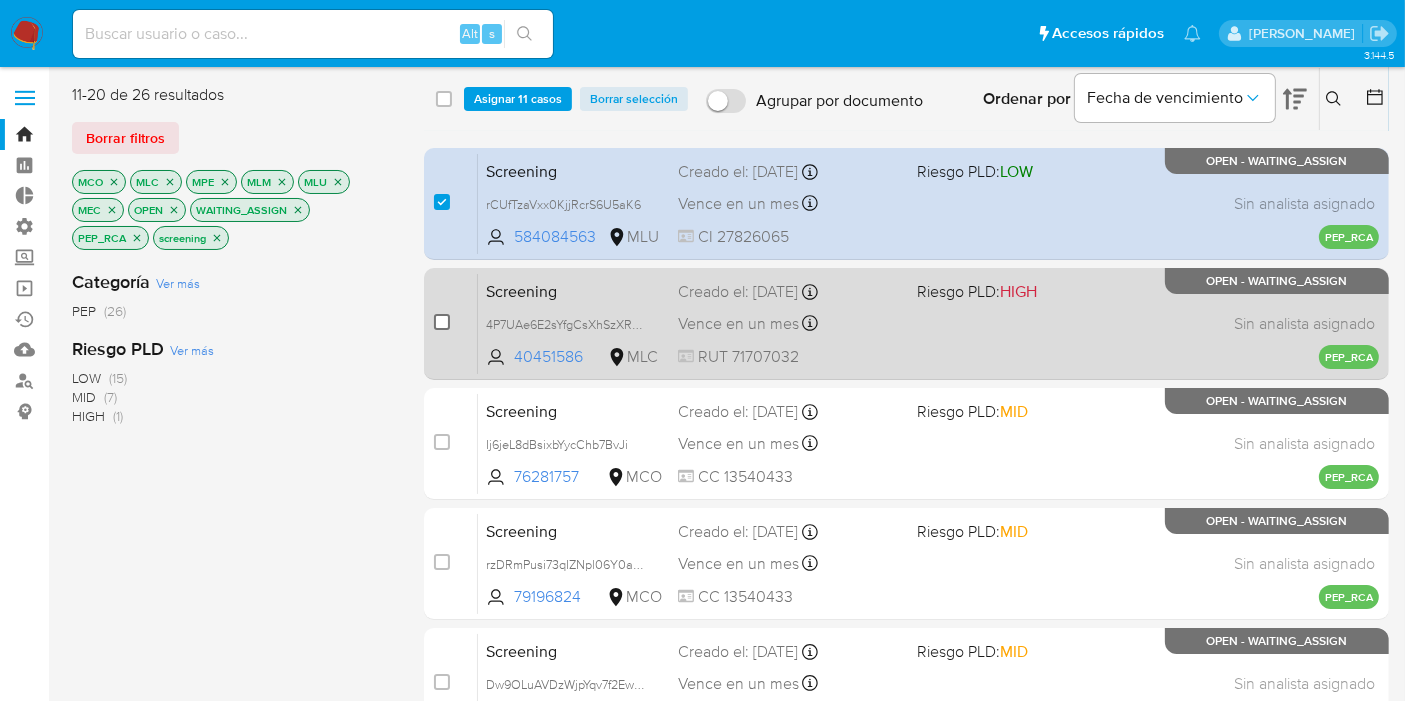 click at bounding box center [442, 322] 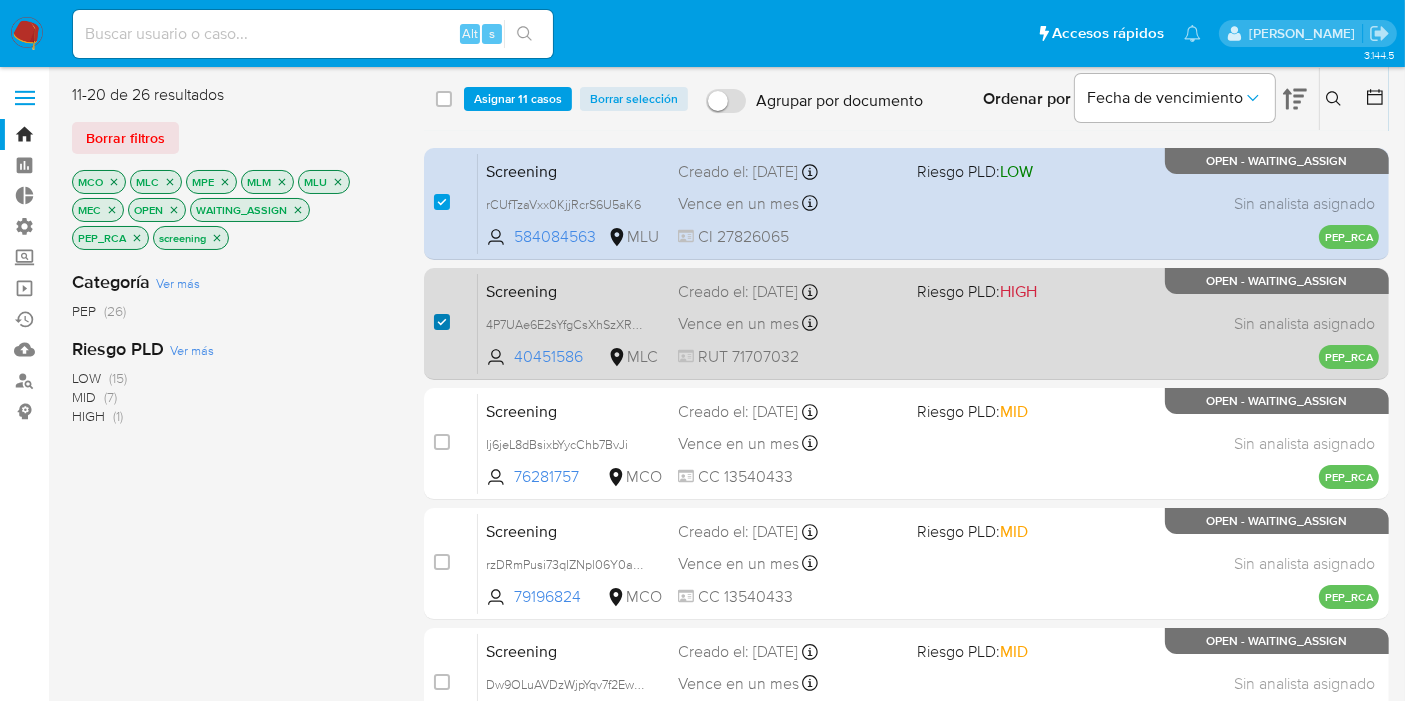 checkbox on "true" 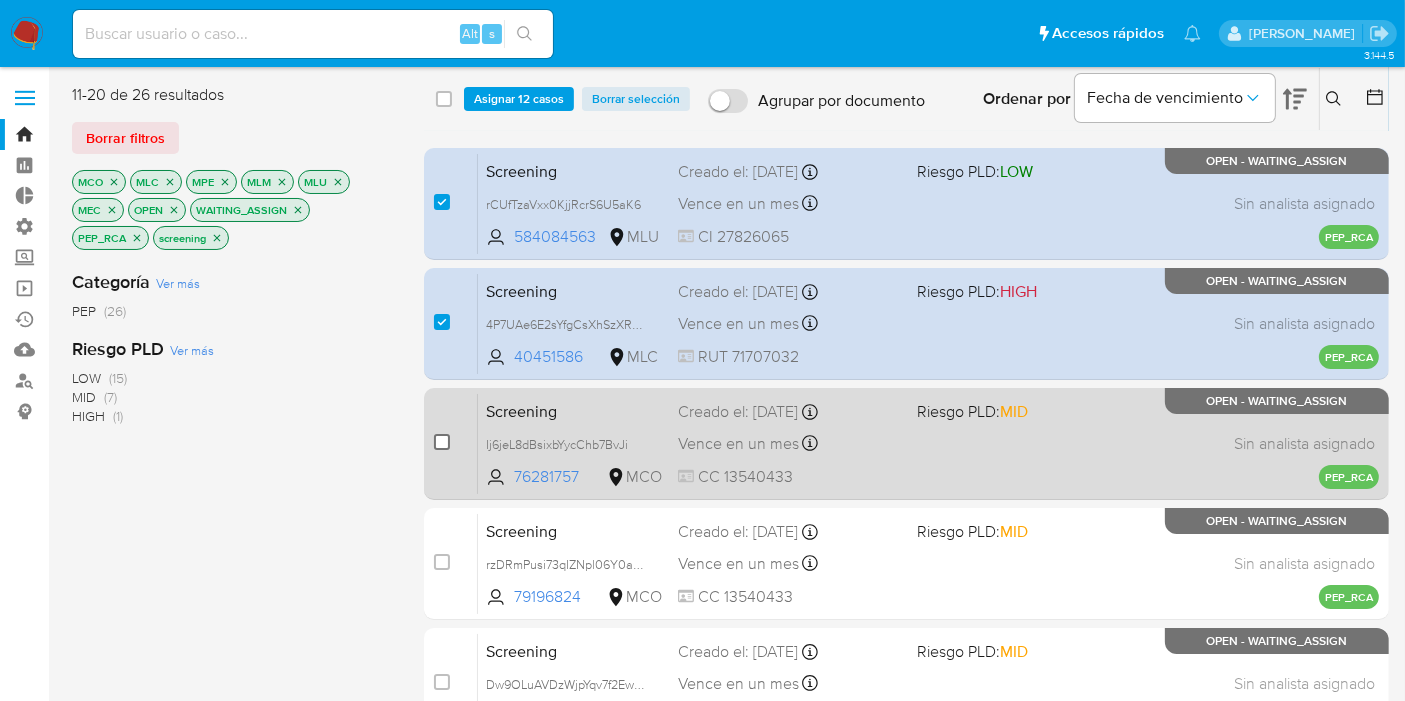 click at bounding box center (442, 442) 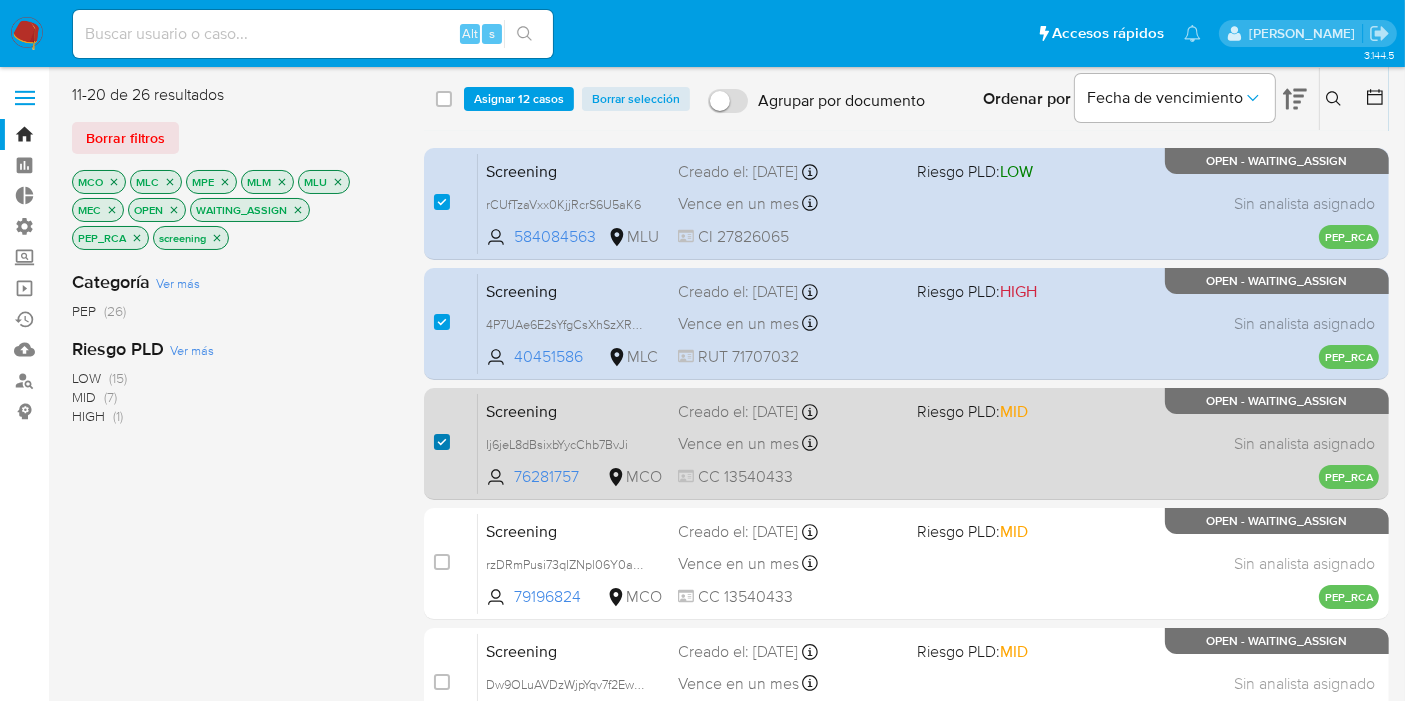 checkbox on "true" 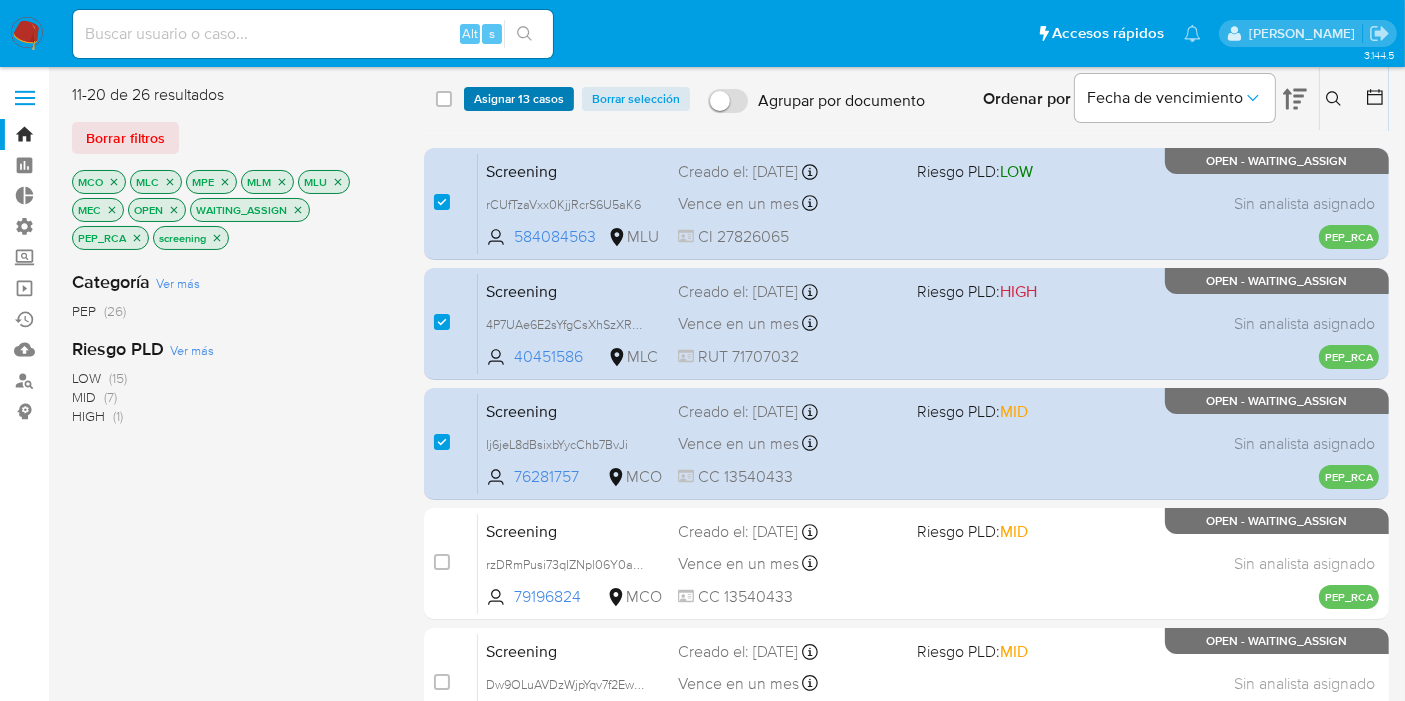 click on "Asignar 13 casos" at bounding box center [519, 99] 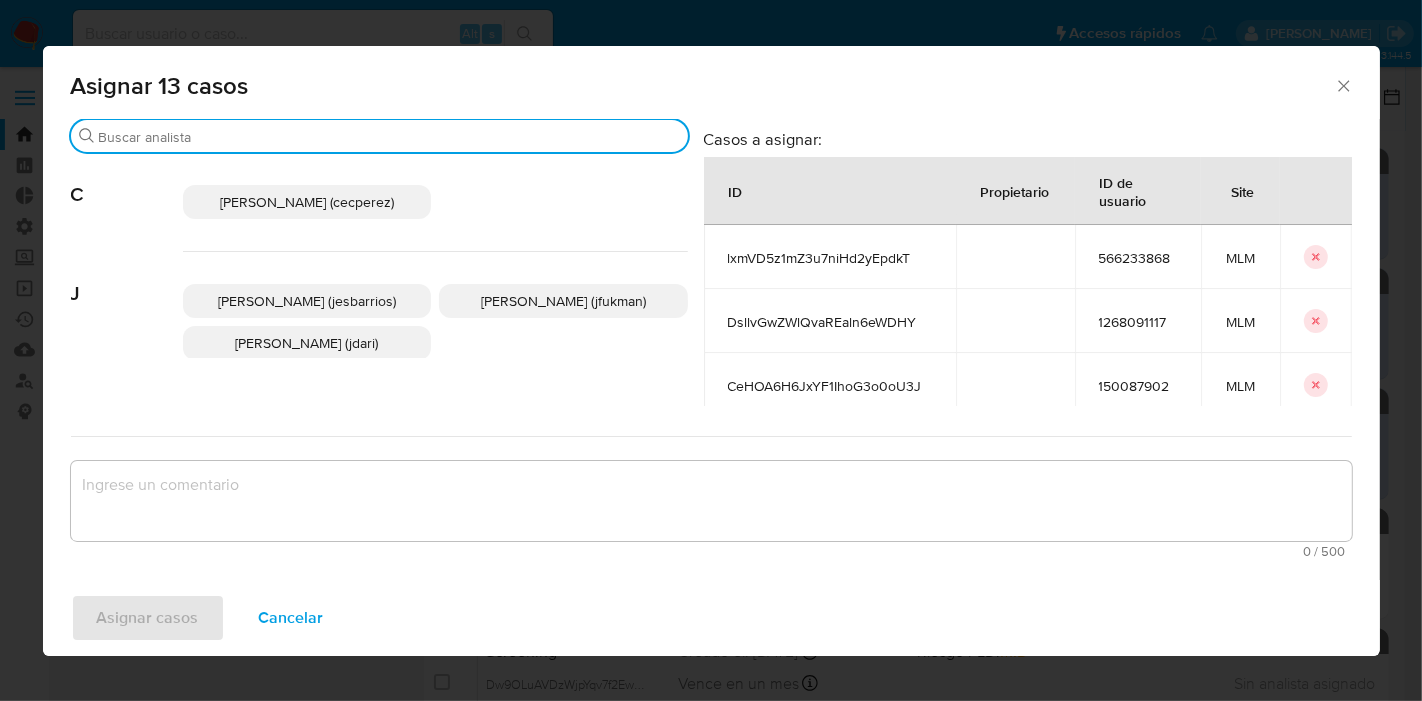 click on "Buscar" at bounding box center [389, 137] 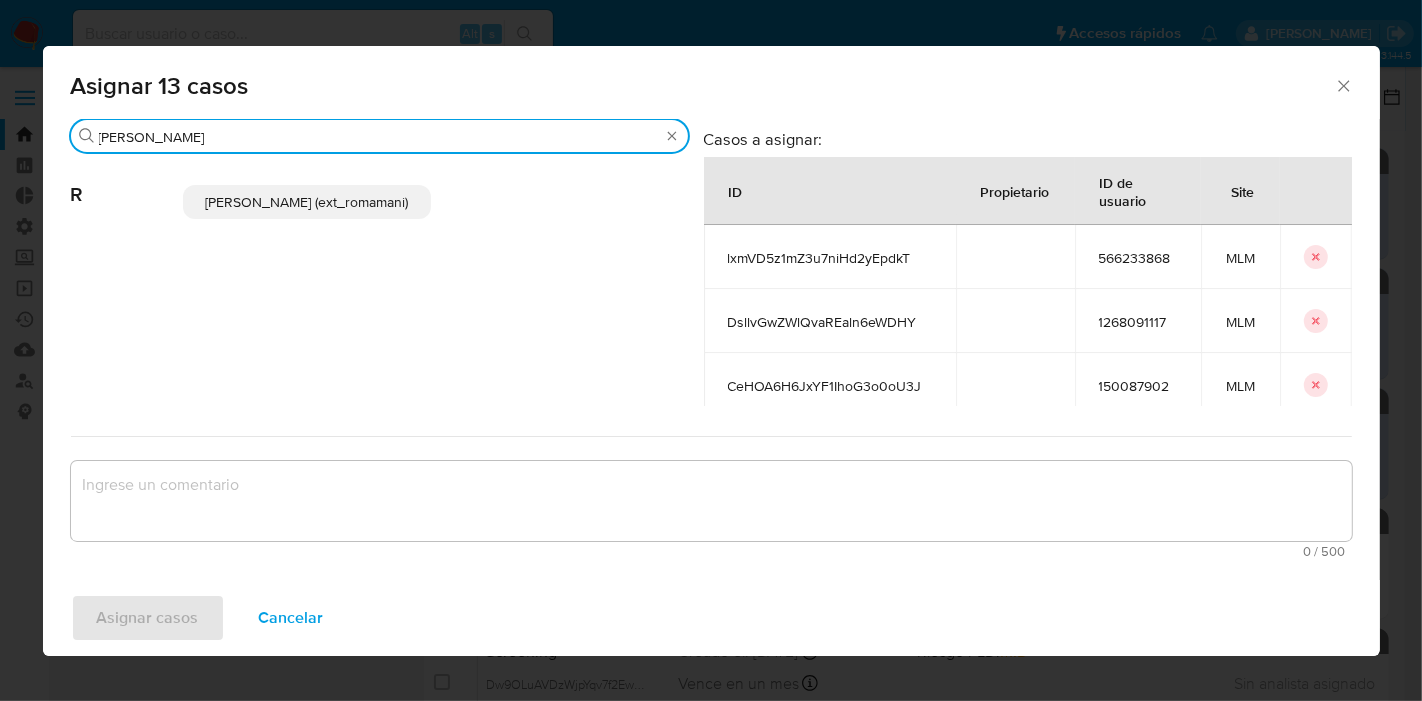 type on "rosa" 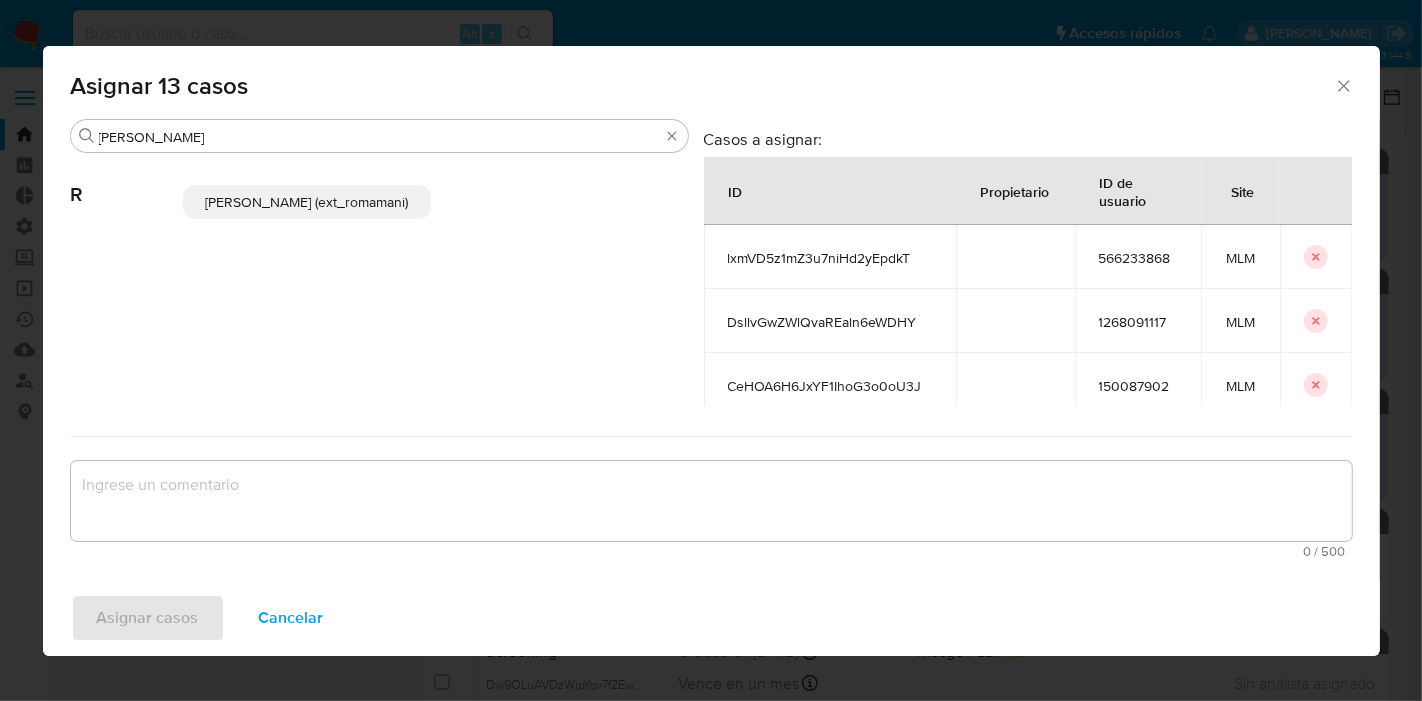 click on "Rosalia Mamani (ext_romamani)" at bounding box center (307, 202) 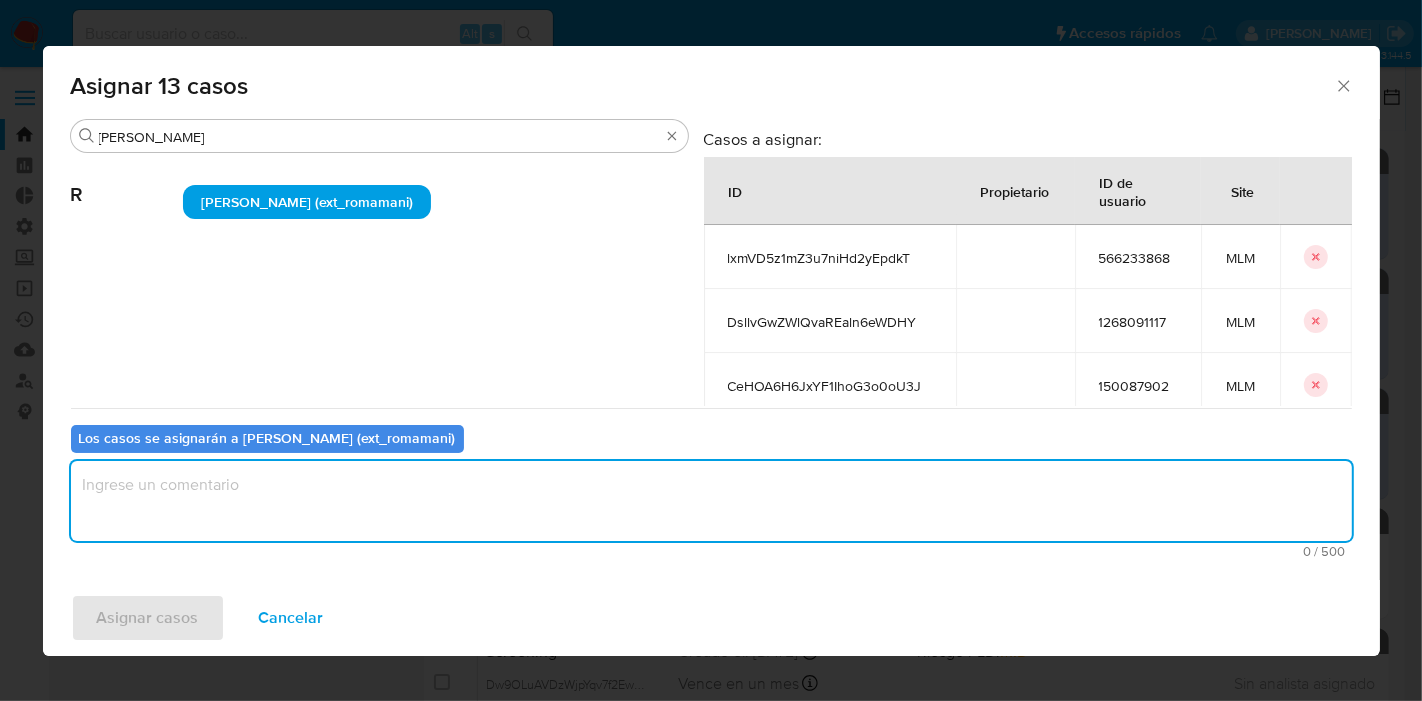click at bounding box center [711, 501] 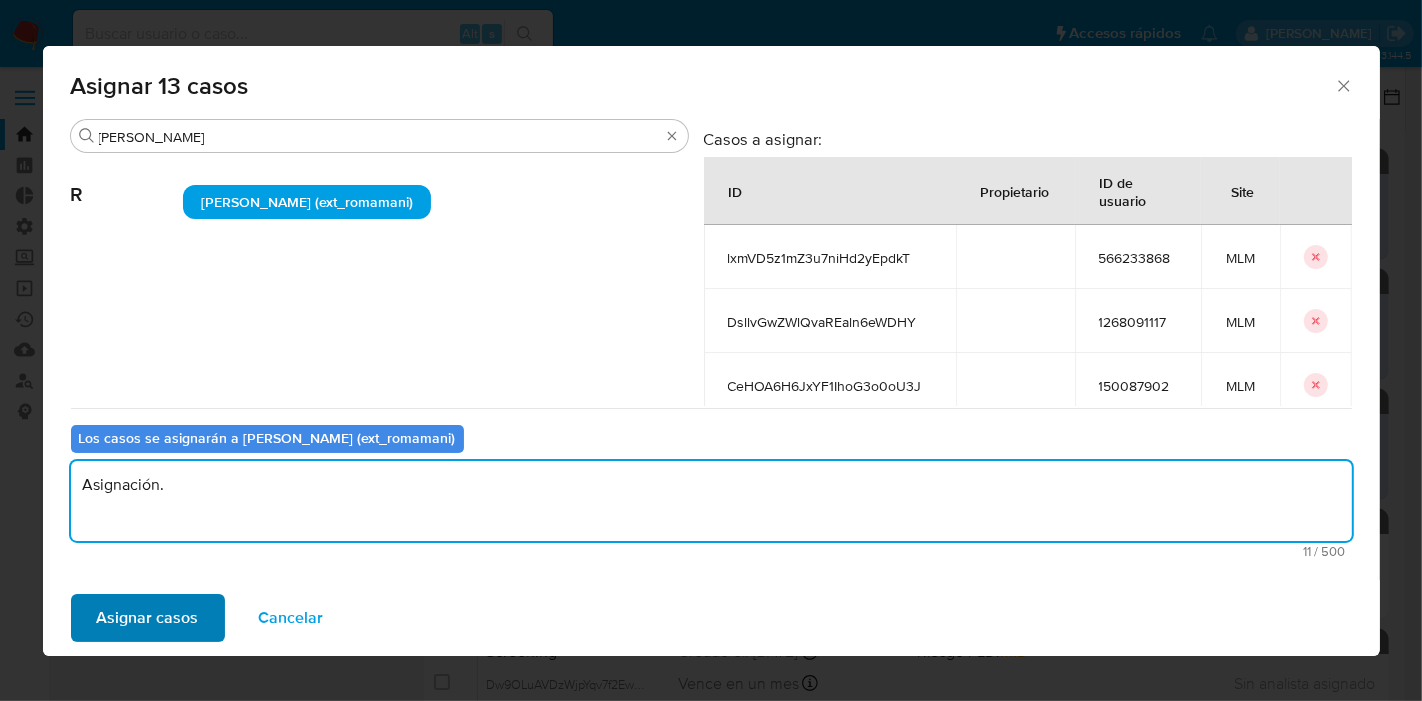 type on "Asignación." 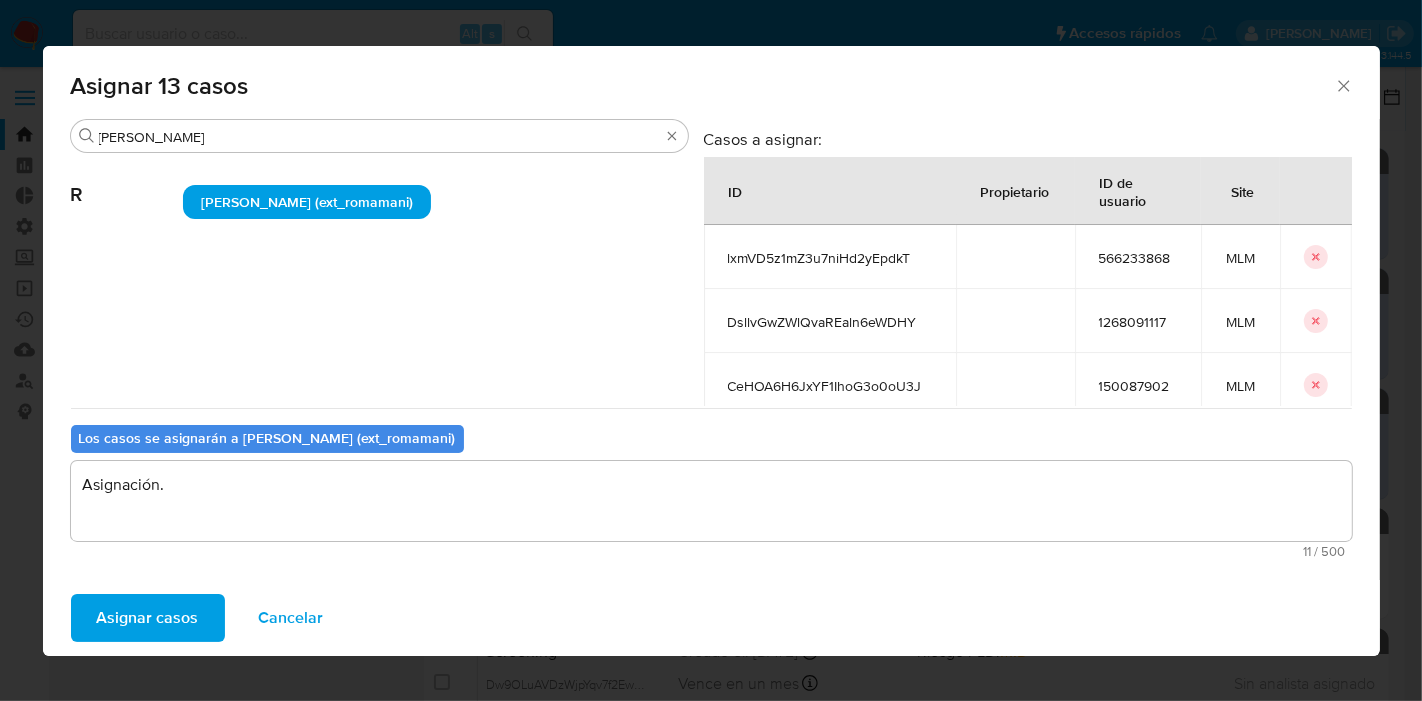 click on "Asignar casos" at bounding box center (148, 618) 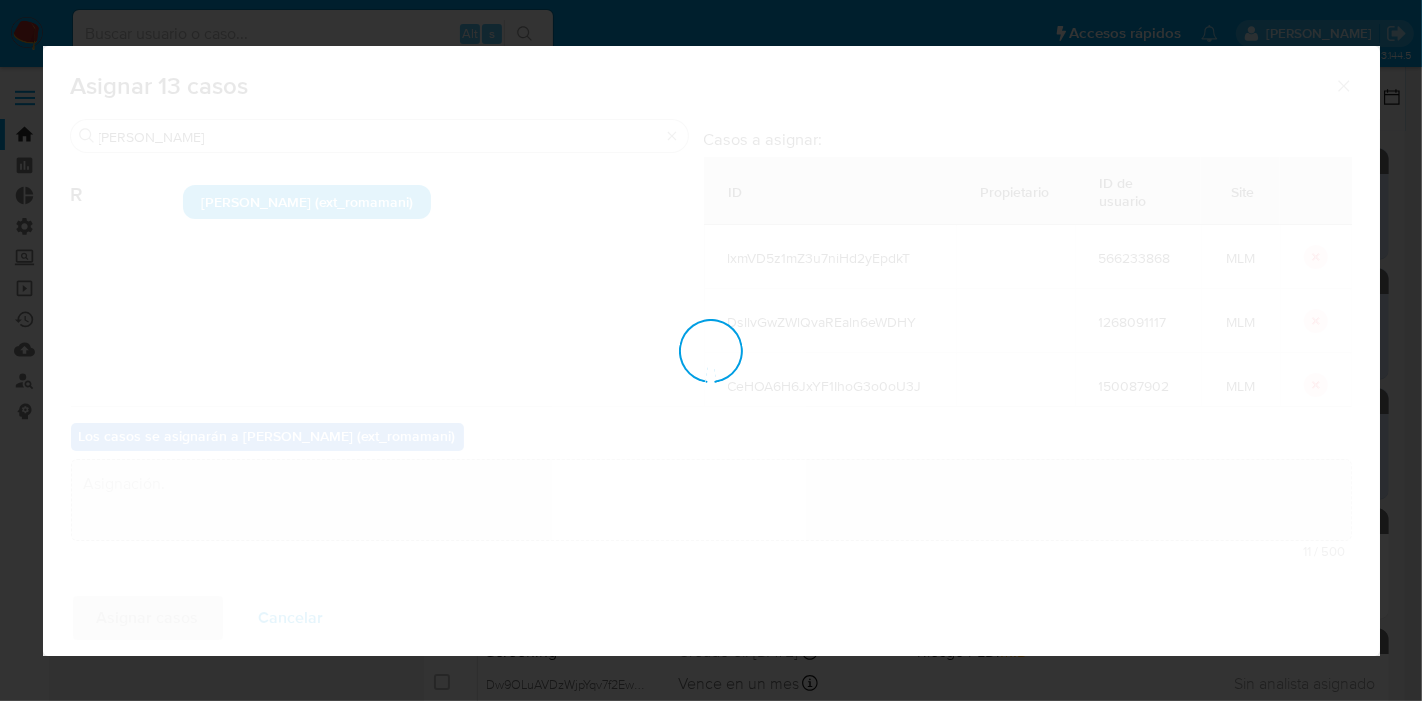 type 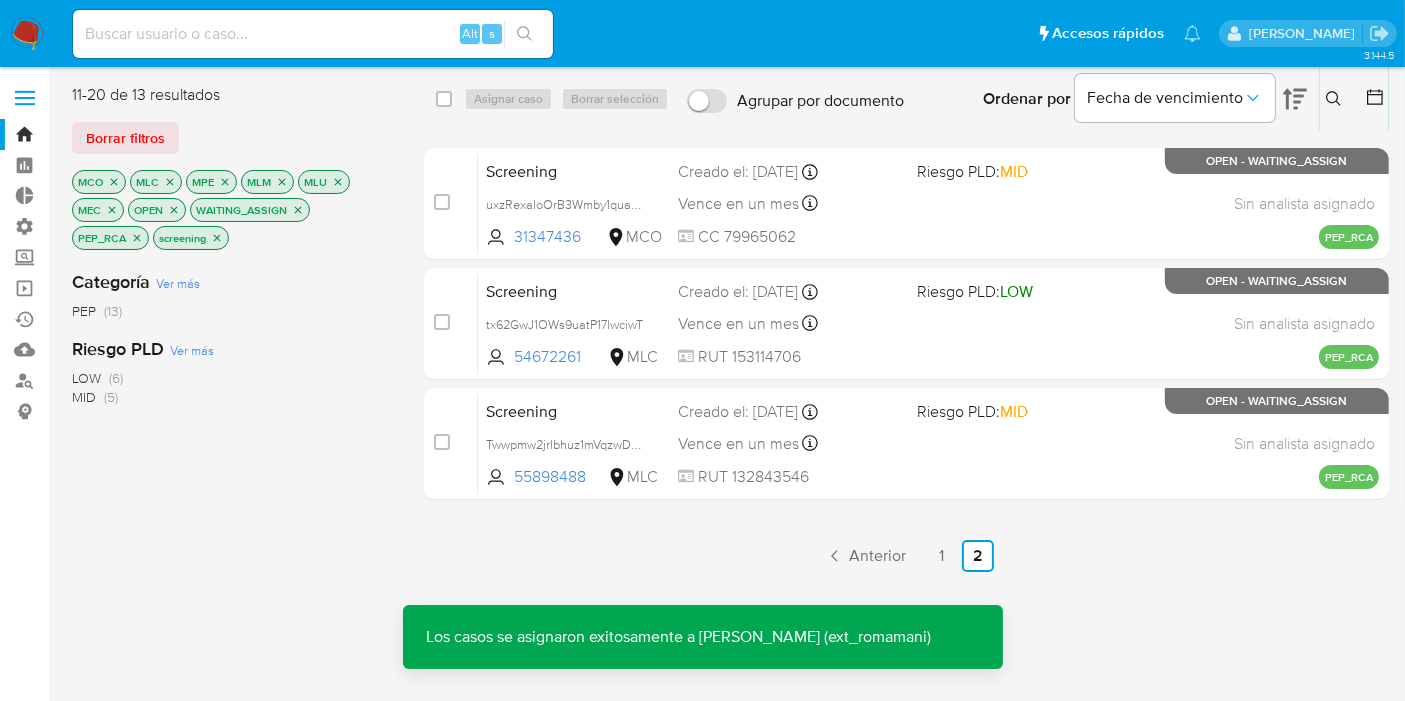 click on "Pausado Ver notificaciones Alt s Accesos rápidos   Presiona las siguientes teclas para acceder a algunas de las funciones Buscar caso o usuario Alt s Volver al home Alt h" at bounding box center [637, 33] 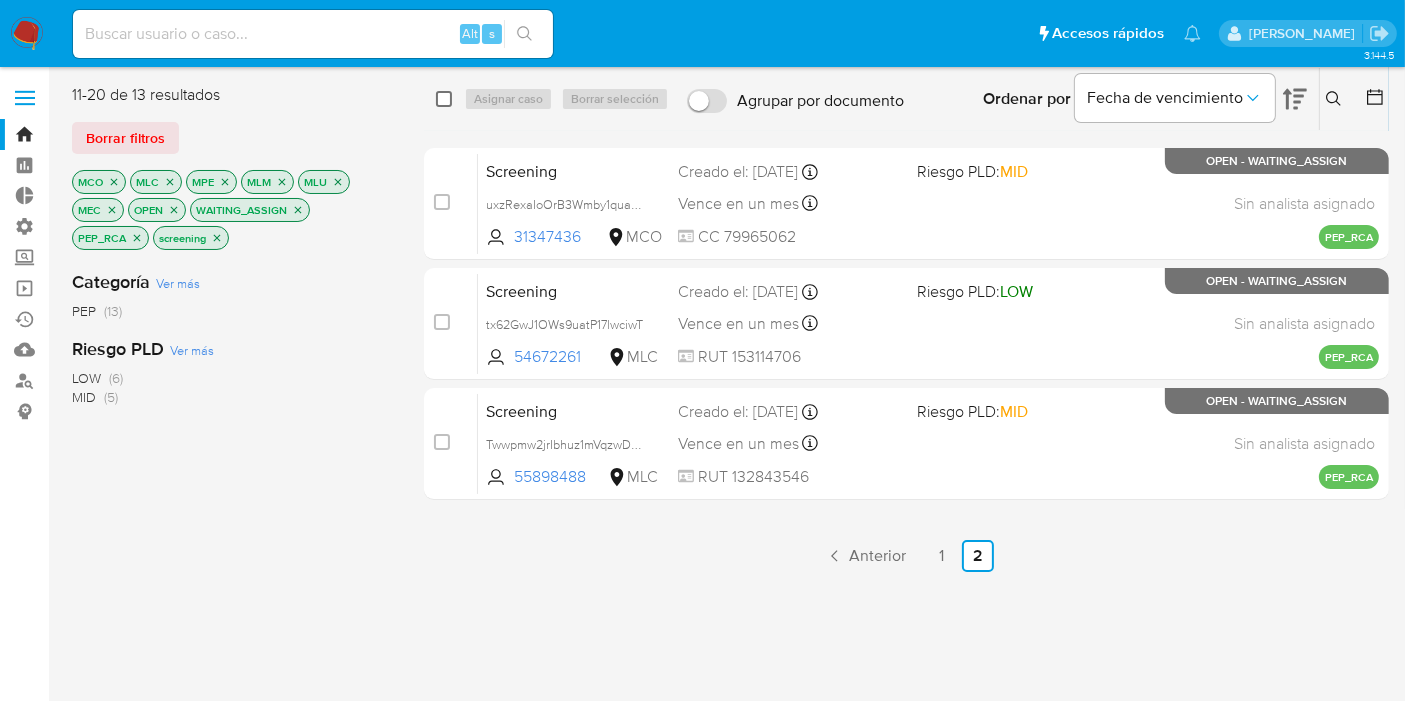 click at bounding box center [444, 99] 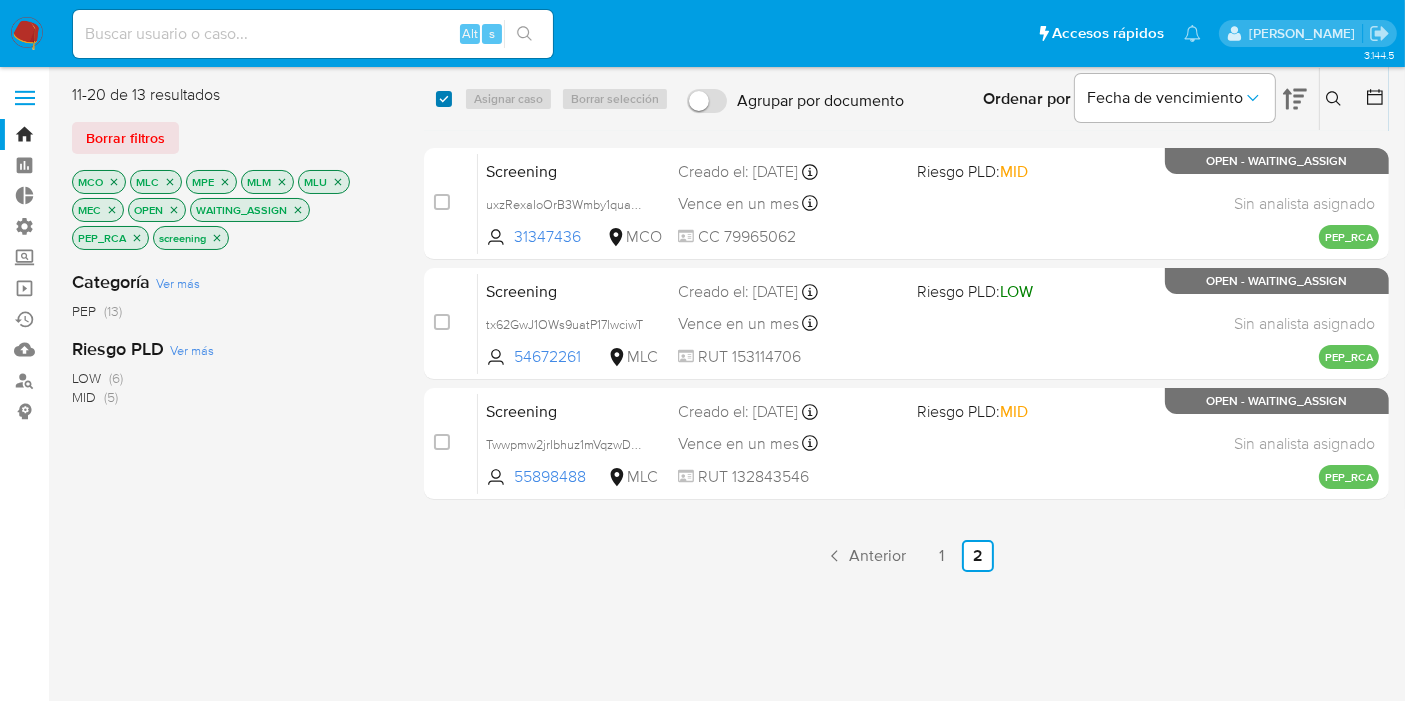 checkbox on "true" 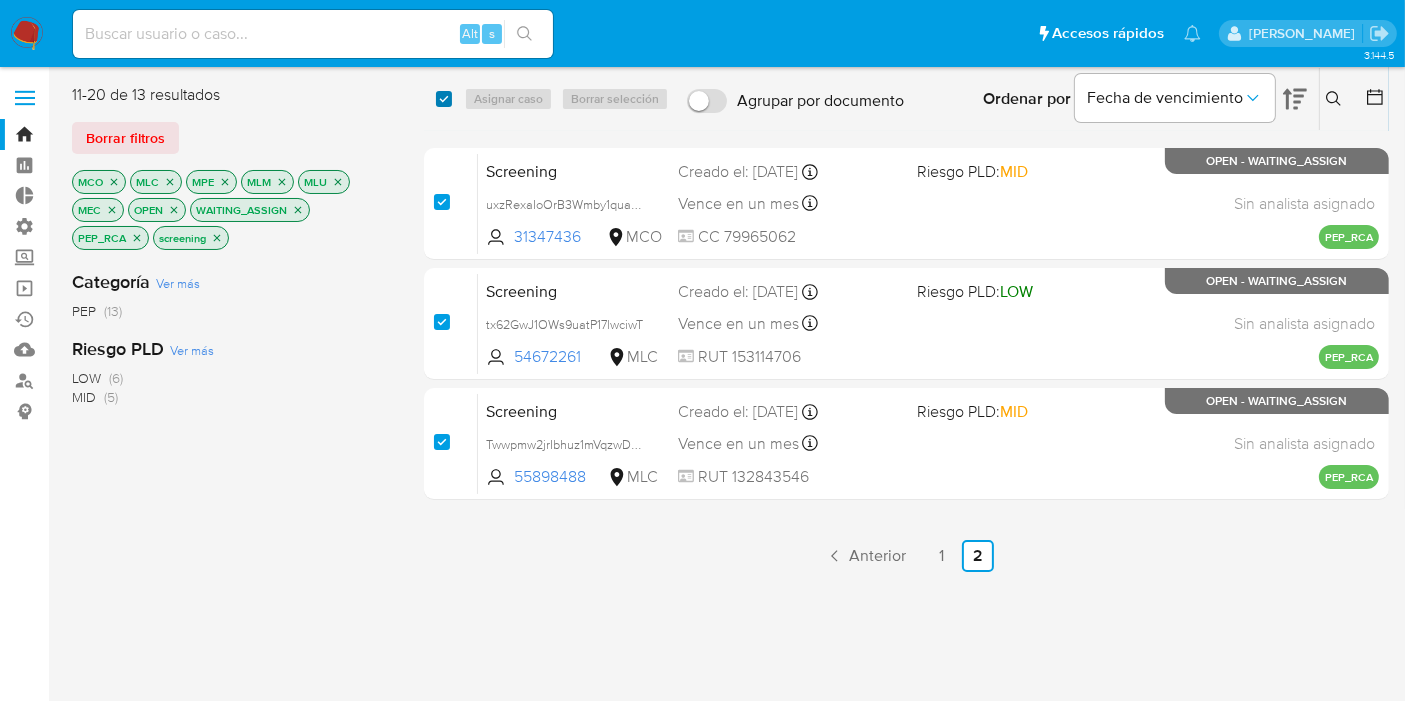 checkbox on "true" 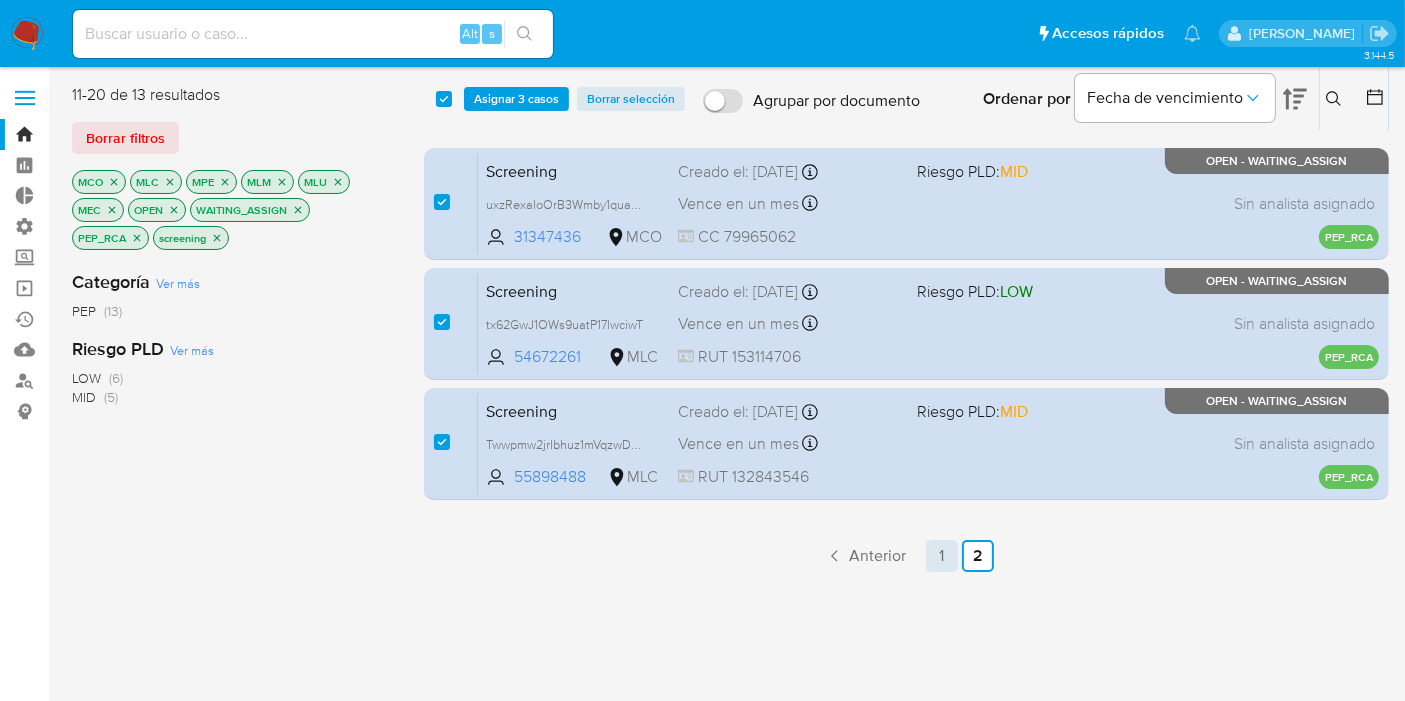 click on "1" at bounding box center [942, 556] 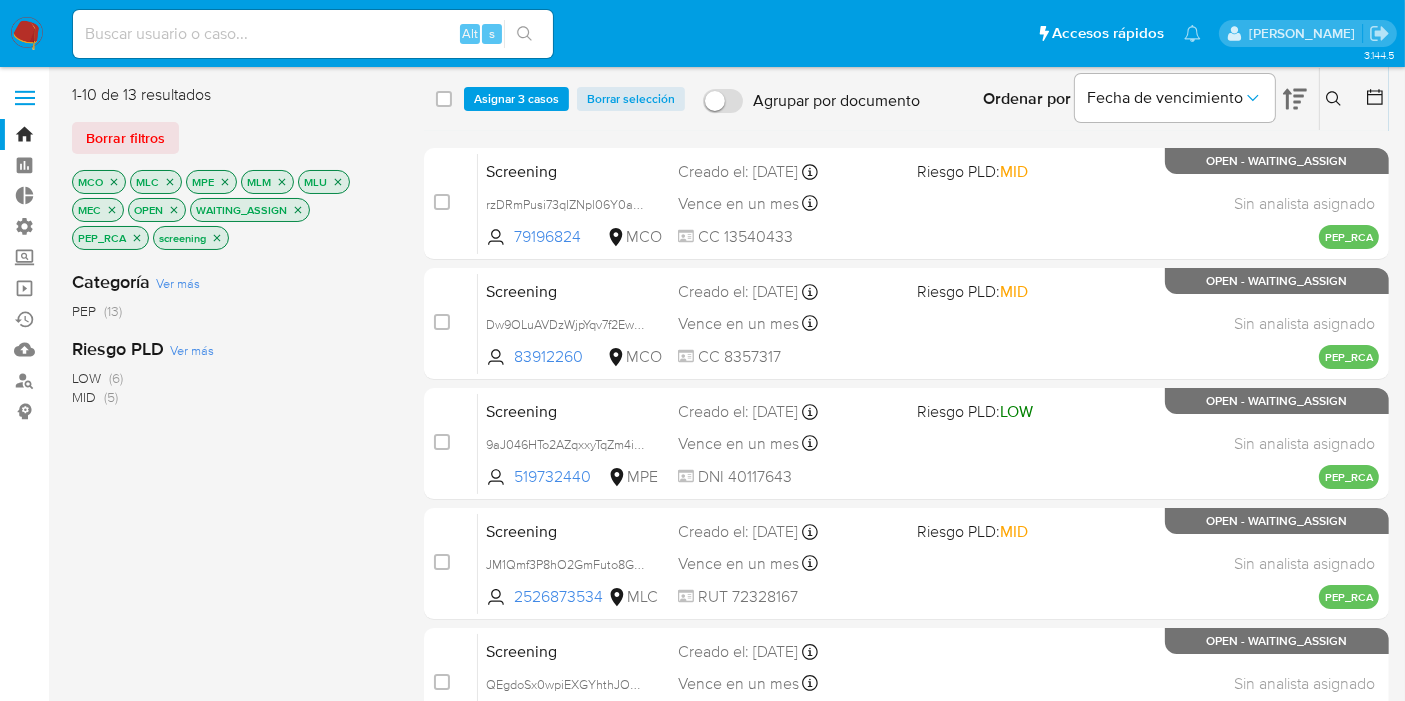 click on "select-all-cases-checkbox" at bounding box center [444, 99] 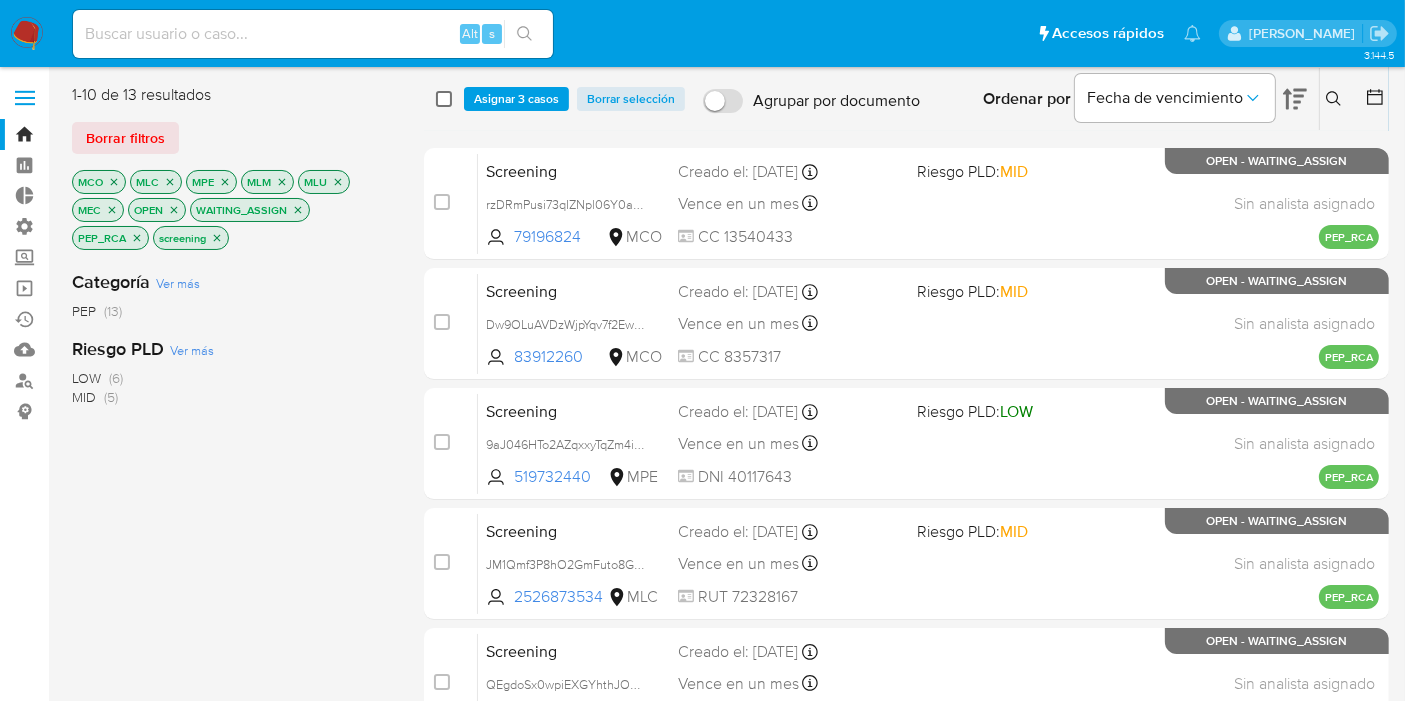 click at bounding box center (444, 99) 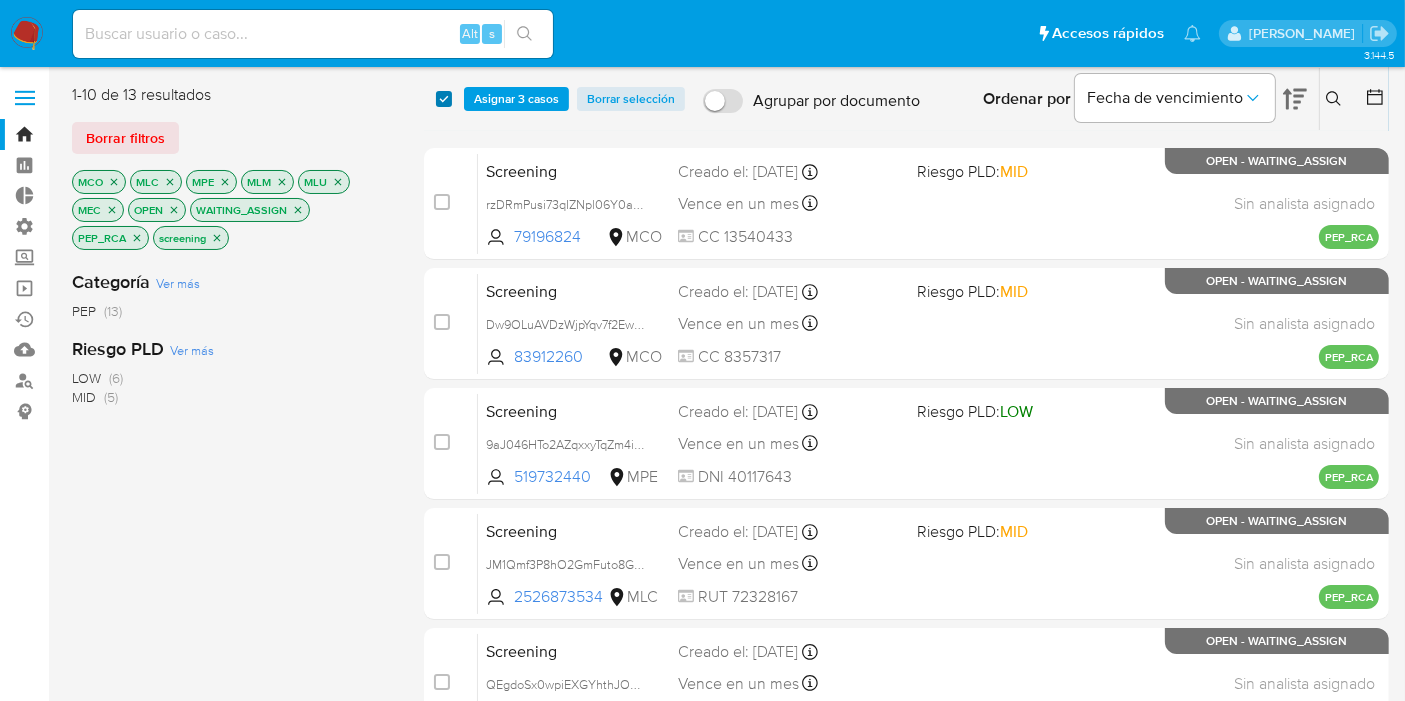 checkbox on "true" 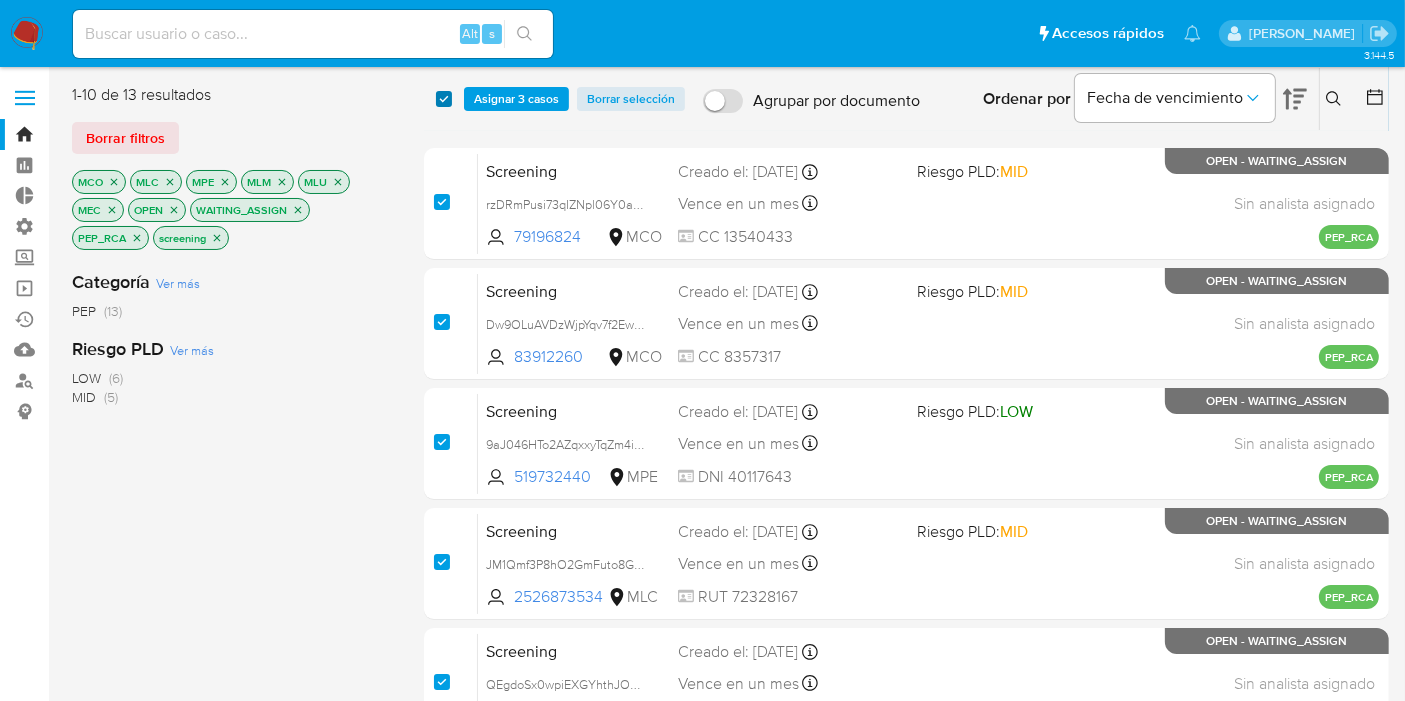 checkbox on "true" 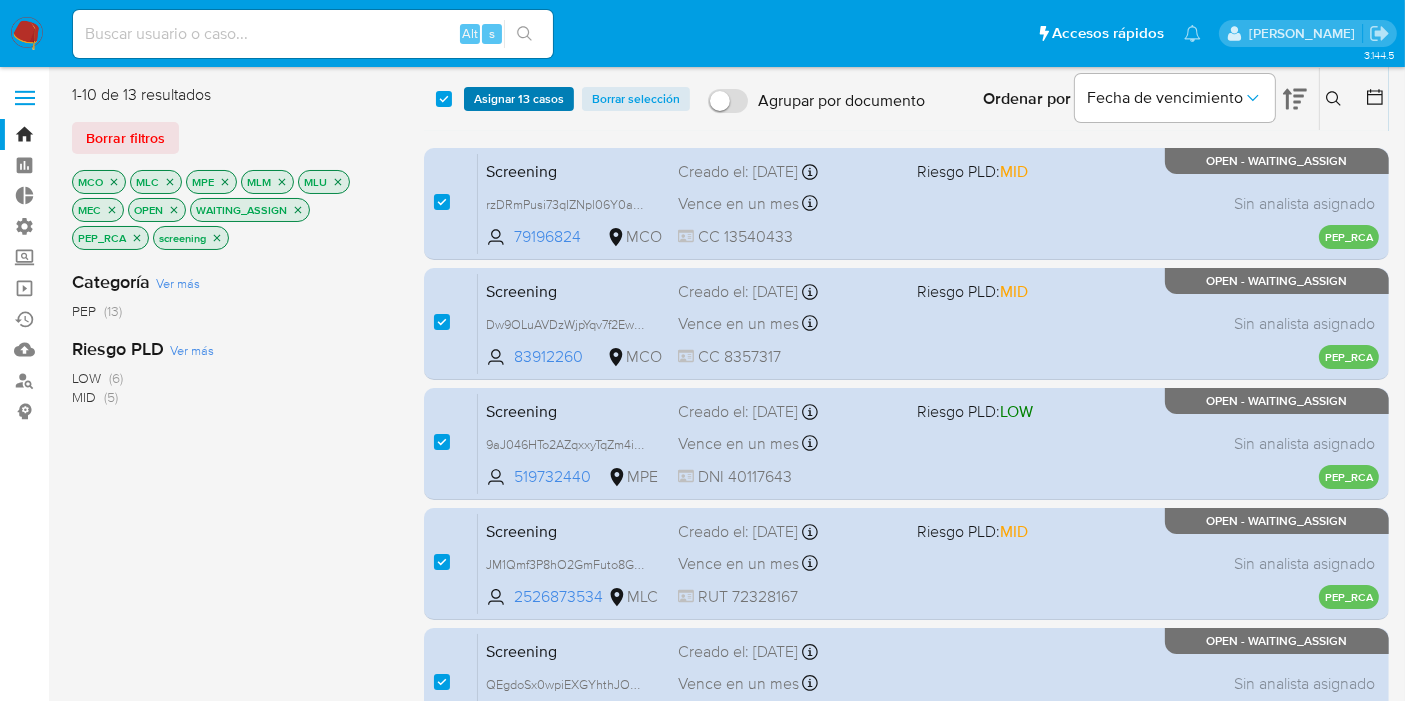 click on "Asignar 13 casos" at bounding box center (519, 99) 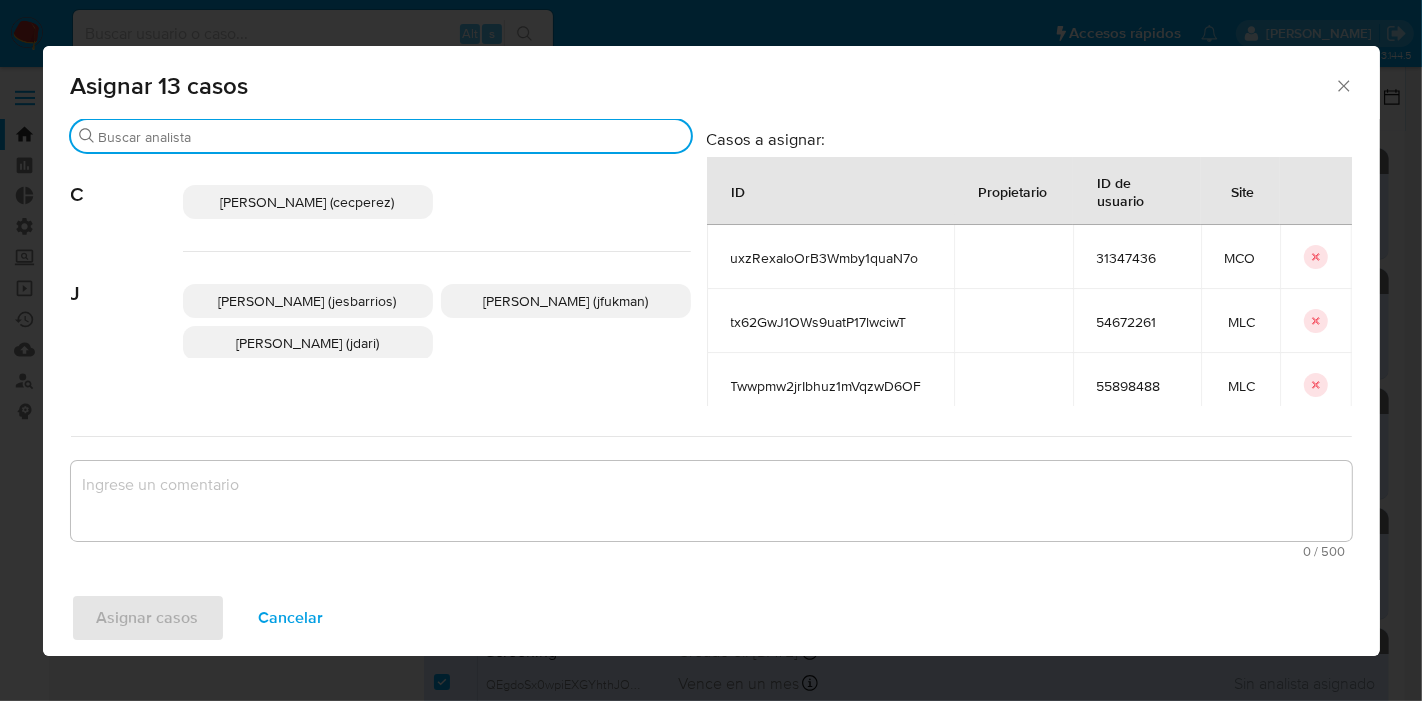 click on "Buscar" at bounding box center (391, 137) 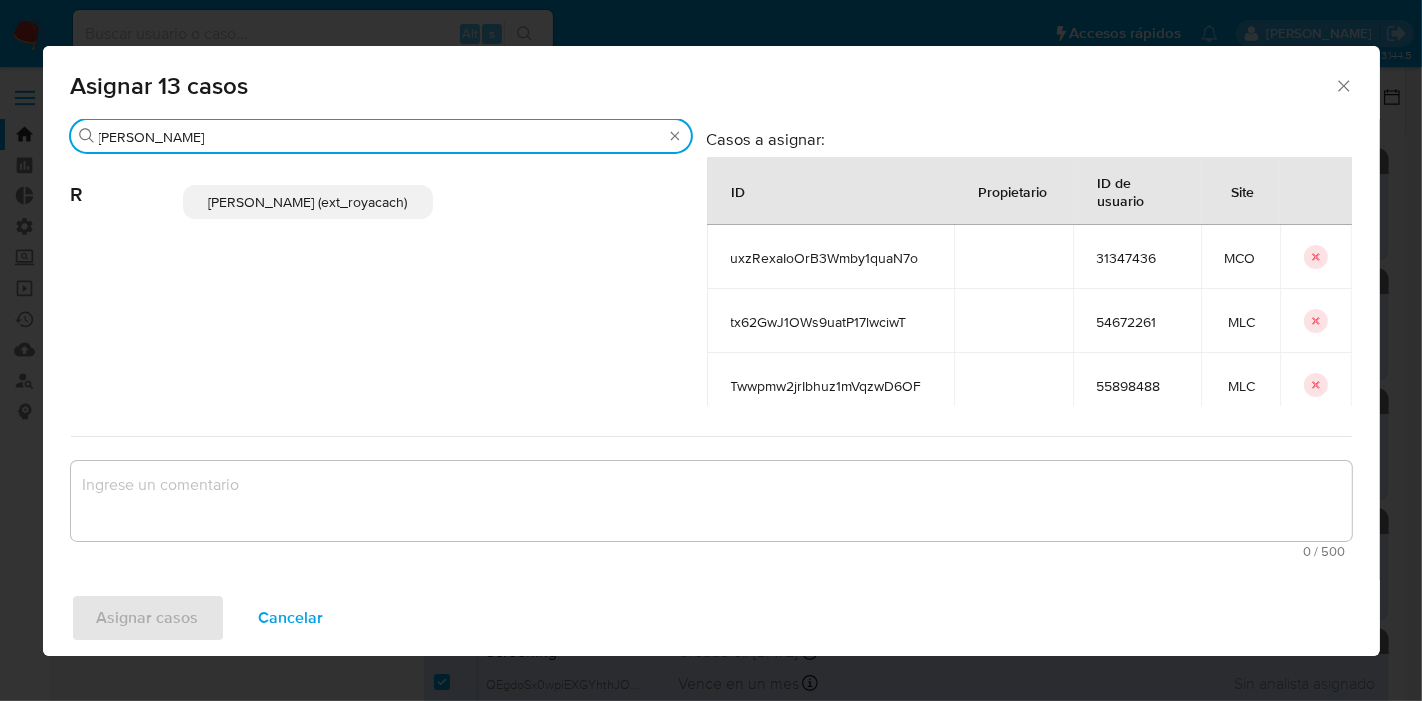 type on "romi" 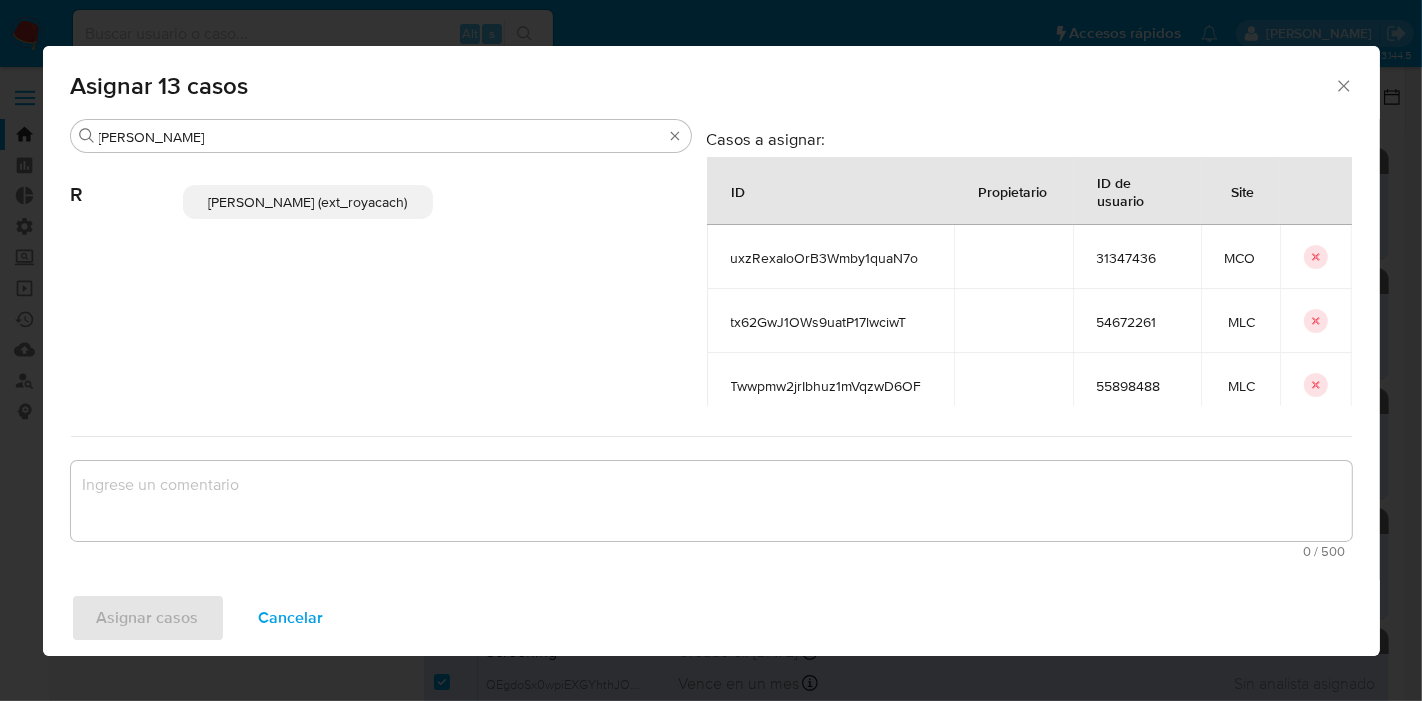 click on "Romina Isabel Yacachury (ext_royacach)" at bounding box center [308, 202] 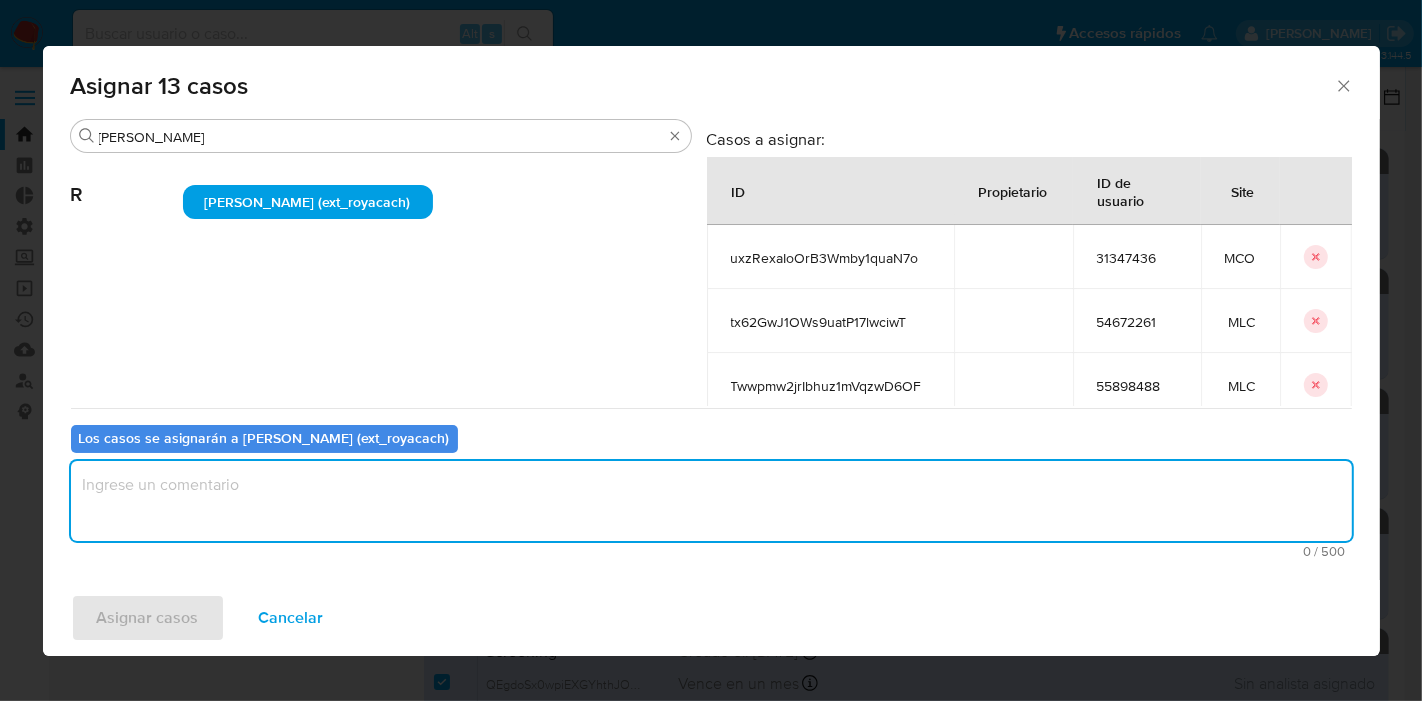 click at bounding box center [711, 501] 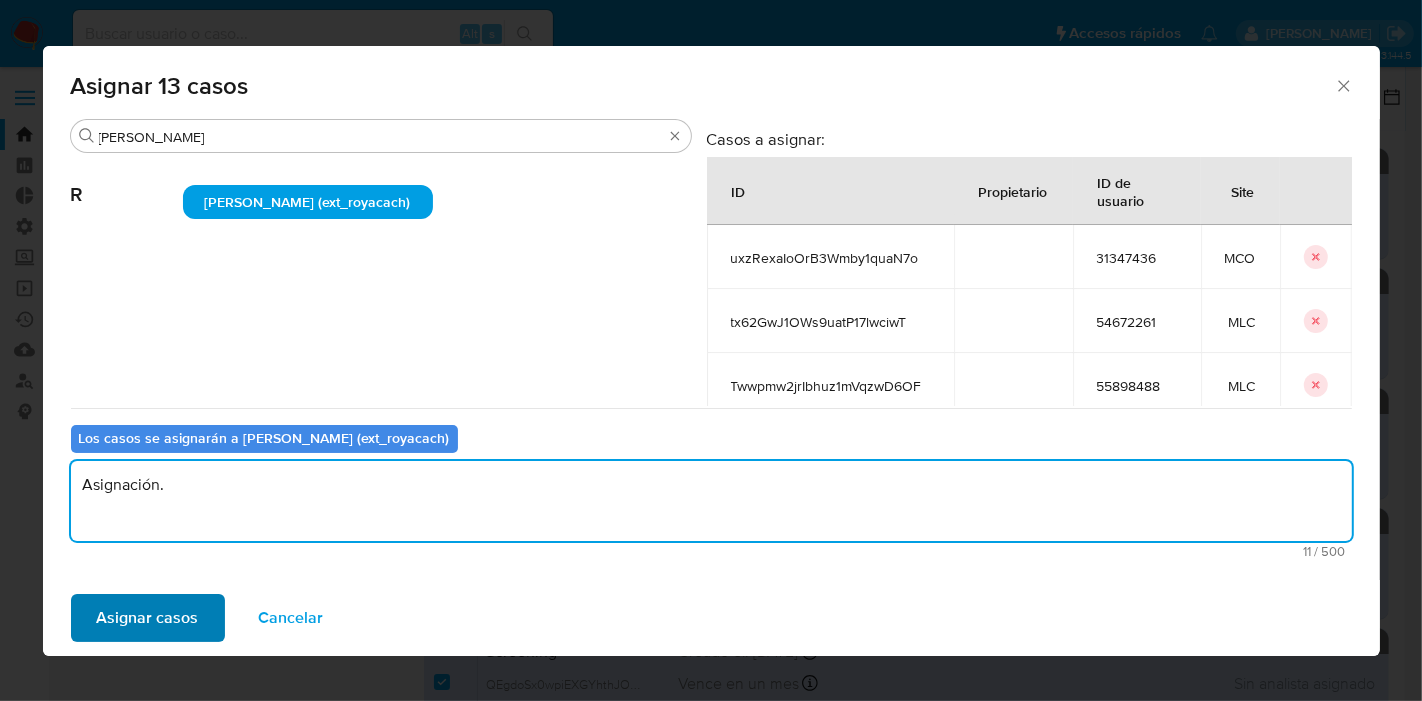 type on "Asignación." 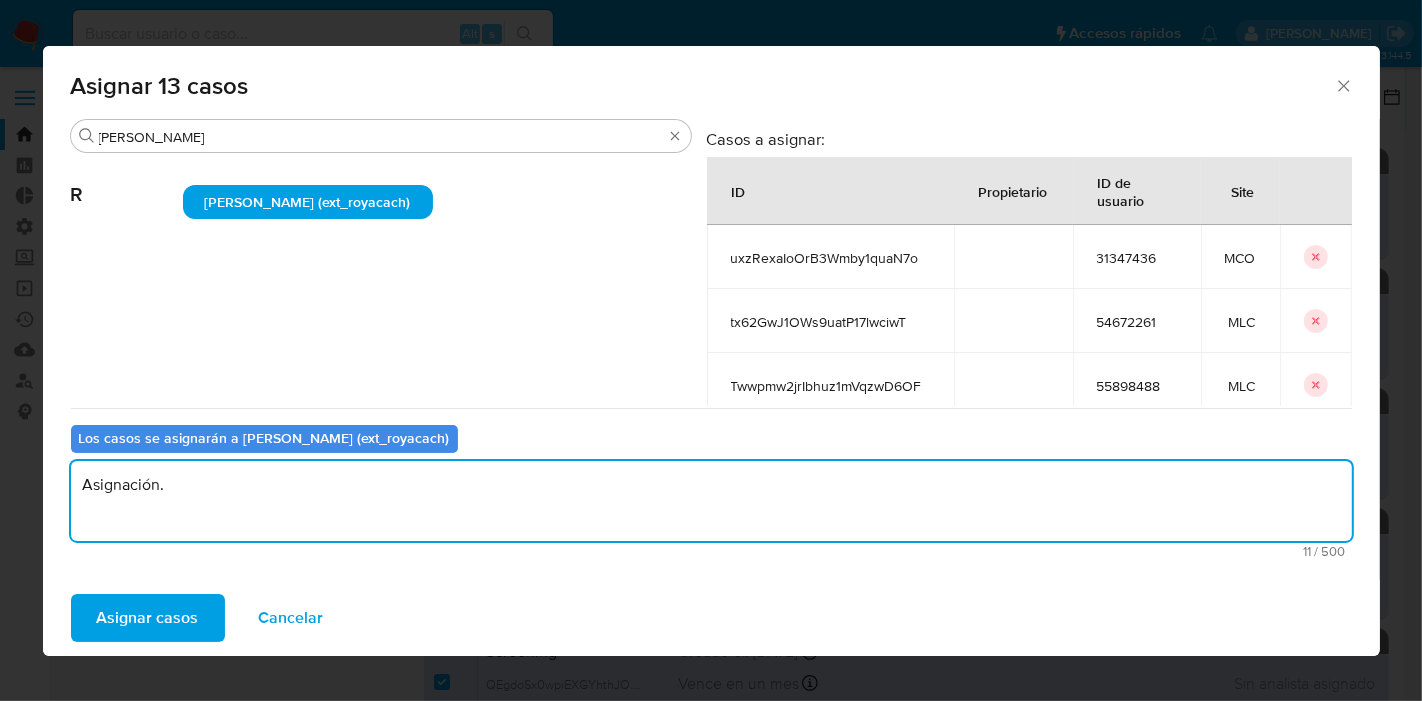 click on "Asignar casos" at bounding box center [148, 618] 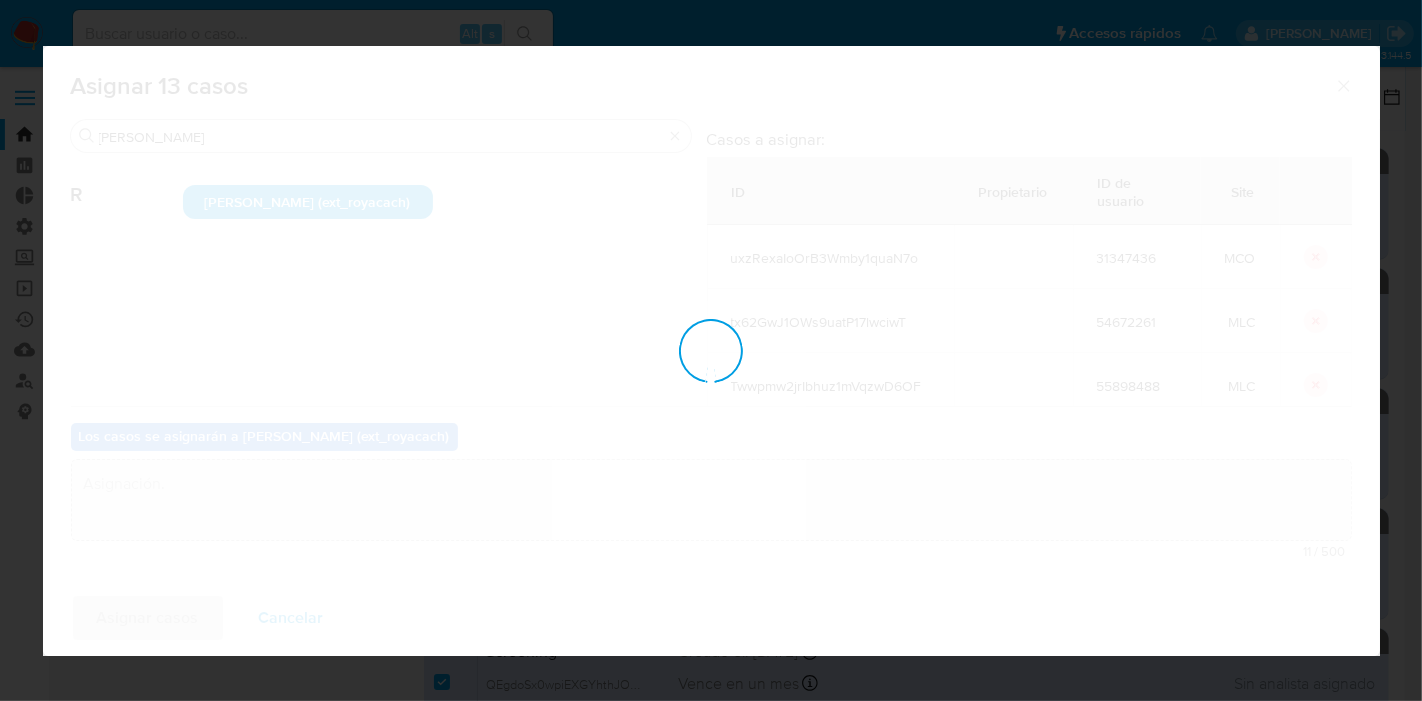 type 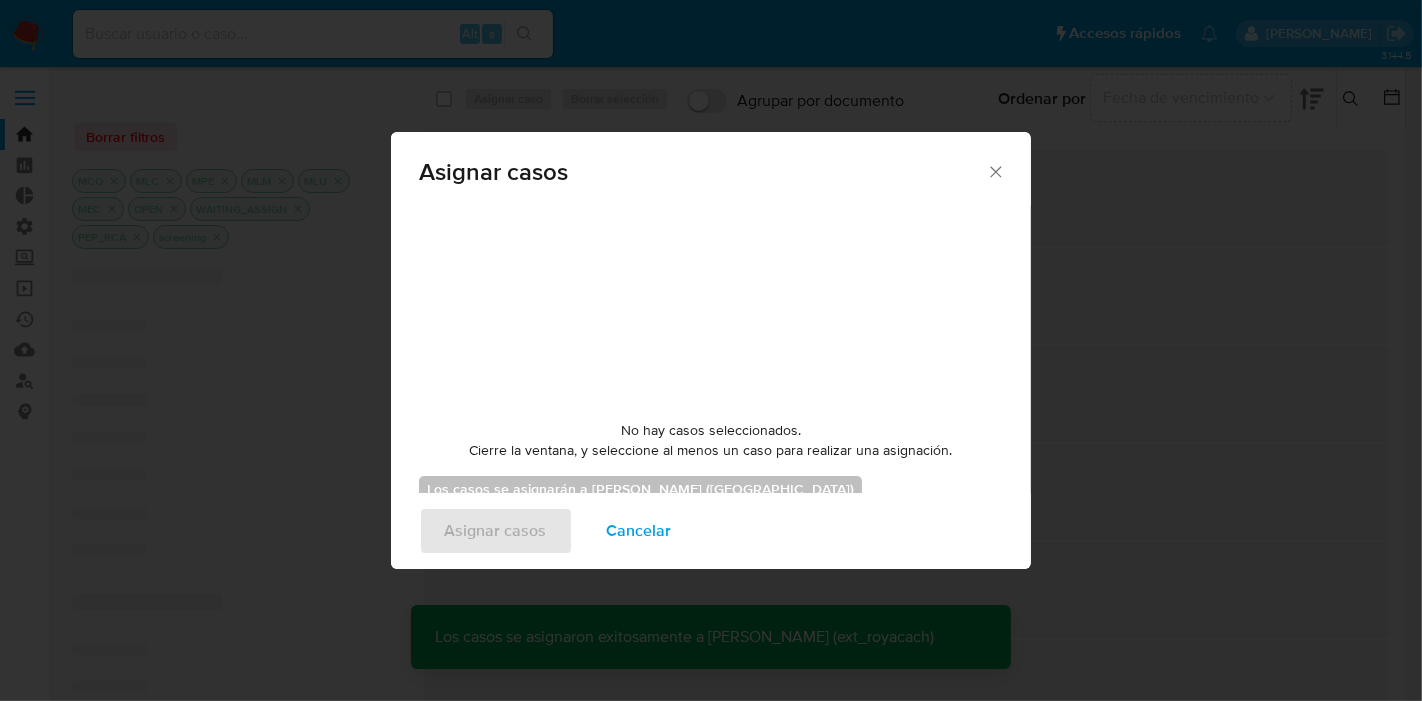 checkbox on "false" 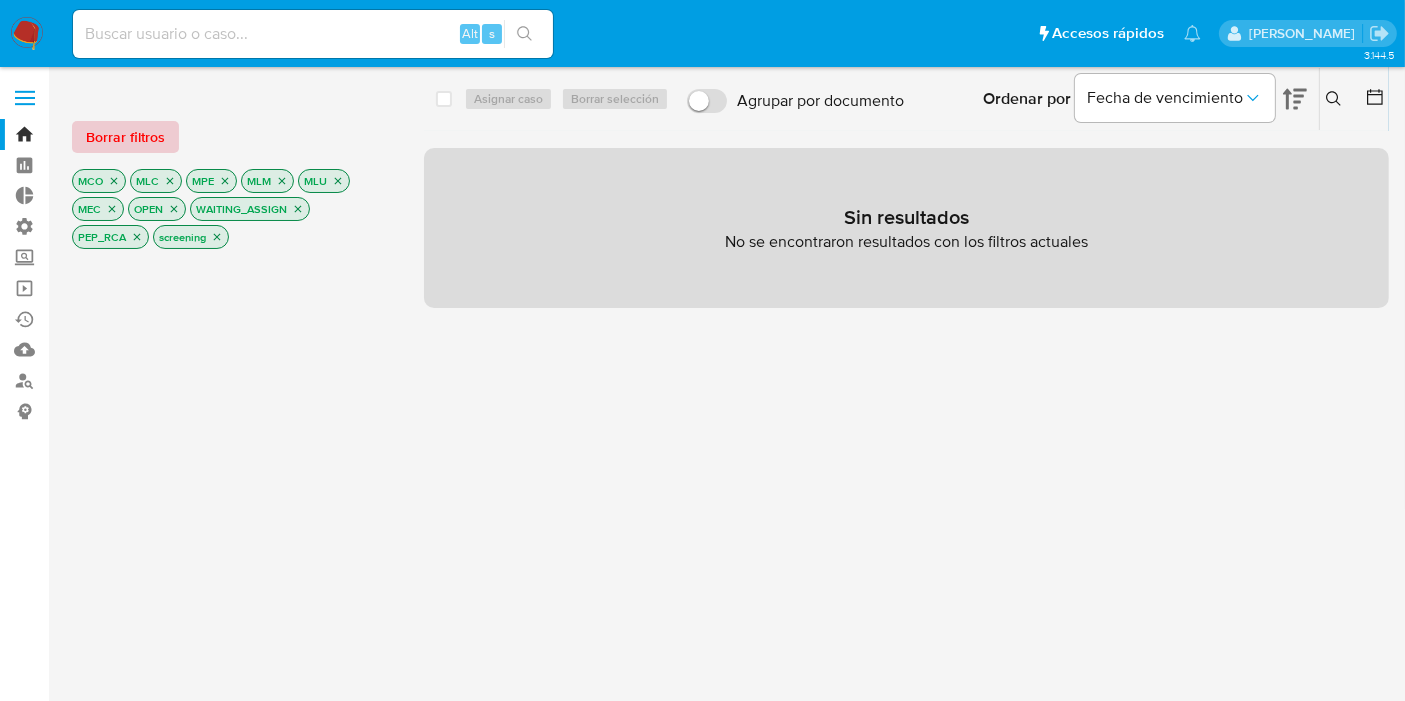 click on "Borrar filtros" at bounding box center (125, 137) 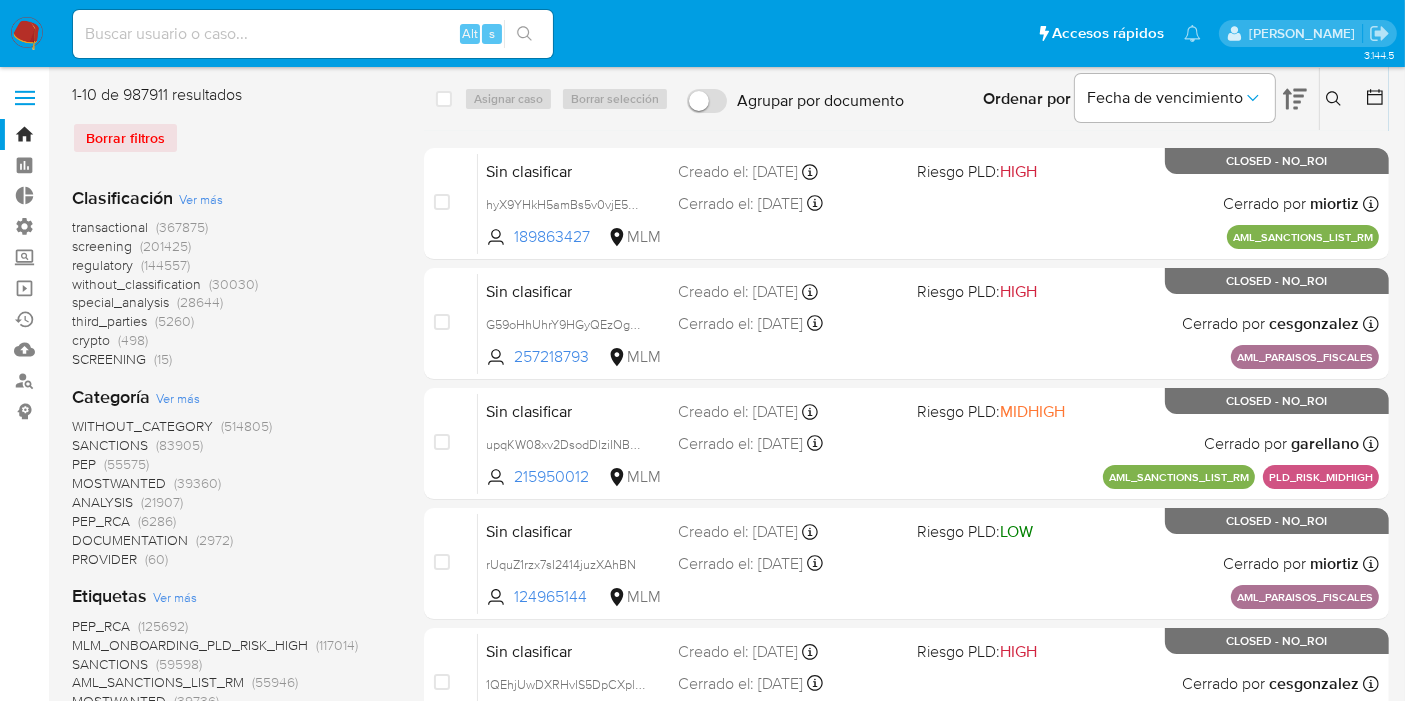 click on "screening" at bounding box center [102, 246] 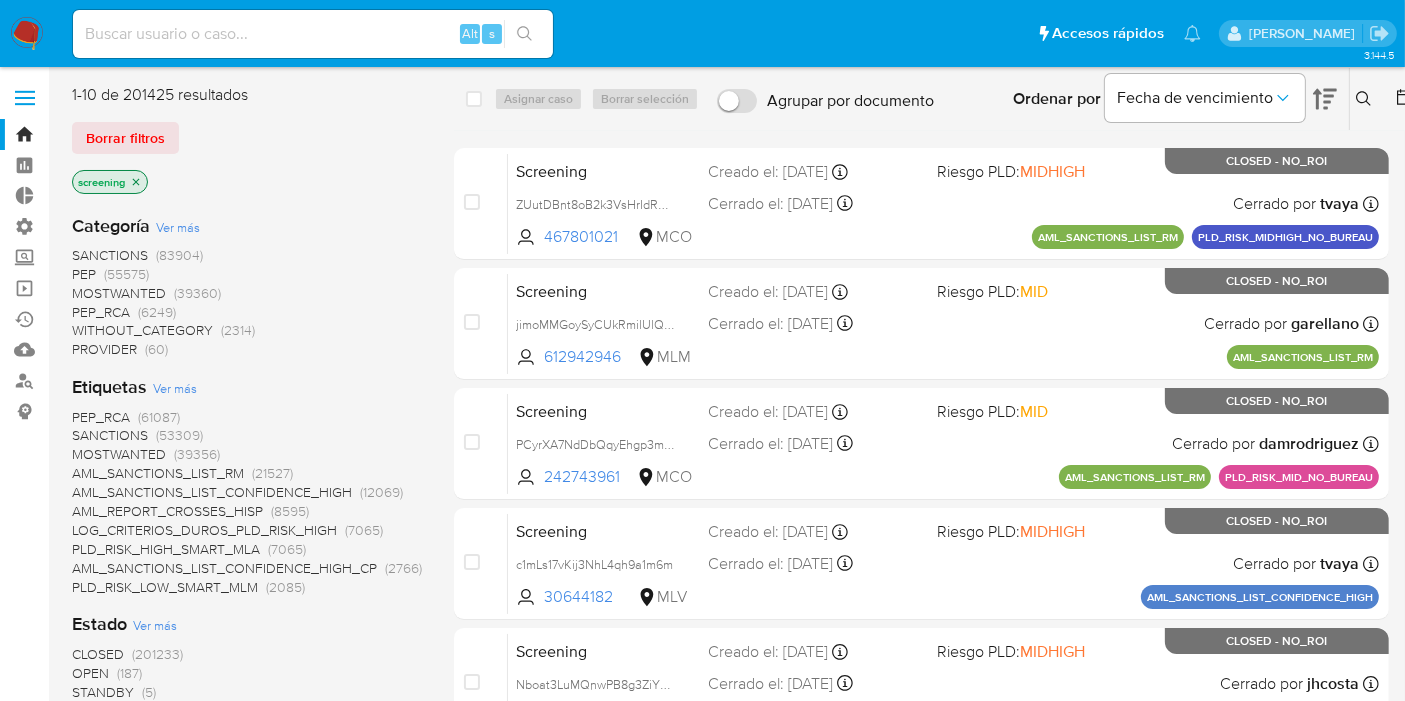 drag, startPoint x: 570, startPoint y: 544, endPoint x: 388, endPoint y: 246, distance: 349.18192 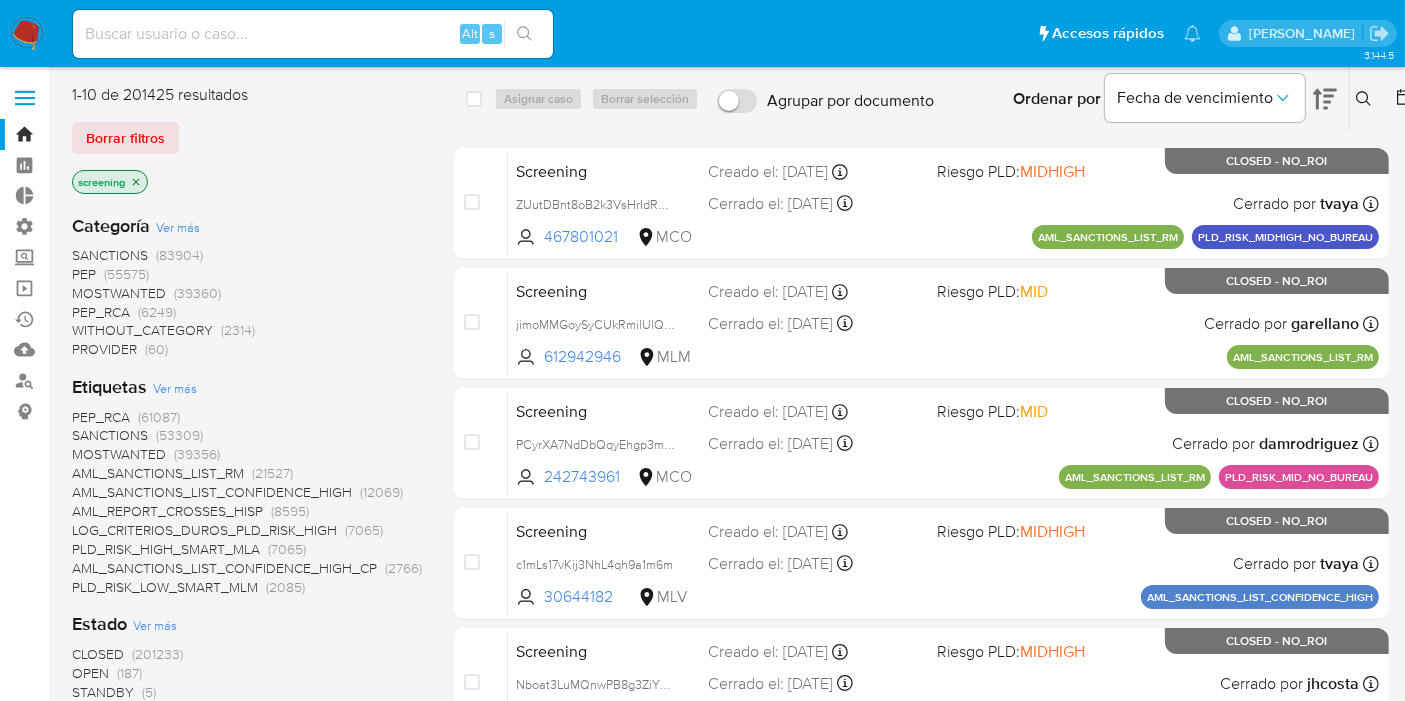 click on "Borrar filtros" at bounding box center (232, 138) 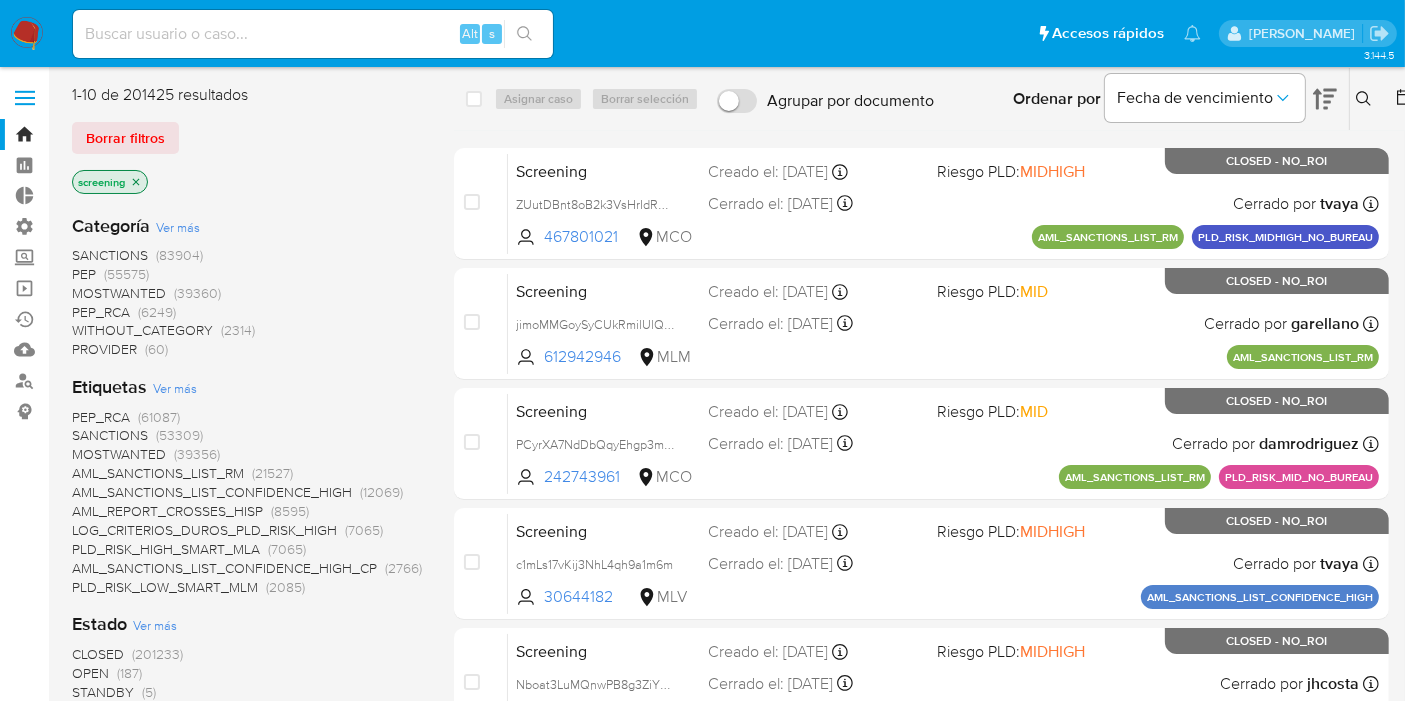 click on "1-10 de 201425 resultados Borrar filtros screening" at bounding box center (232, 141) 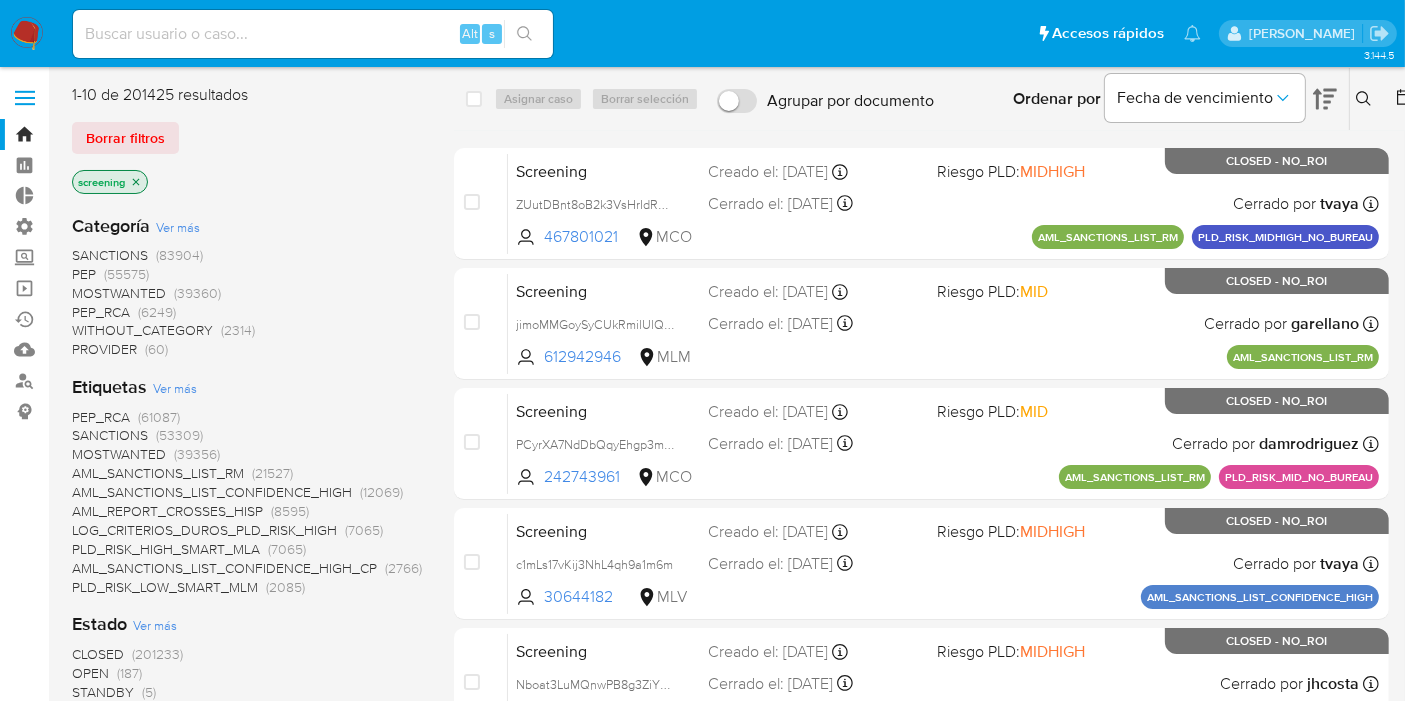 click on "Borrar filtros" at bounding box center [232, 138] 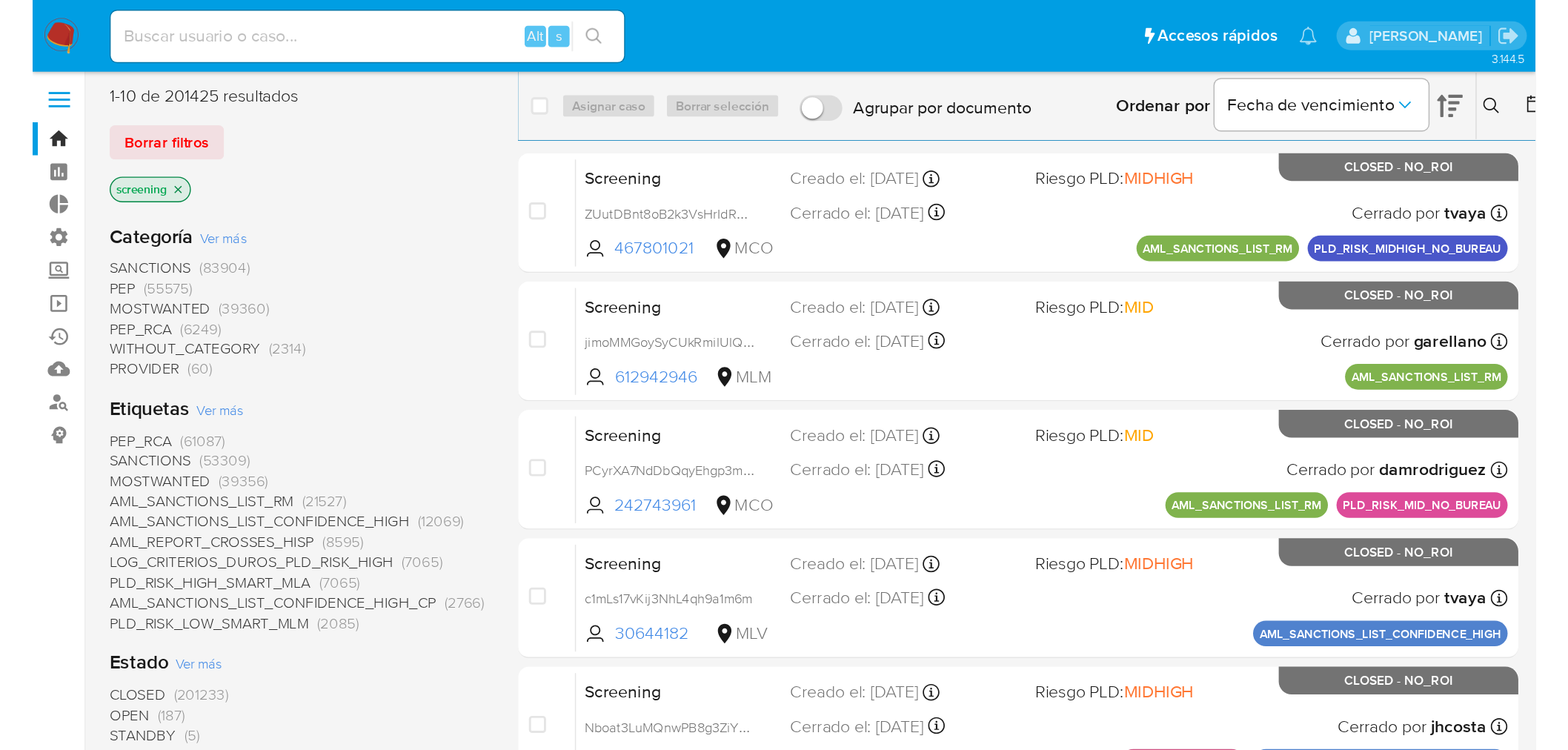 scroll, scrollTop: 0, scrollLeft: 0, axis: both 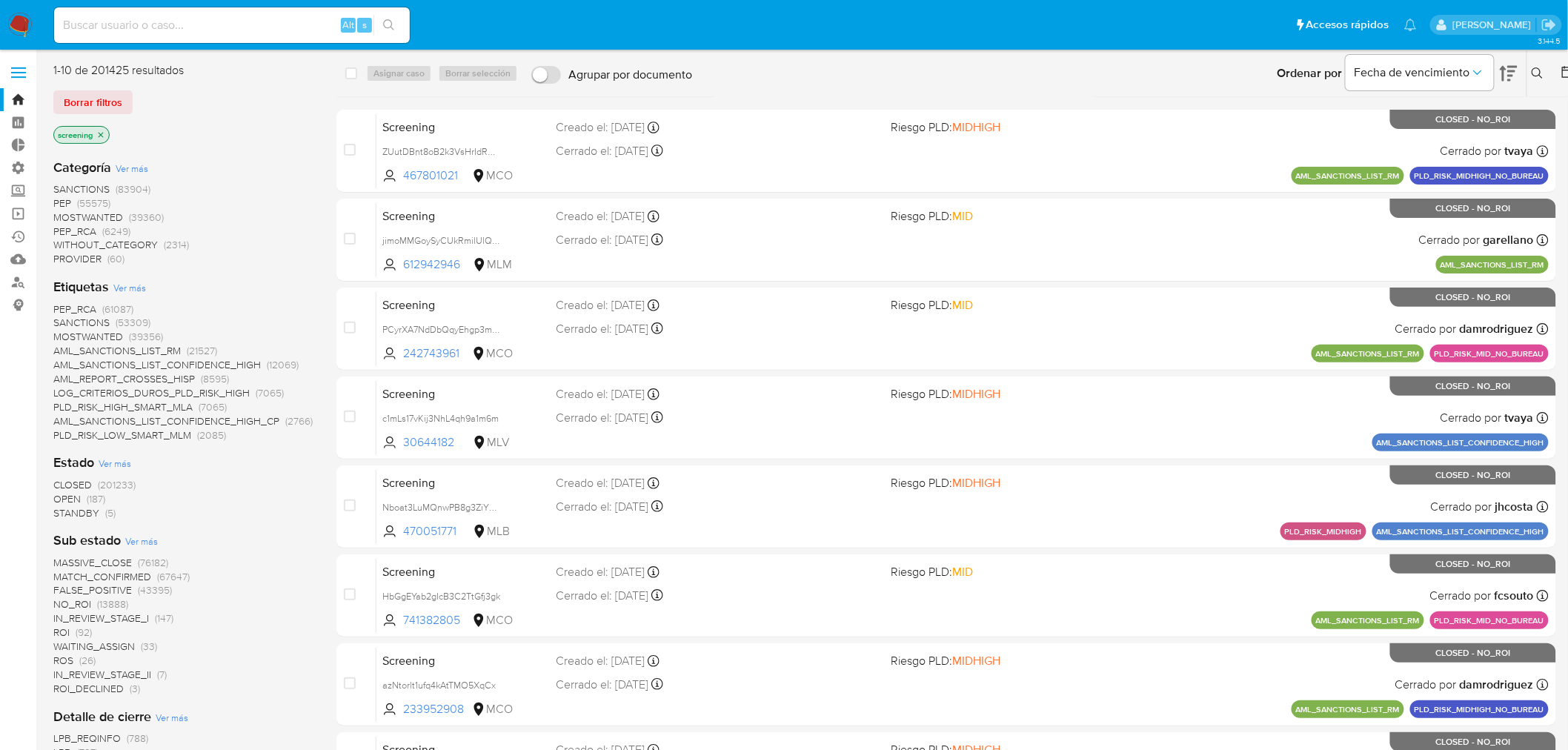 click on "Borrar filtros" at bounding box center [172, 102] 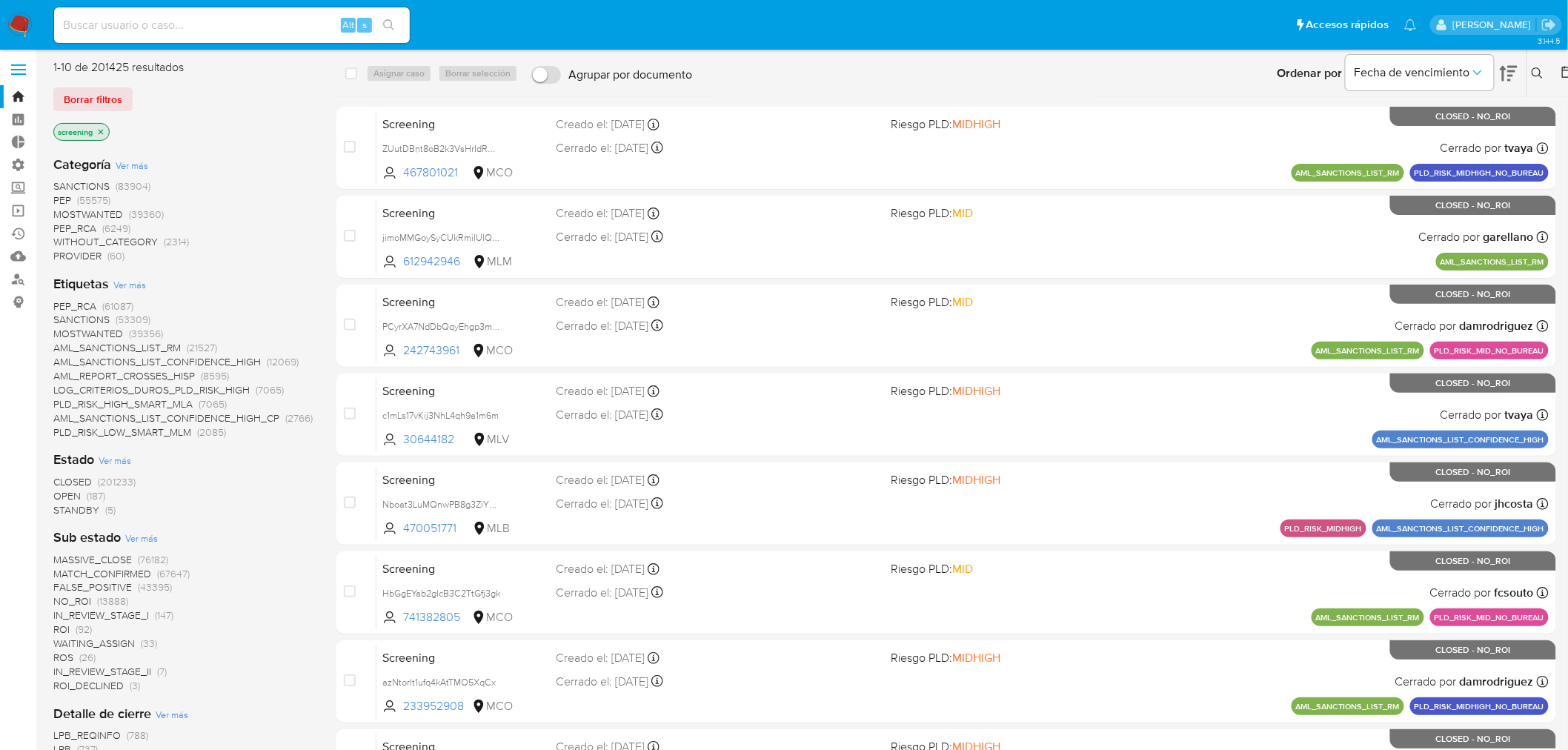 scroll, scrollTop: 0, scrollLeft: 0, axis: both 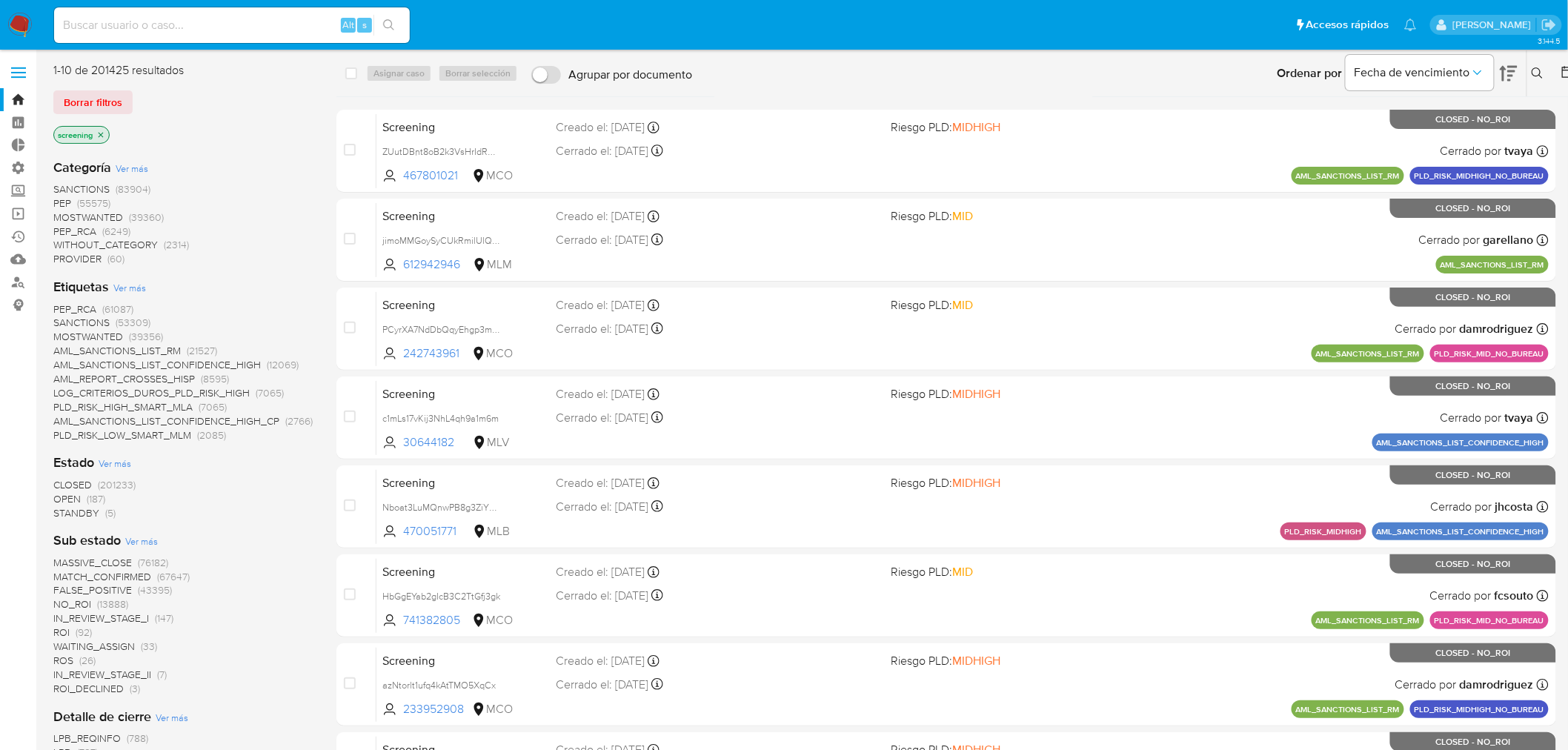 click on "Borrar filtros" at bounding box center [172, 102] 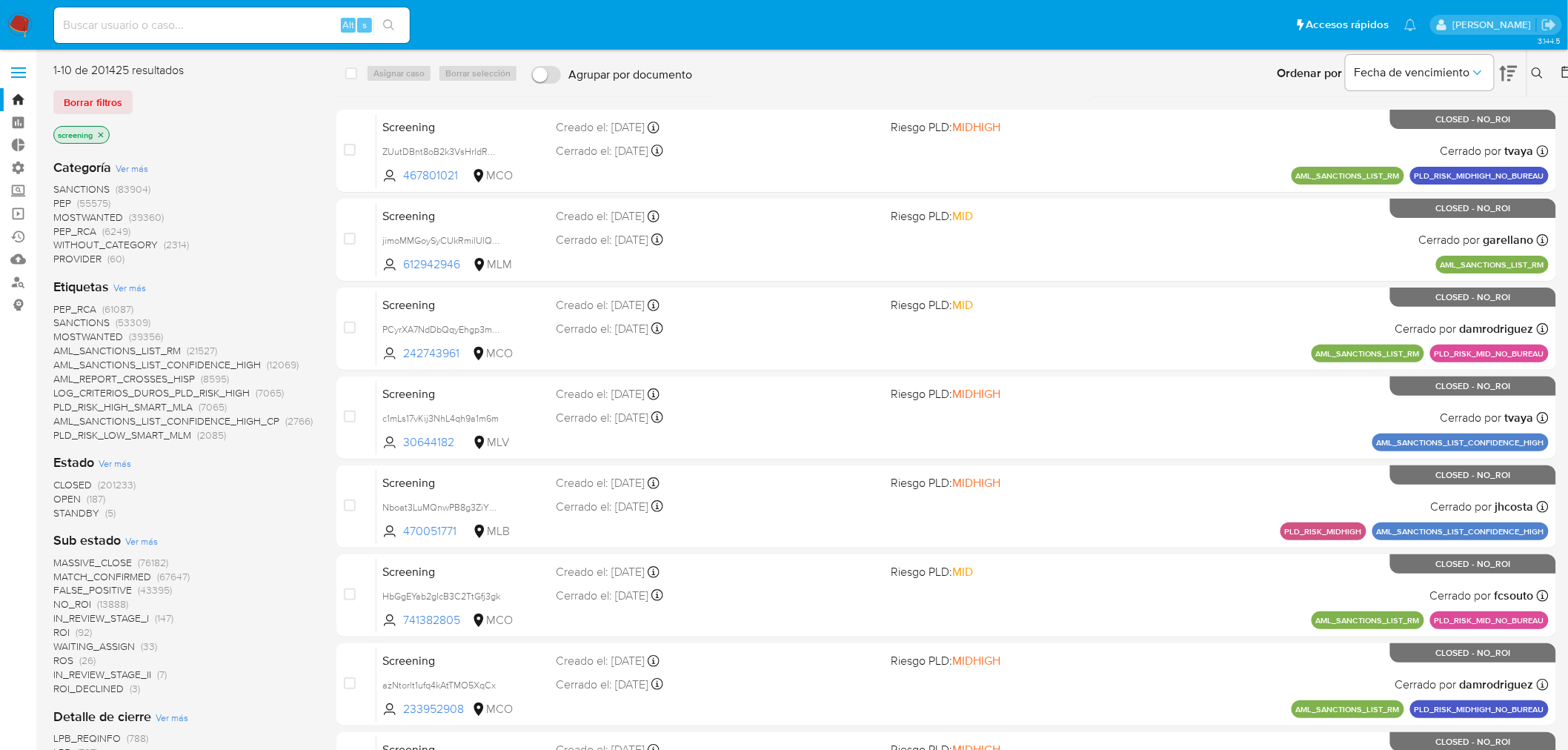 click on "Borrar filtros" at bounding box center [172, 102] 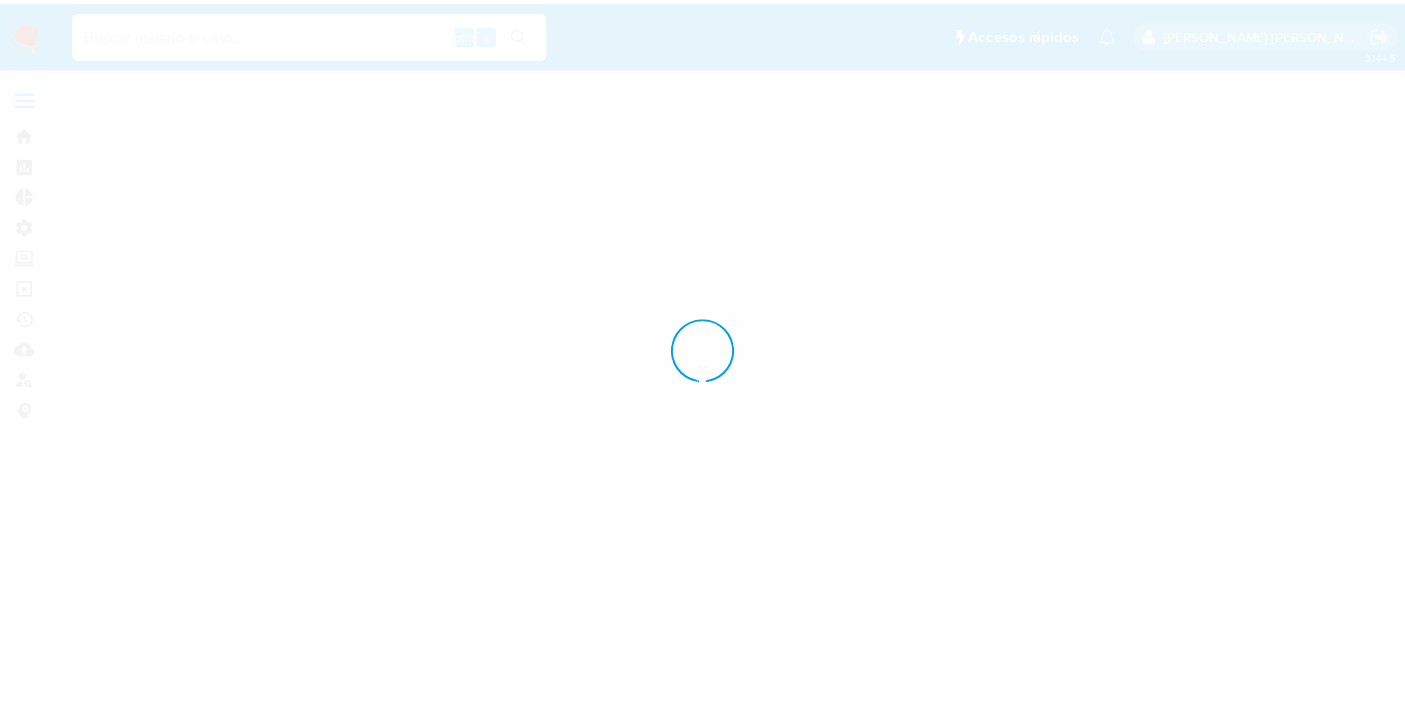 scroll, scrollTop: 0, scrollLeft: 0, axis: both 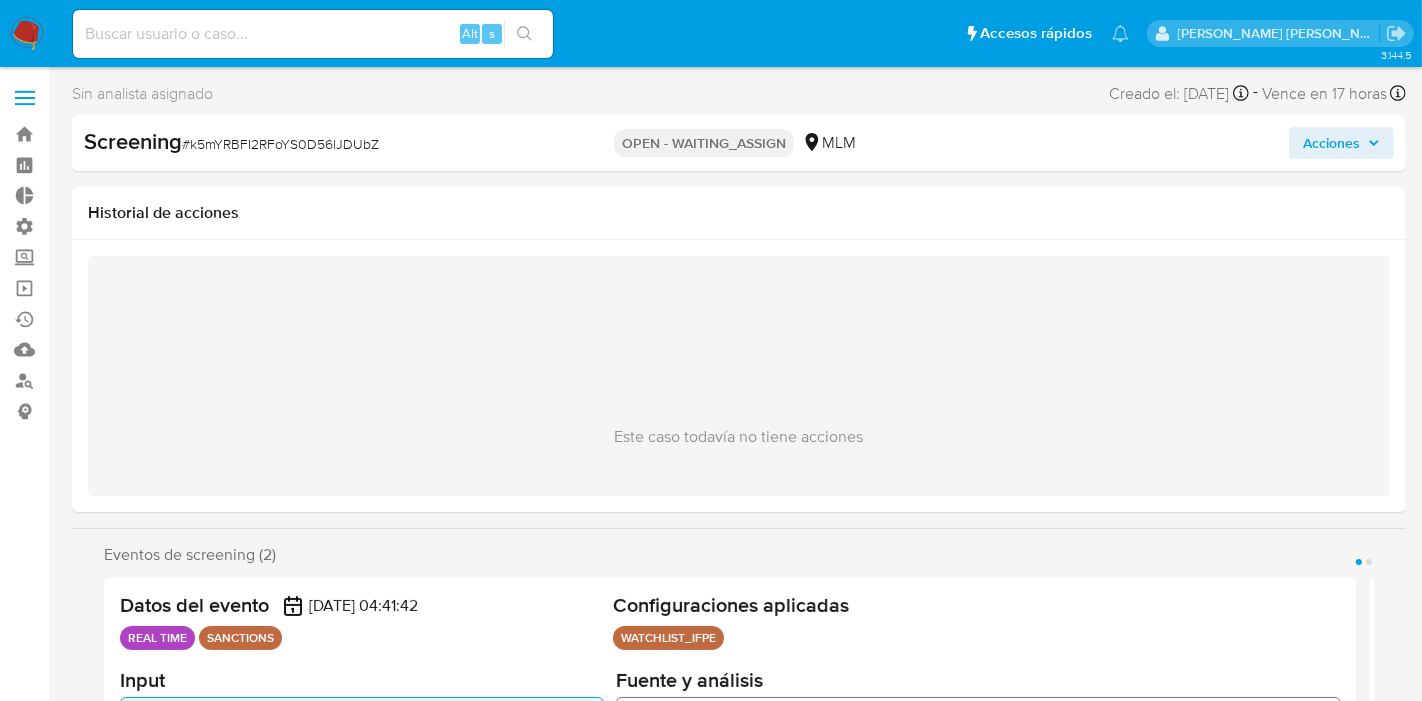 select on "10" 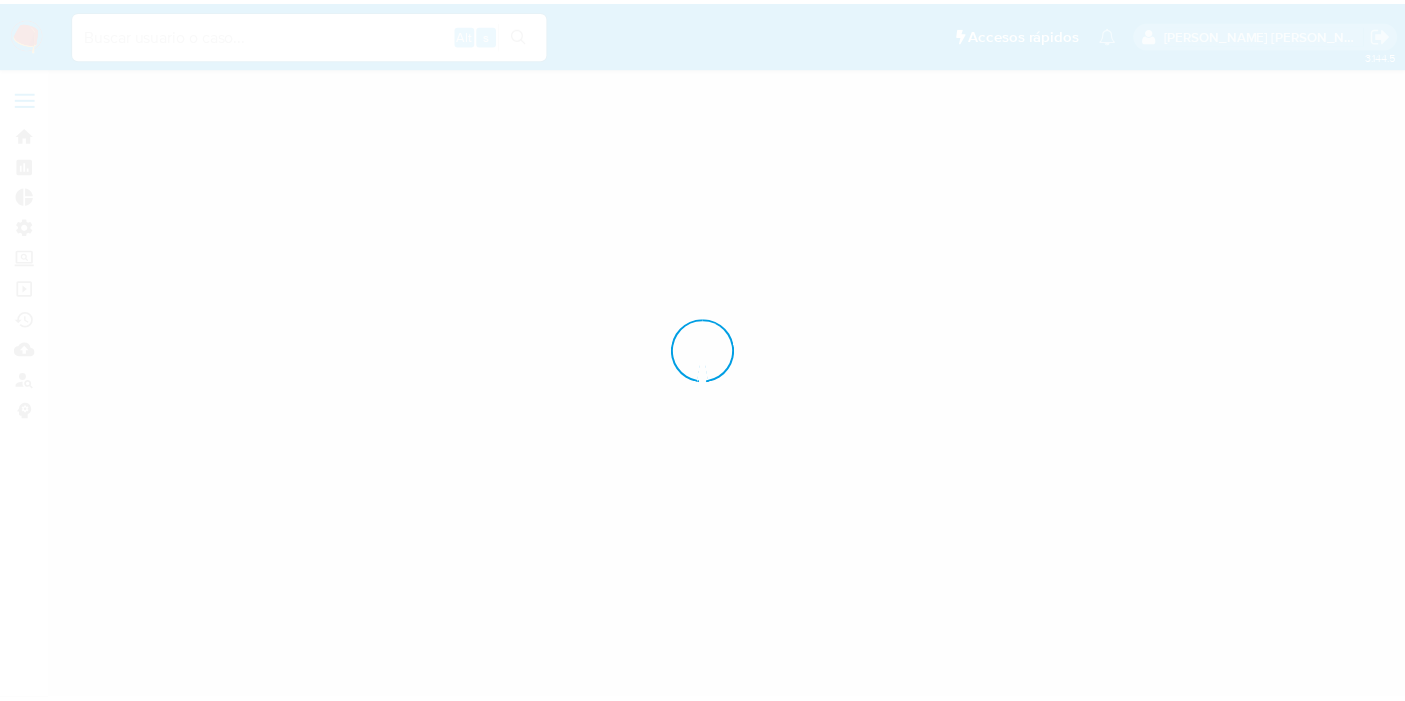 scroll, scrollTop: 0, scrollLeft: 0, axis: both 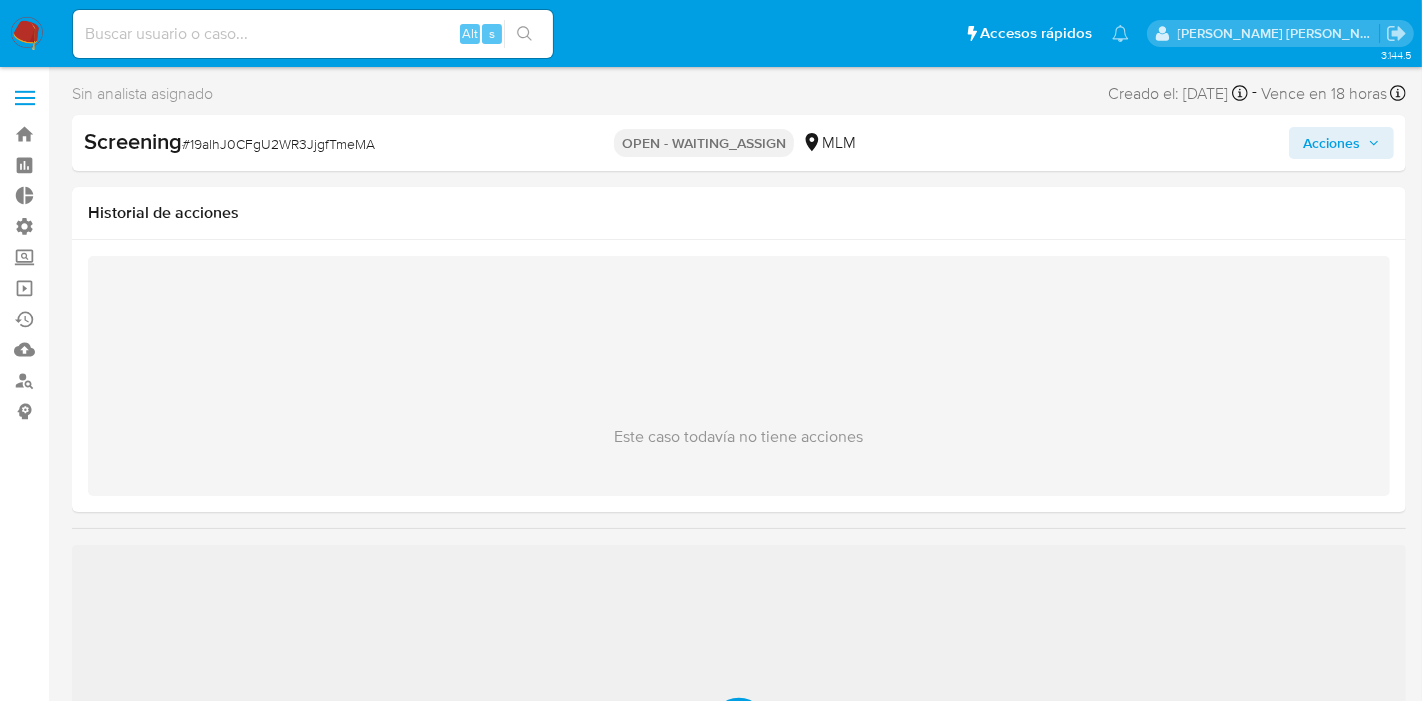 select on "10" 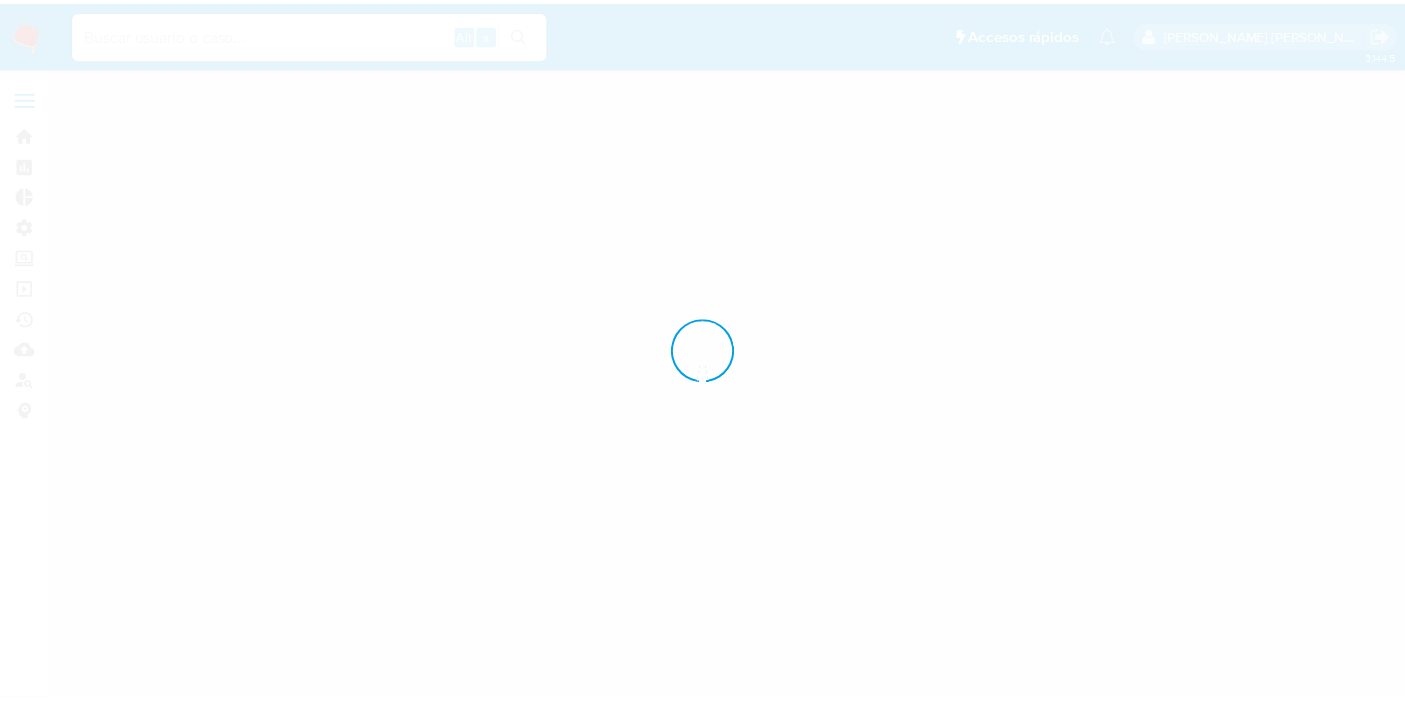 scroll, scrollTop: 0, scrollLeft: 0, axis: both 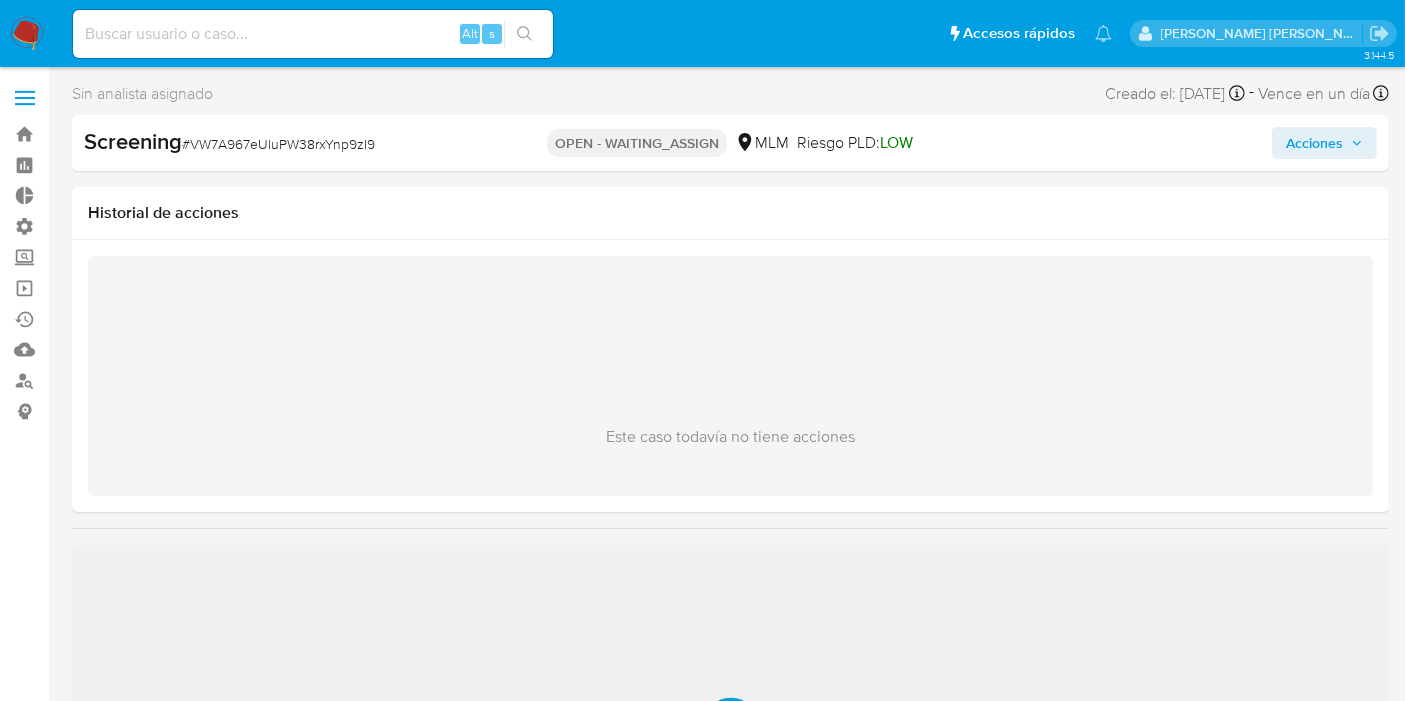 select on "10" 